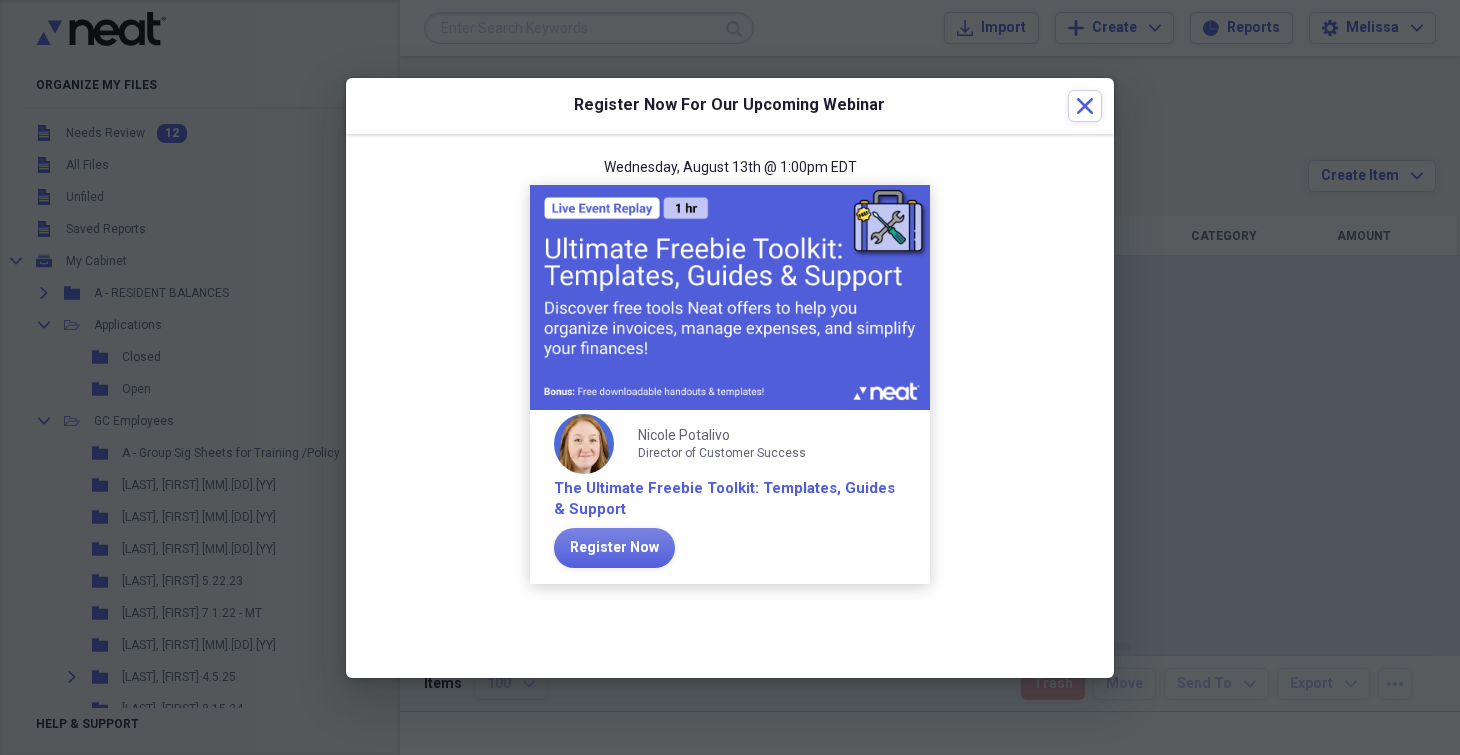 scroll, scrollTop: 0, scrollLeft: 0, axis: both 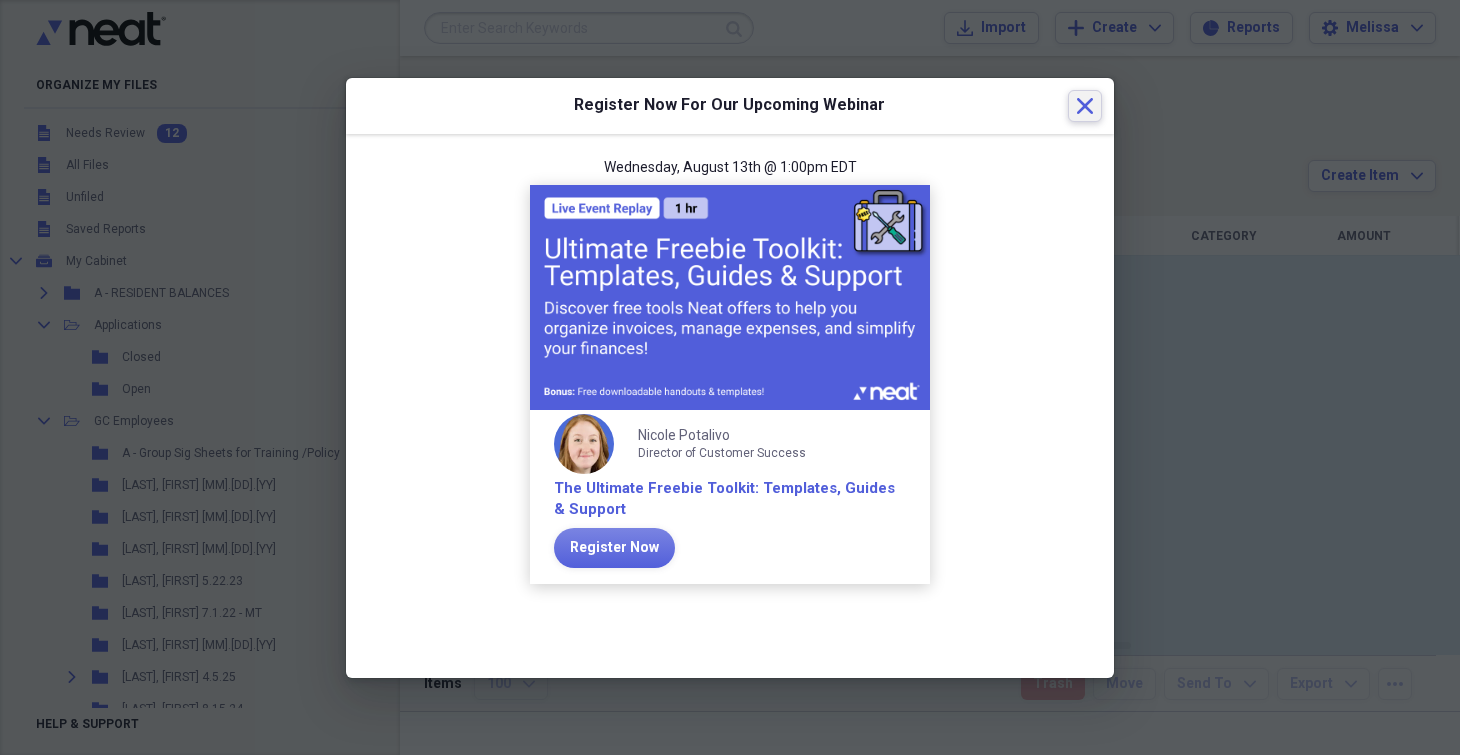 drag, startPoint x: 1077, startPoint y: 106, endPoint x: 1064, endPoint y: 113, distance: 14.764823 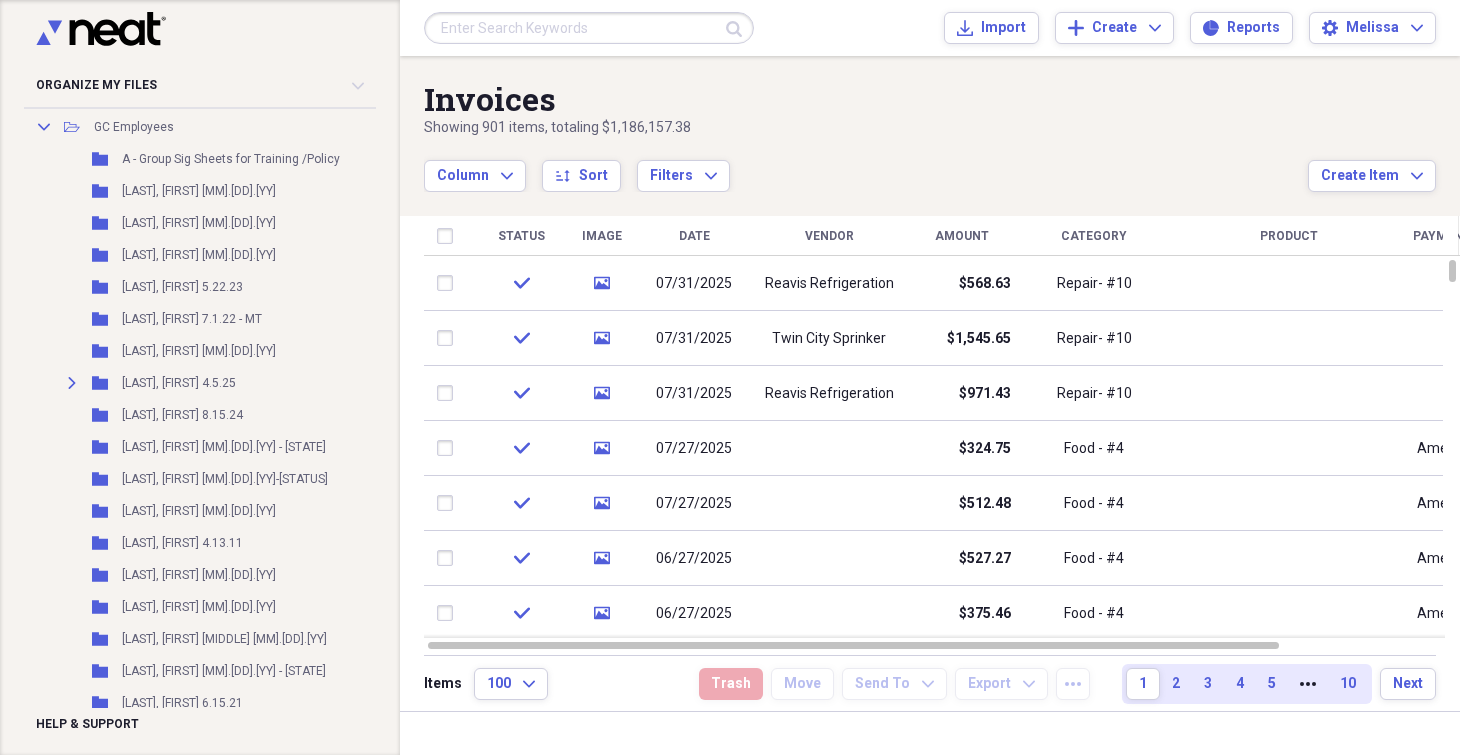 scroll, scrollTop: 0, scrollLeft: 0, axis: both 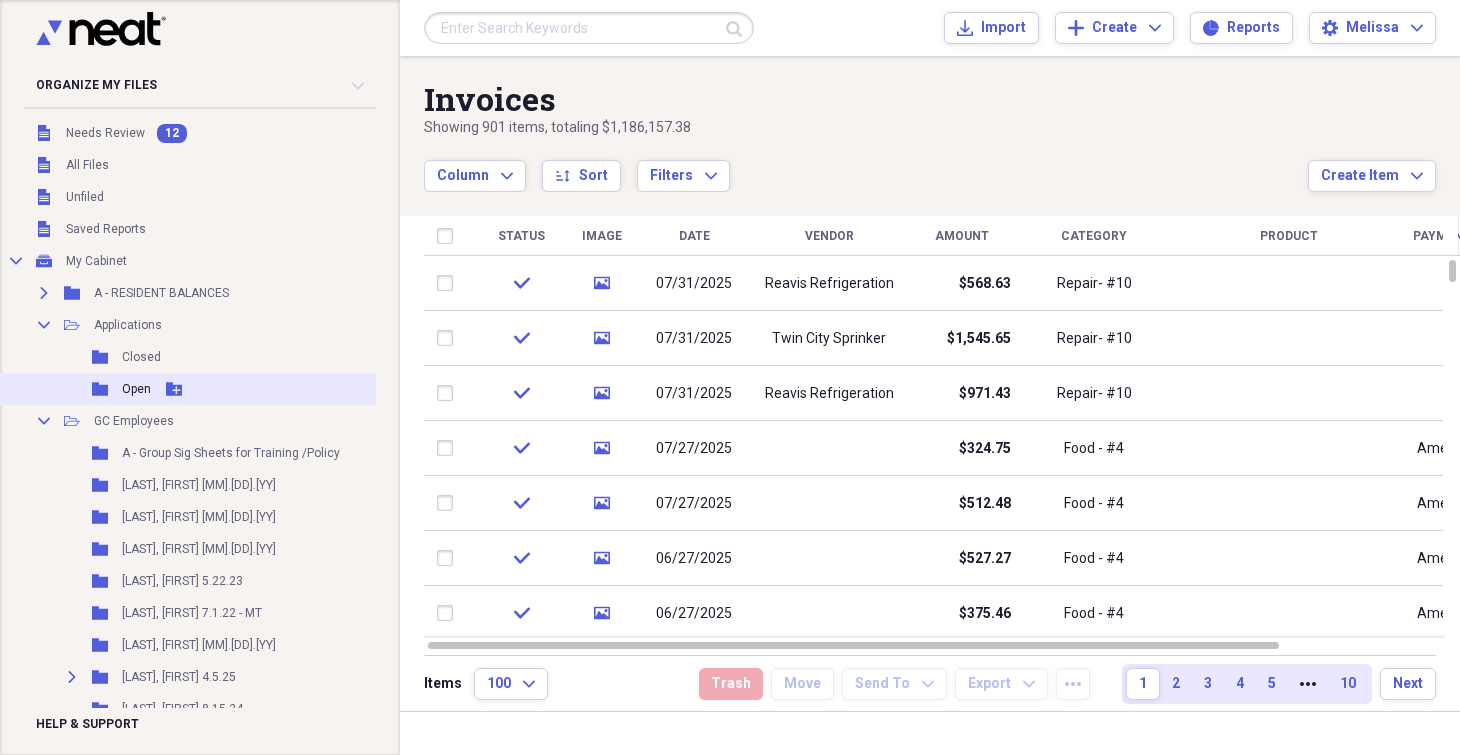click on "Open" at bounding box center (136, 389) 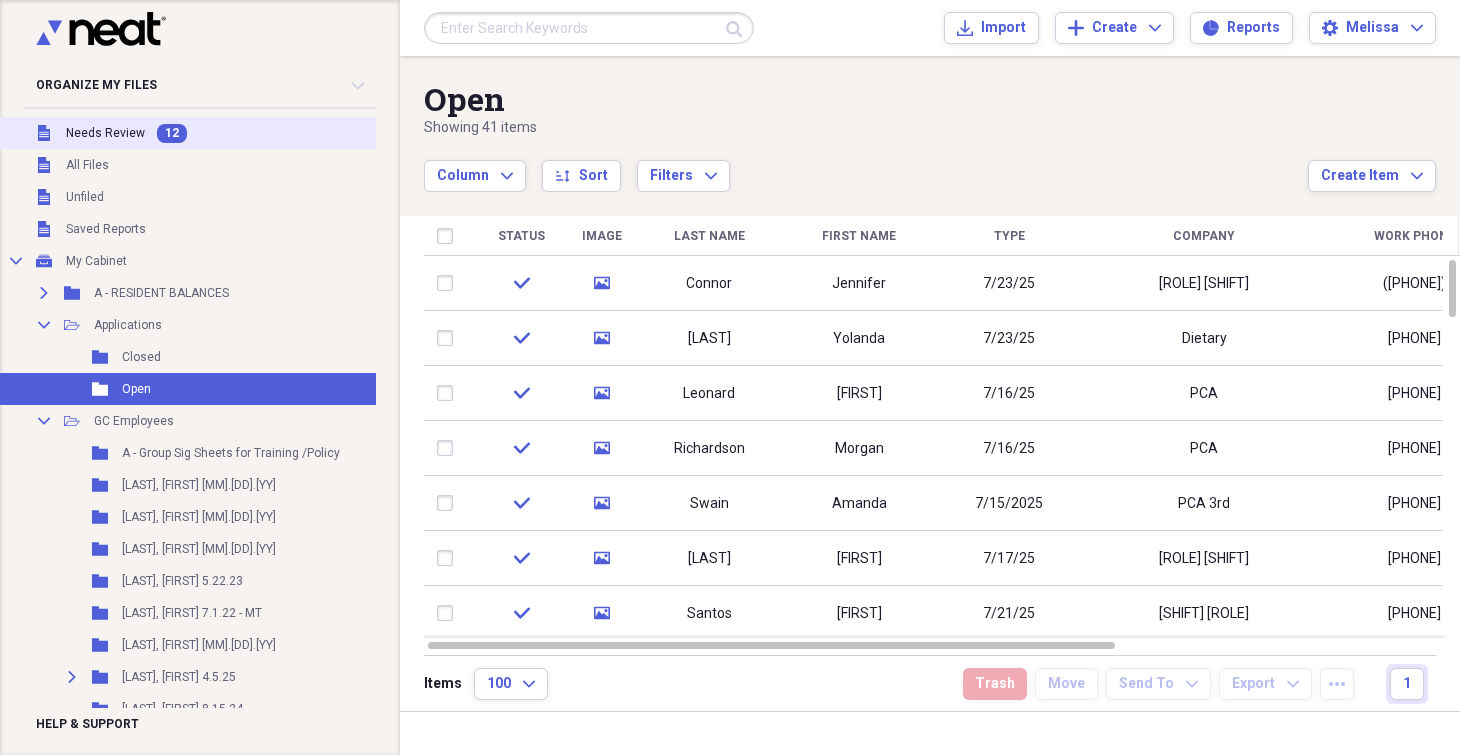 click on "Unfiled Needs Review 12" at bounding box center [230, 133] 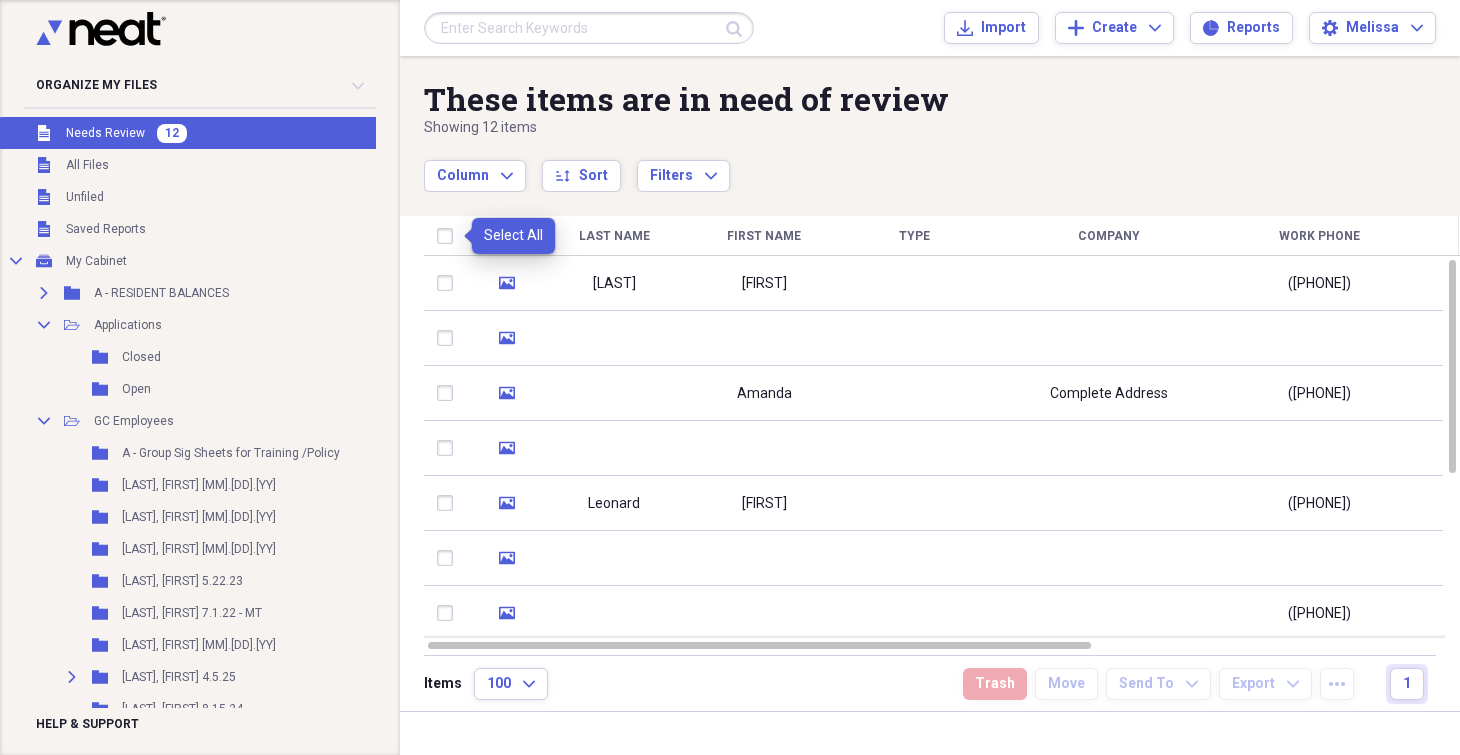 click at bounding box center (449, 236) 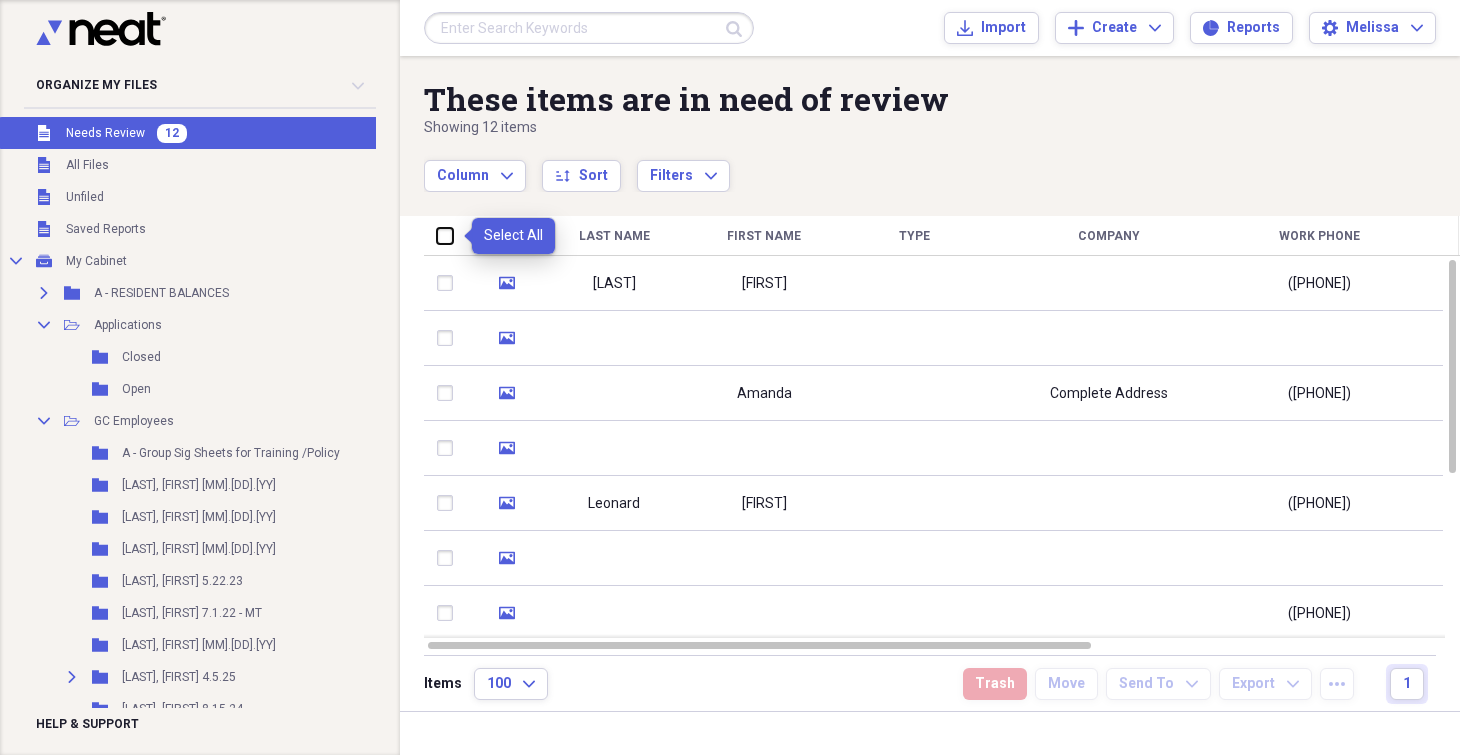 click at bounding box center (437, 235) 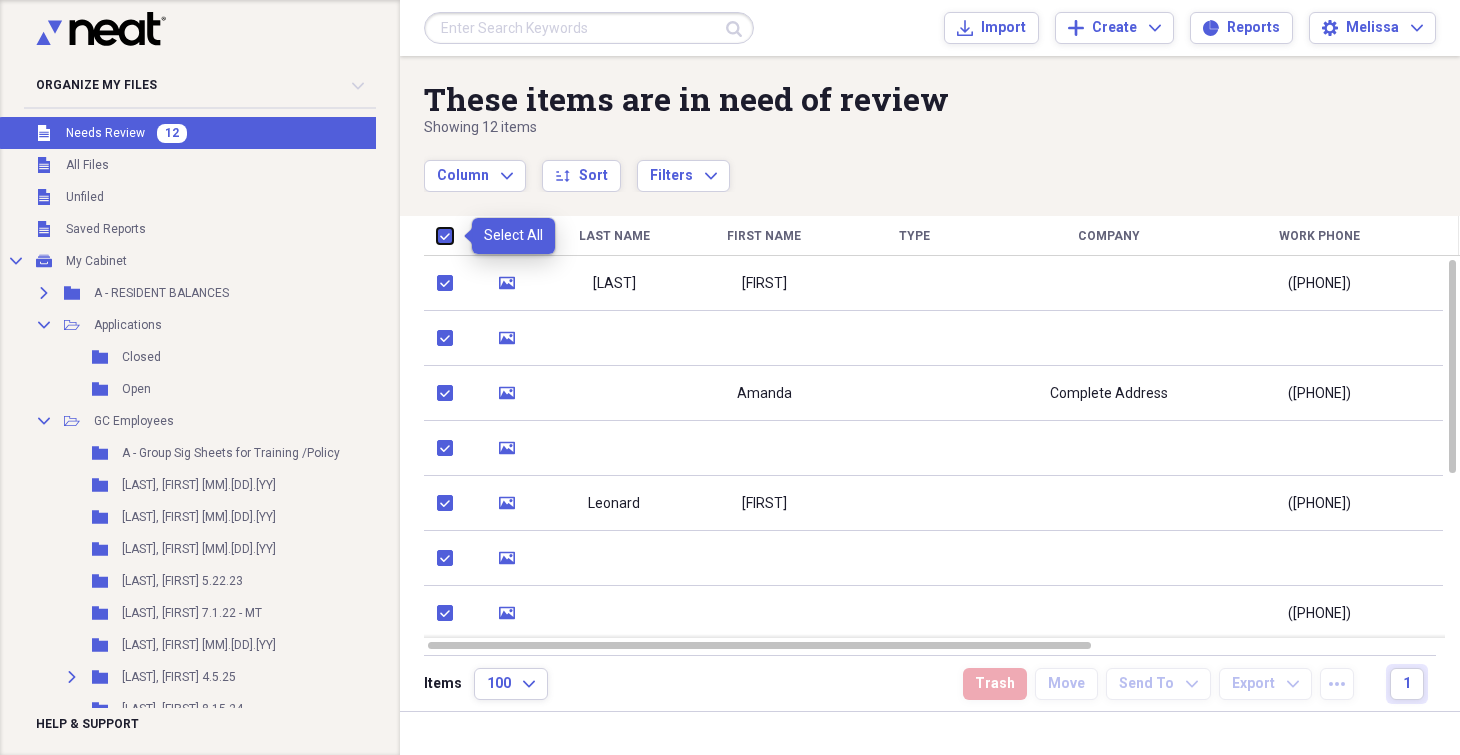 checkbox on "true" 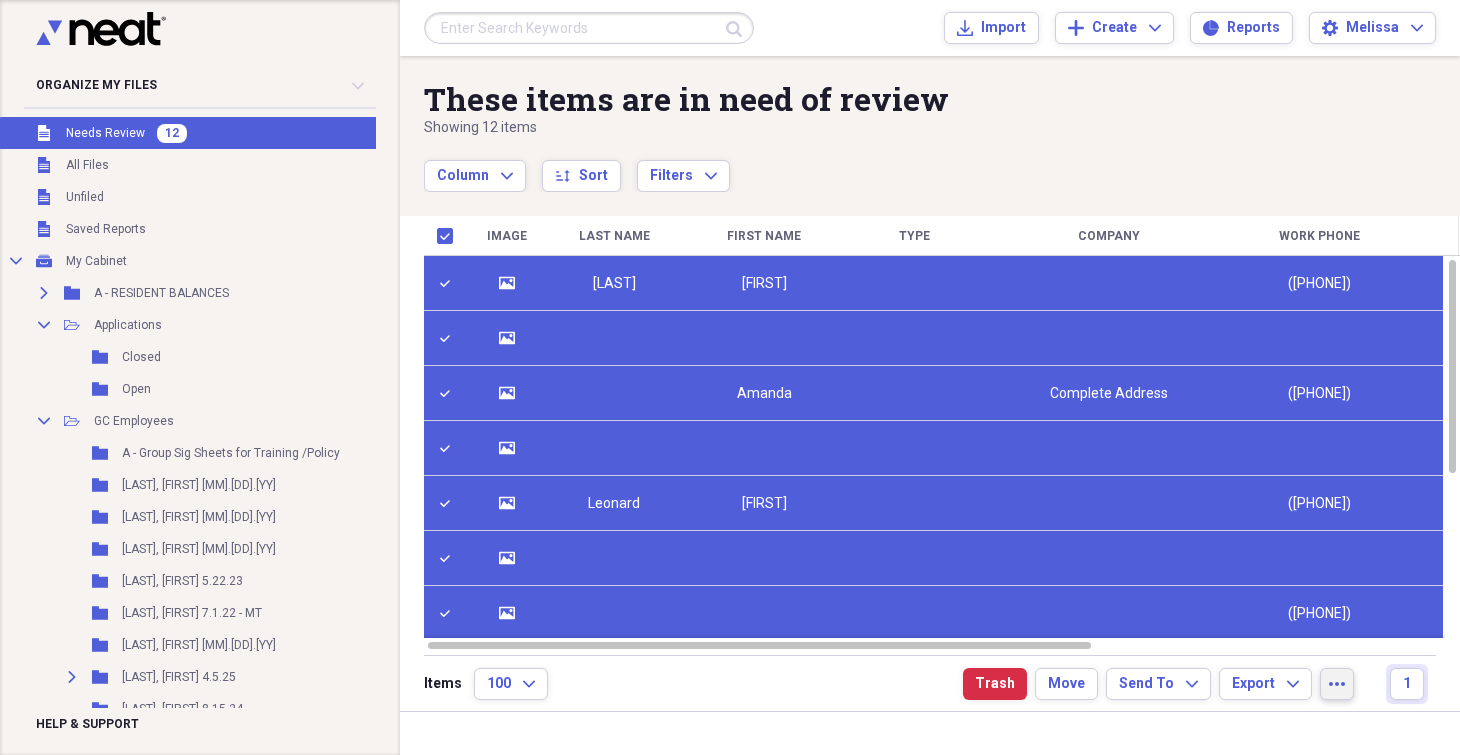 click on "more" at bounding box center [1337, 684] 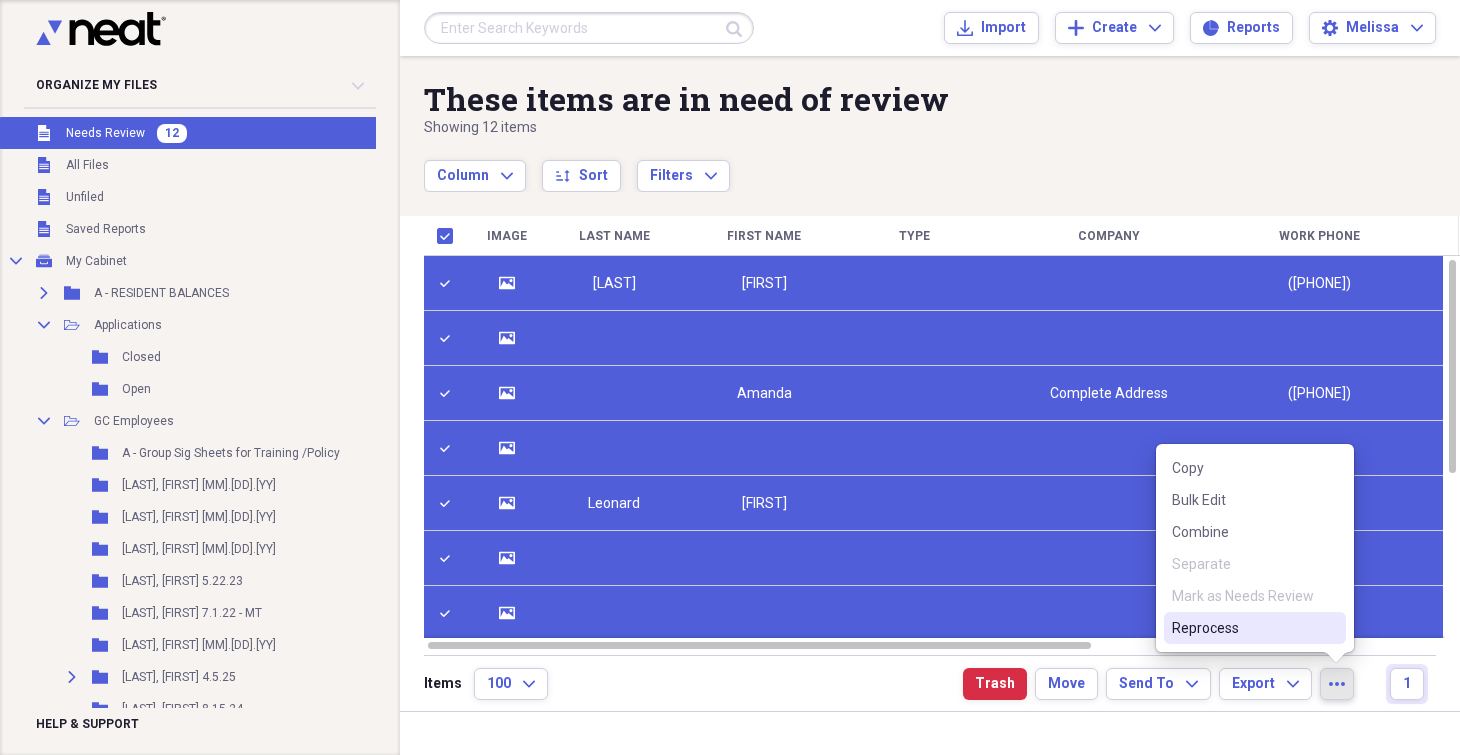 click on "Reprocess" at bounding box center (1243, 628) 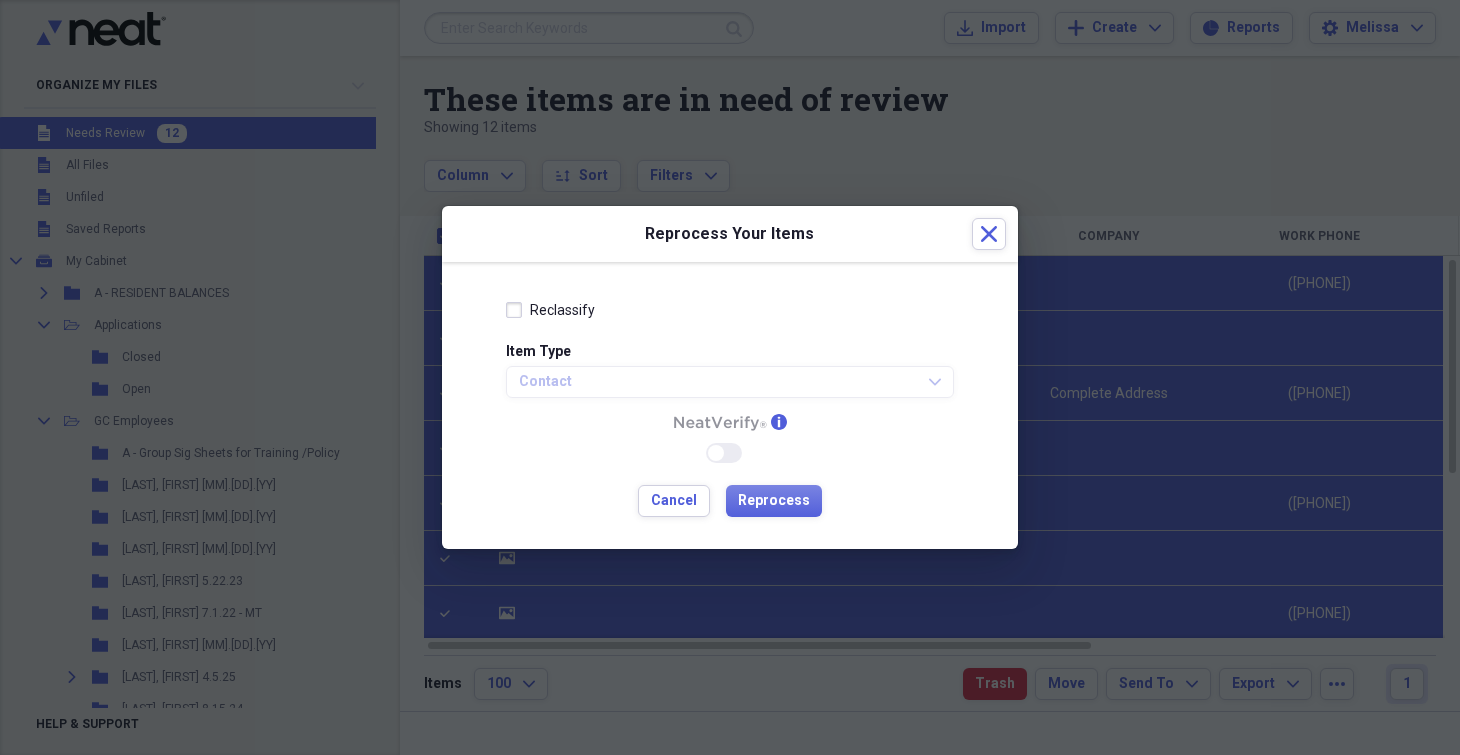 click on "Reclassify" at bounding box center [562, 310] 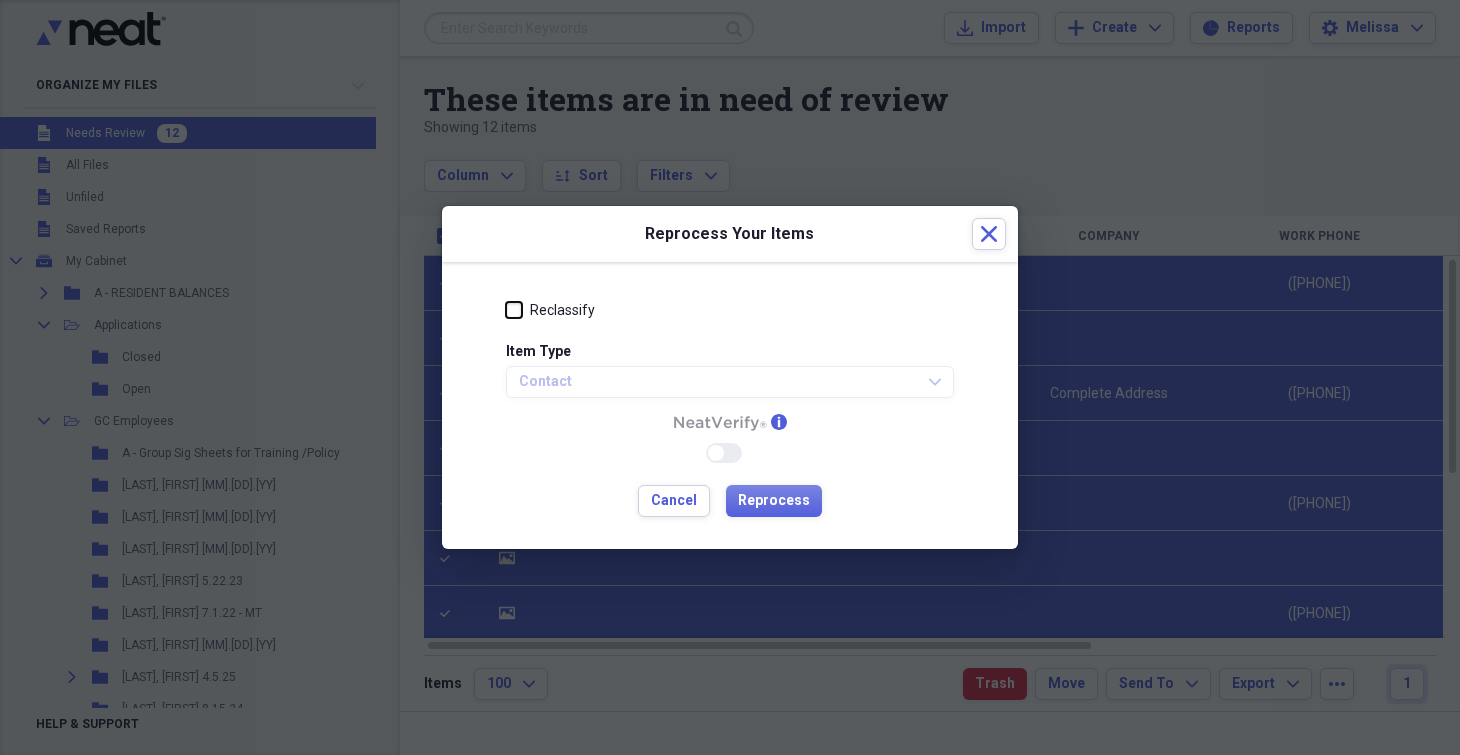 click on "Reclassify" at bounding box center (506, 310) 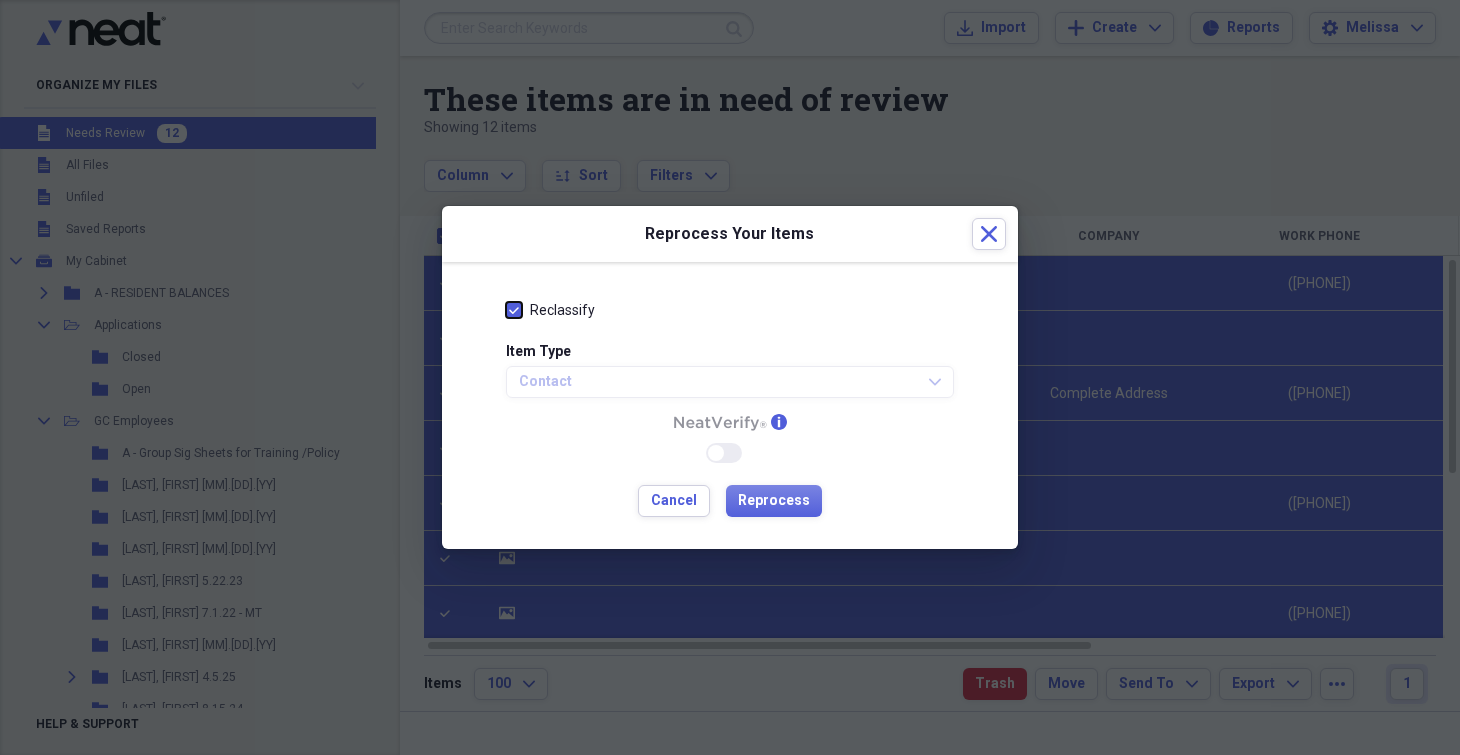 checkbox on "true" 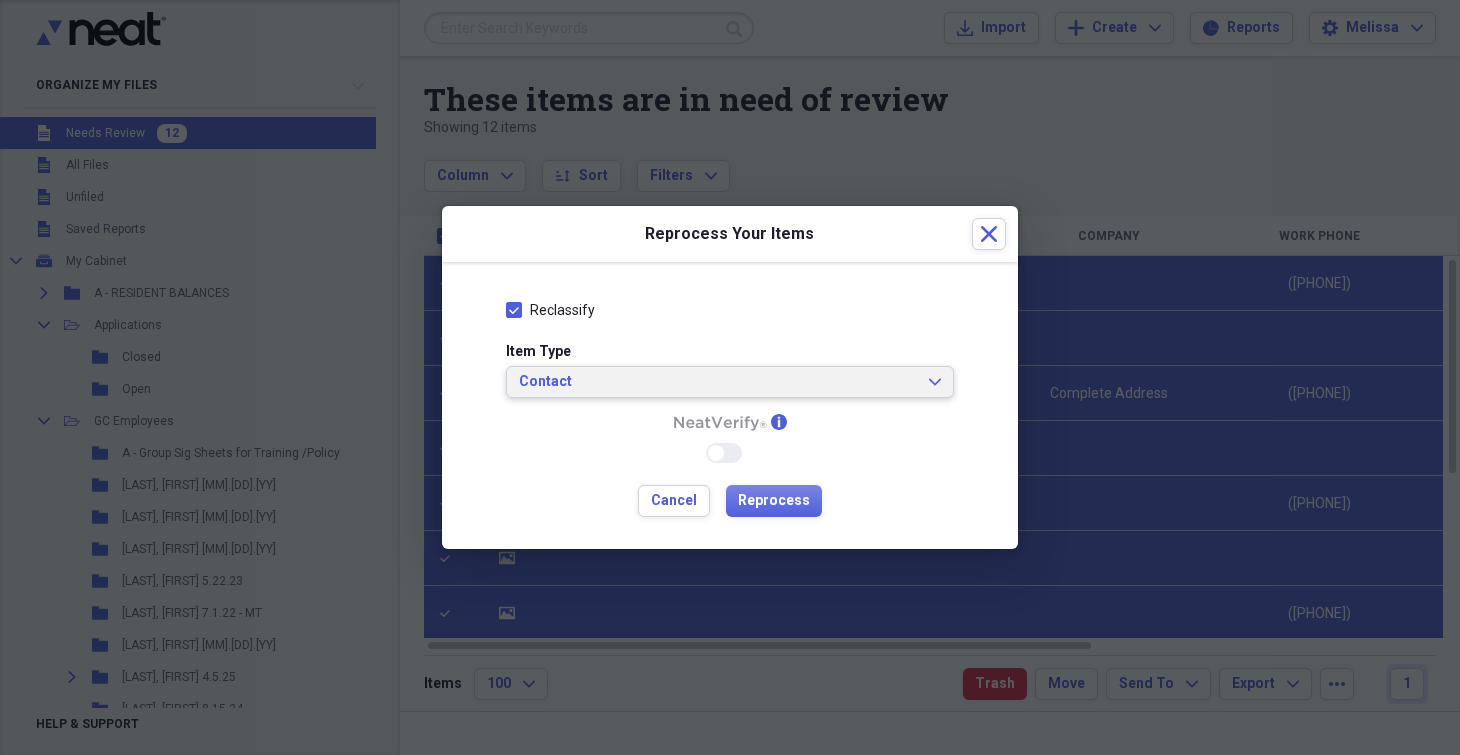 click on "Contact" at bounding box center (718, 382) 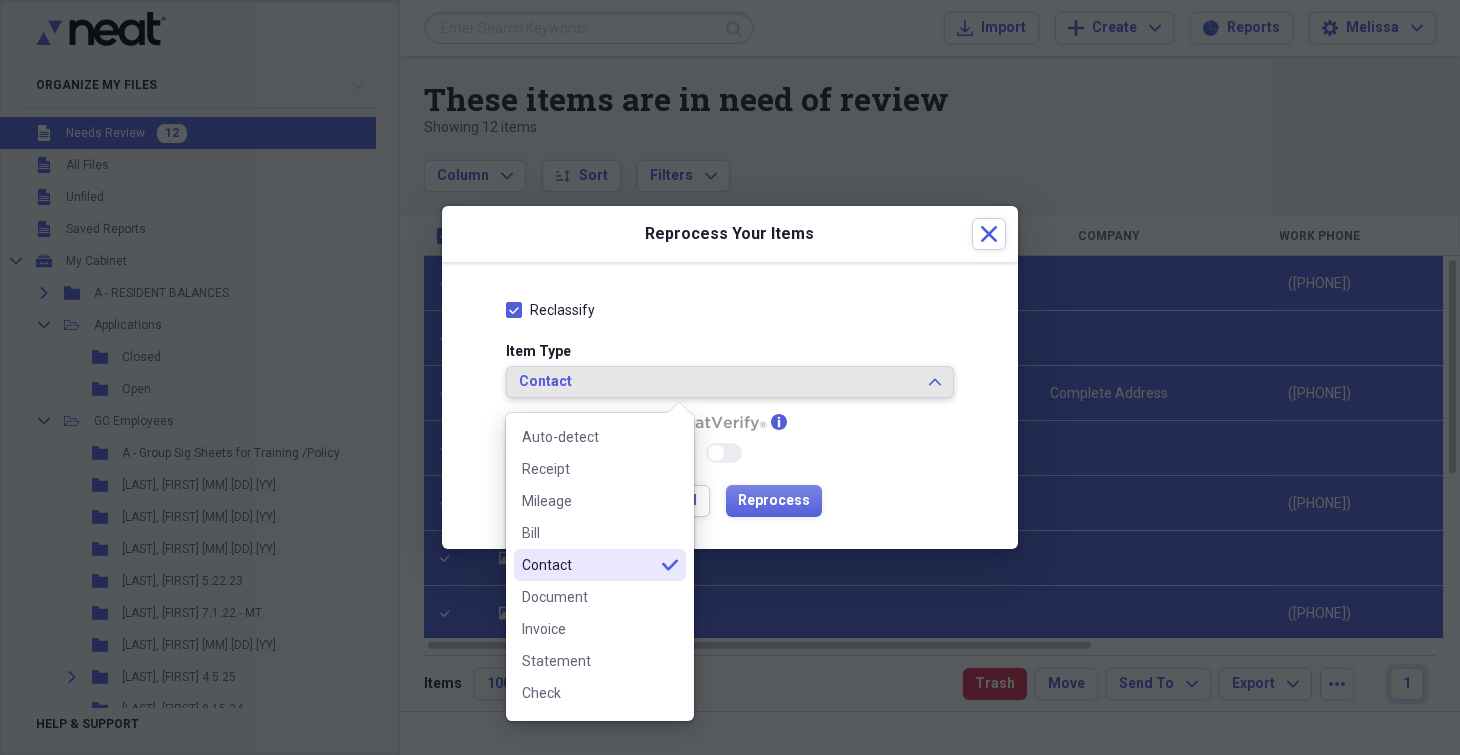 click on "Contact" at bounding box center [588, 565] 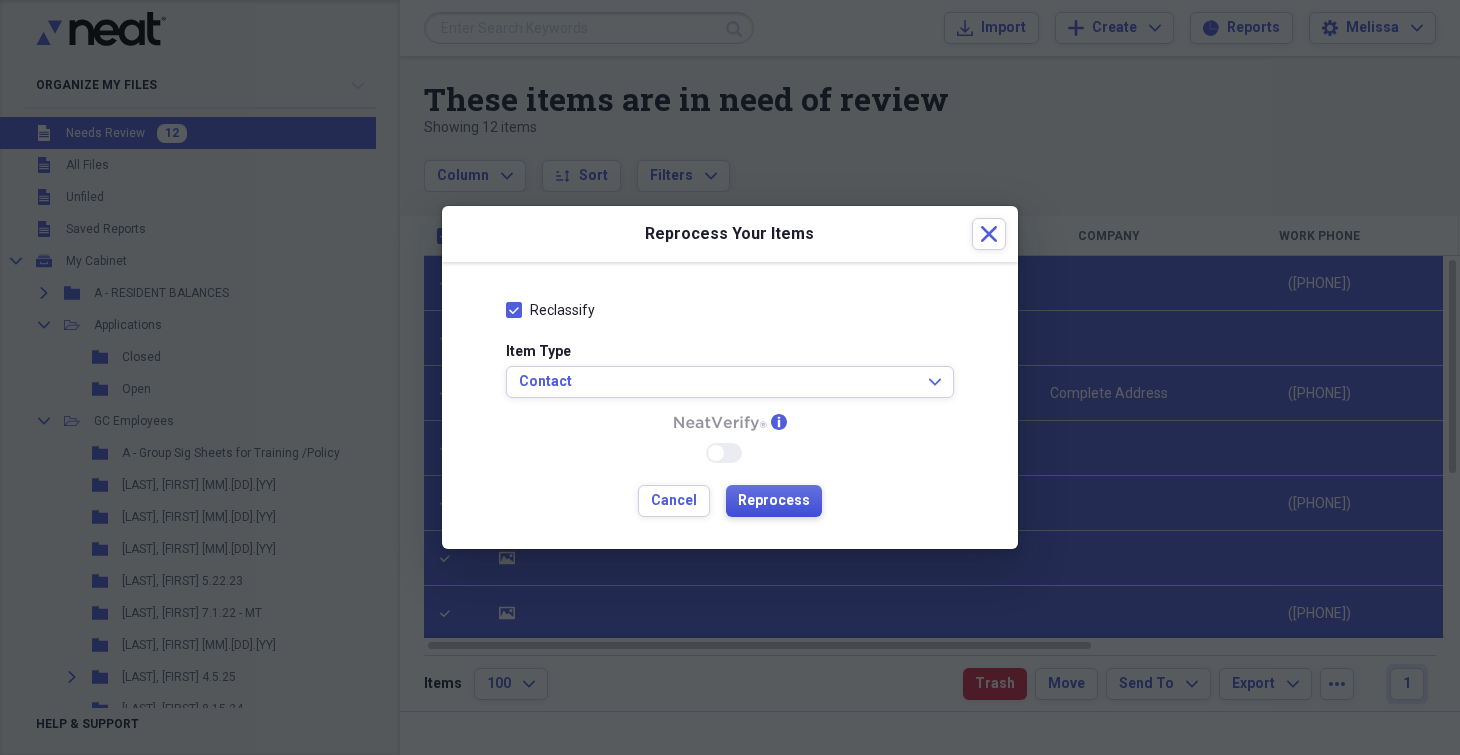click on "Reprocess" at bounding box center (774, 501) 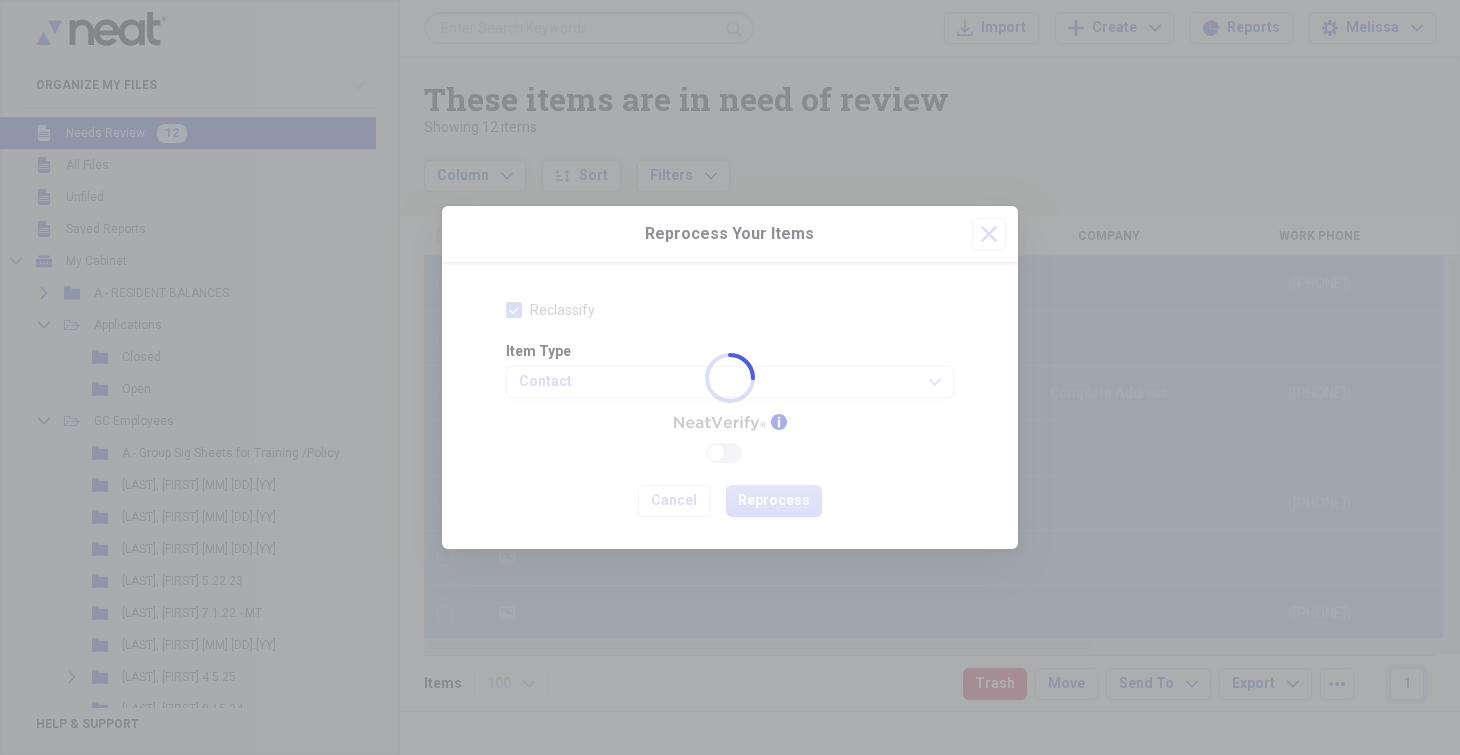 checkbox on "false" 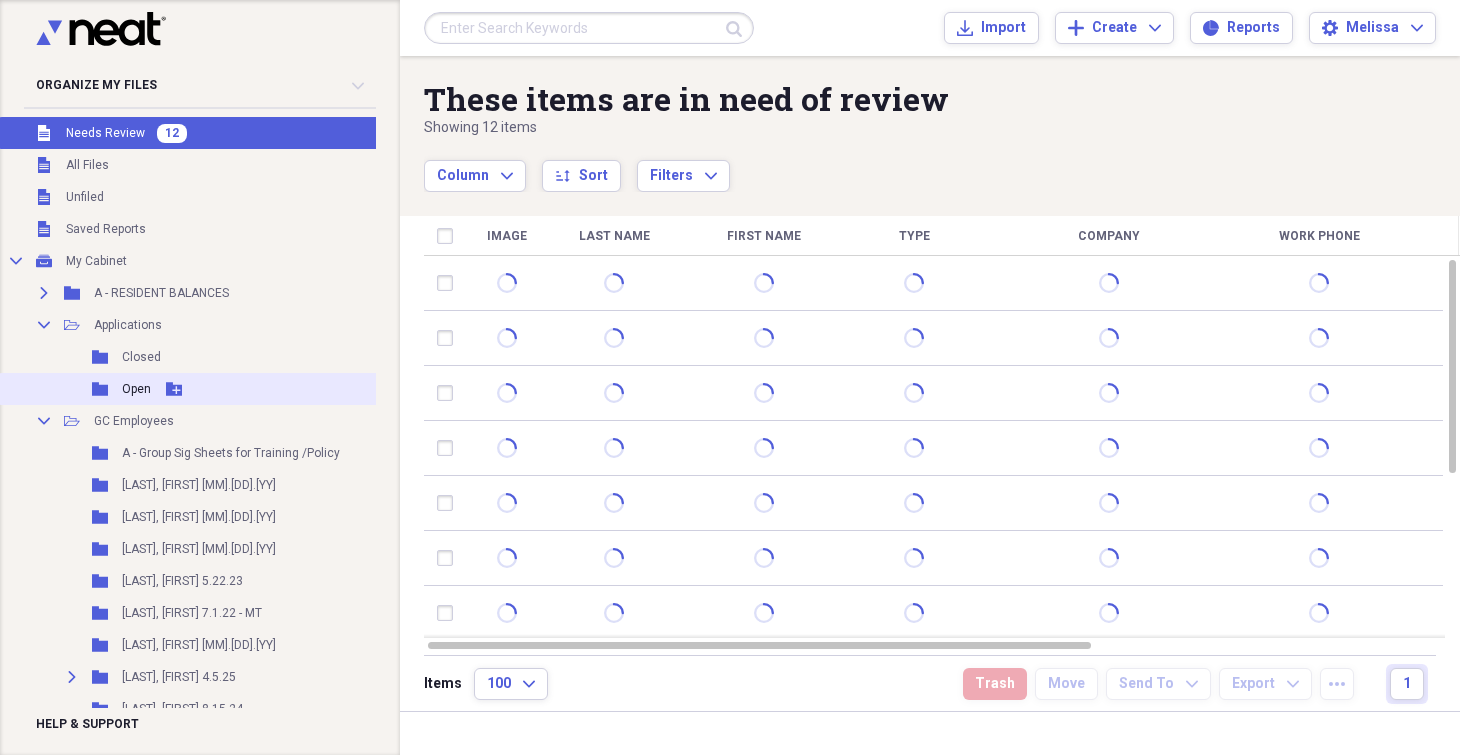 click on "Folder Open Add Folder" at bounding box center (230, 389) 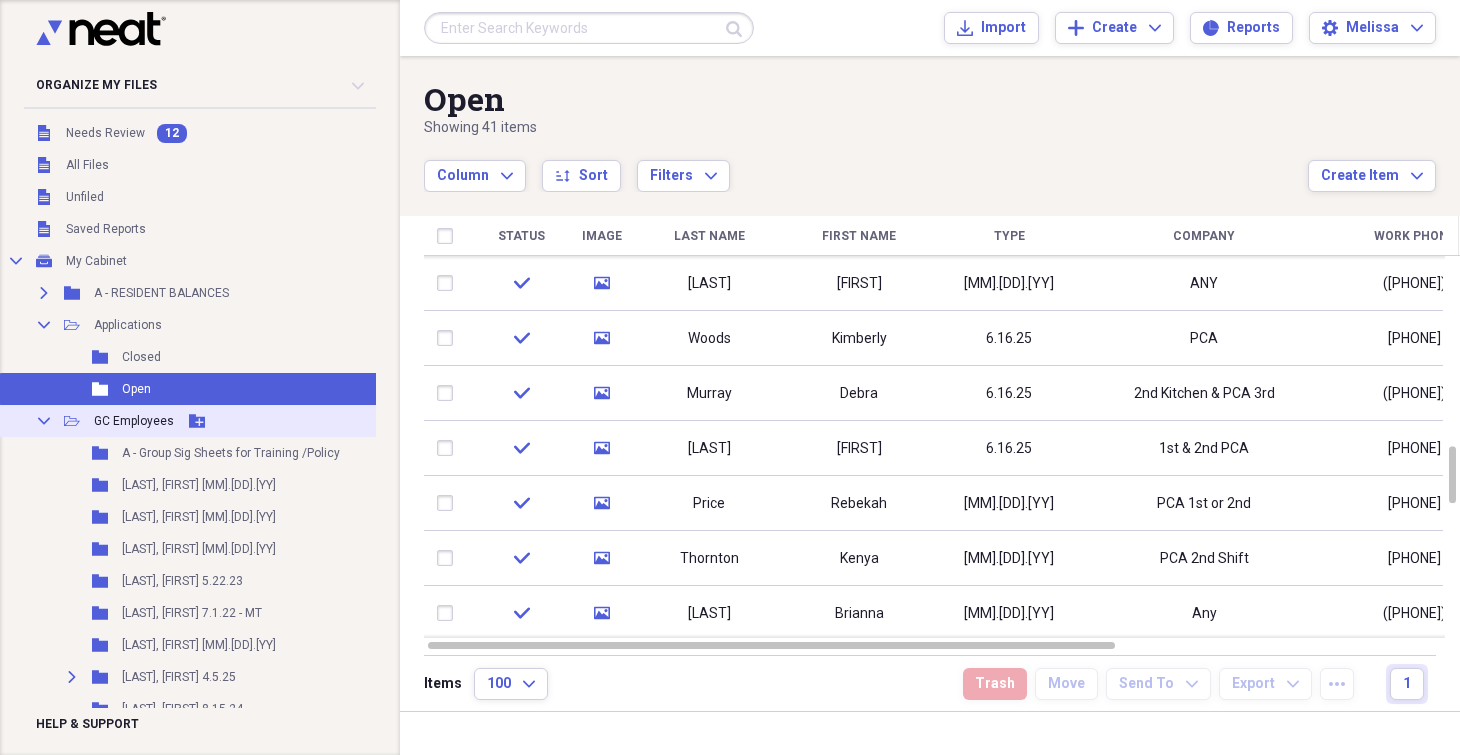 click 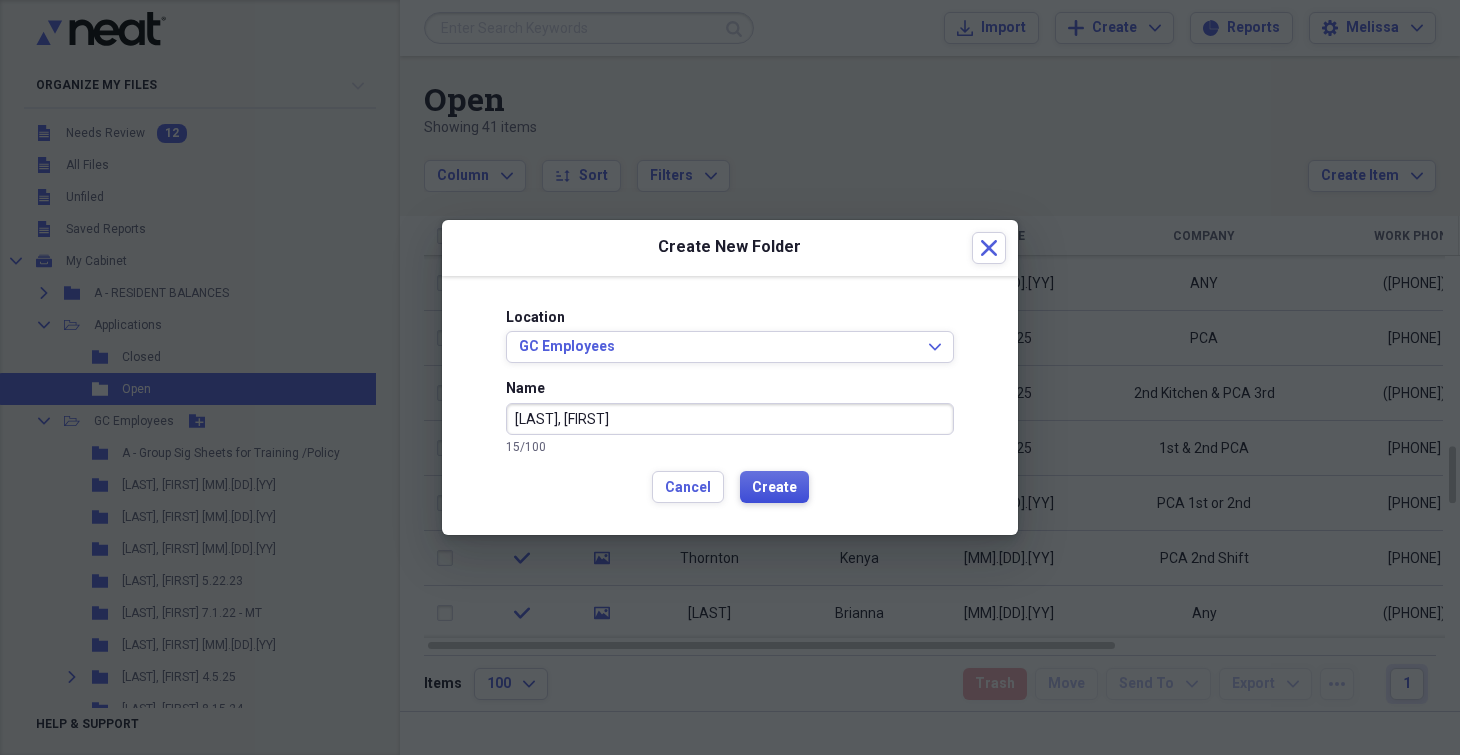 type on "[LAST], [FIRST]" 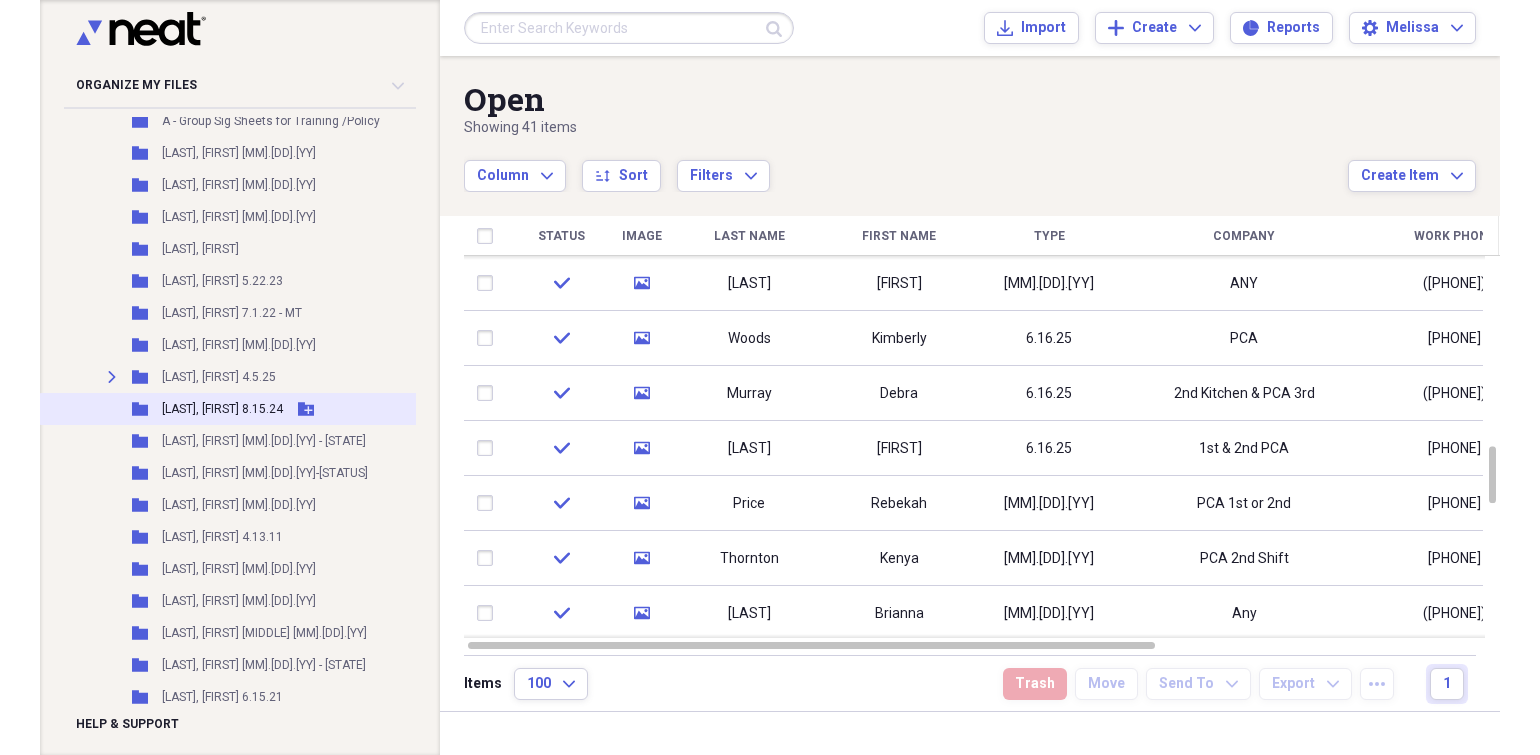 scroll, scrollTop: 300, scrollLeft: 0, axis: vertical 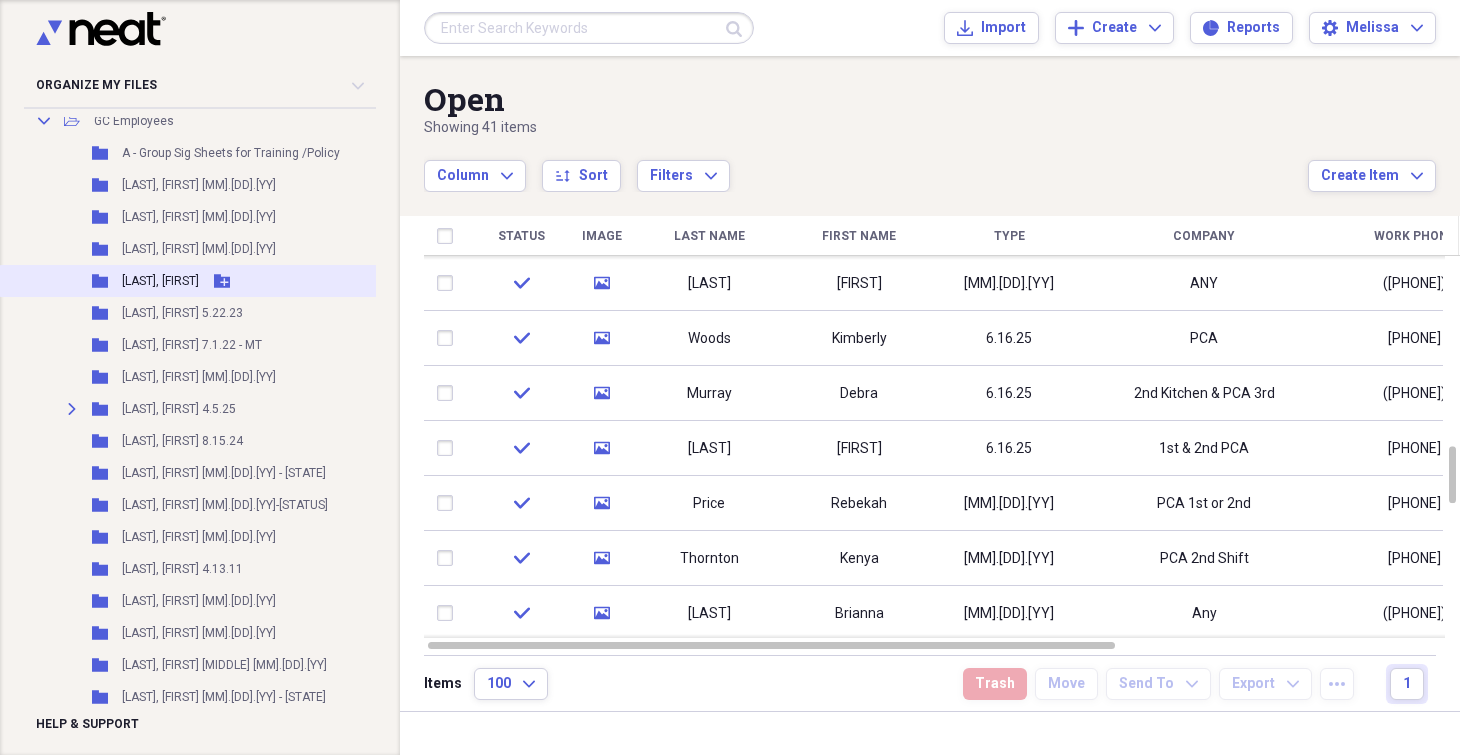 click on "[LAST], [FIRST]" at bounding box center (160, 281) 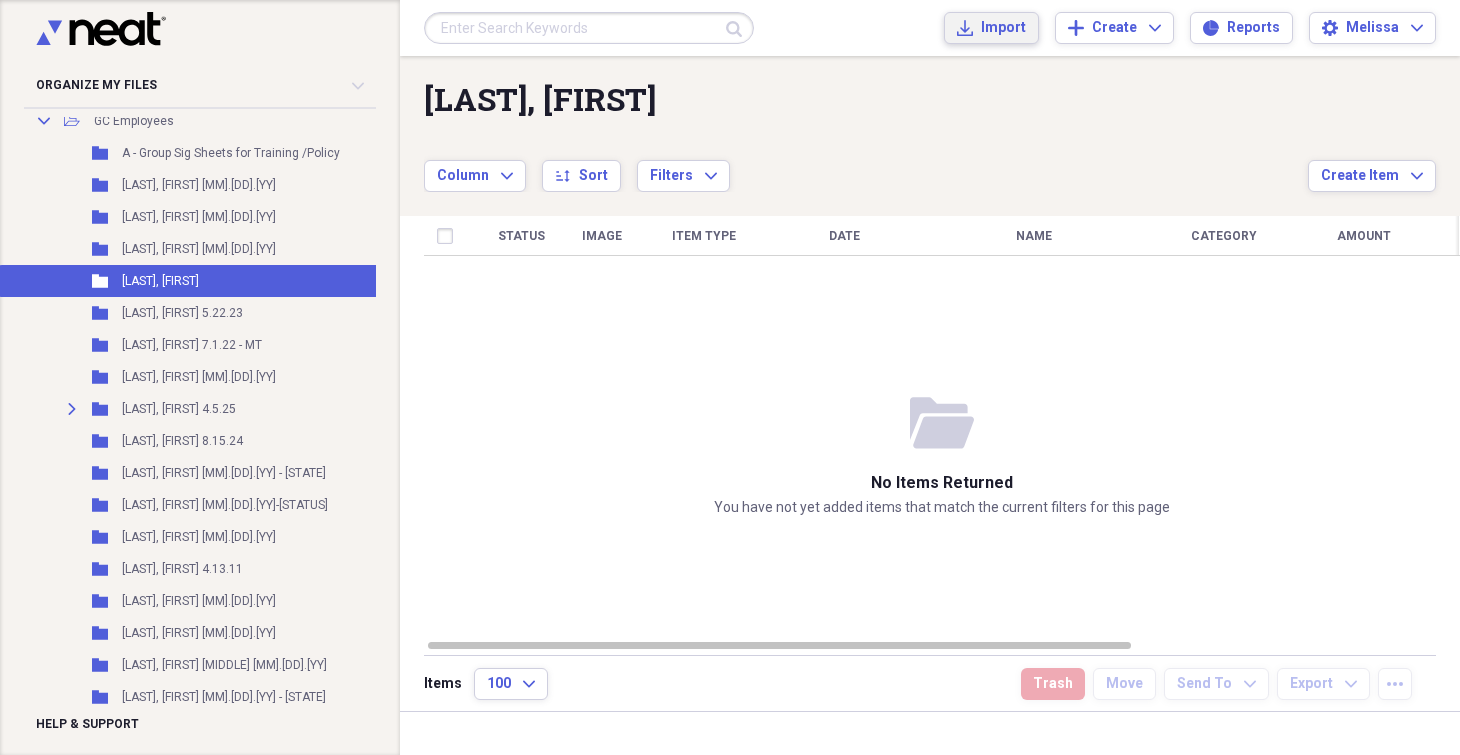 click on "Import" at bounding box center (1003, 28) 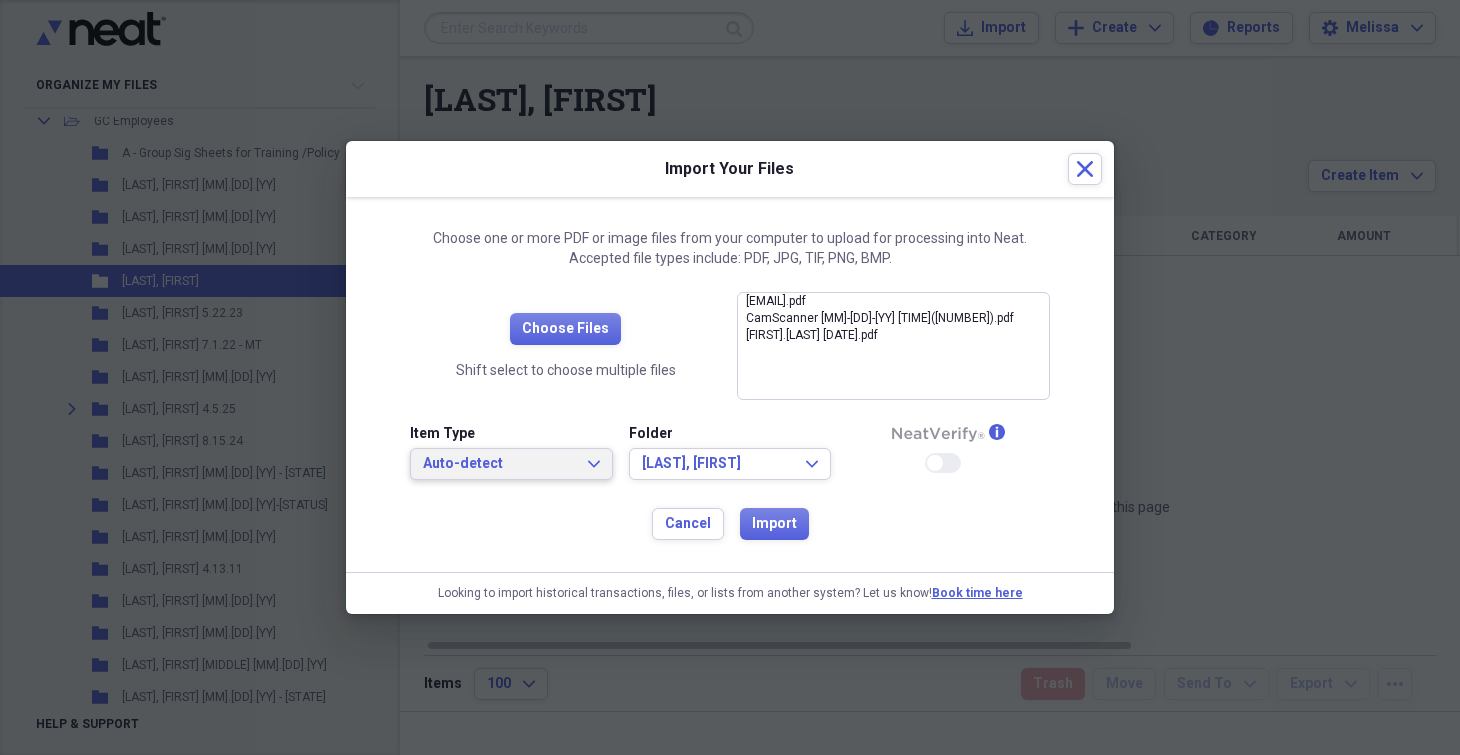 click on "Auto-detect" at bounding box center (499, 464) 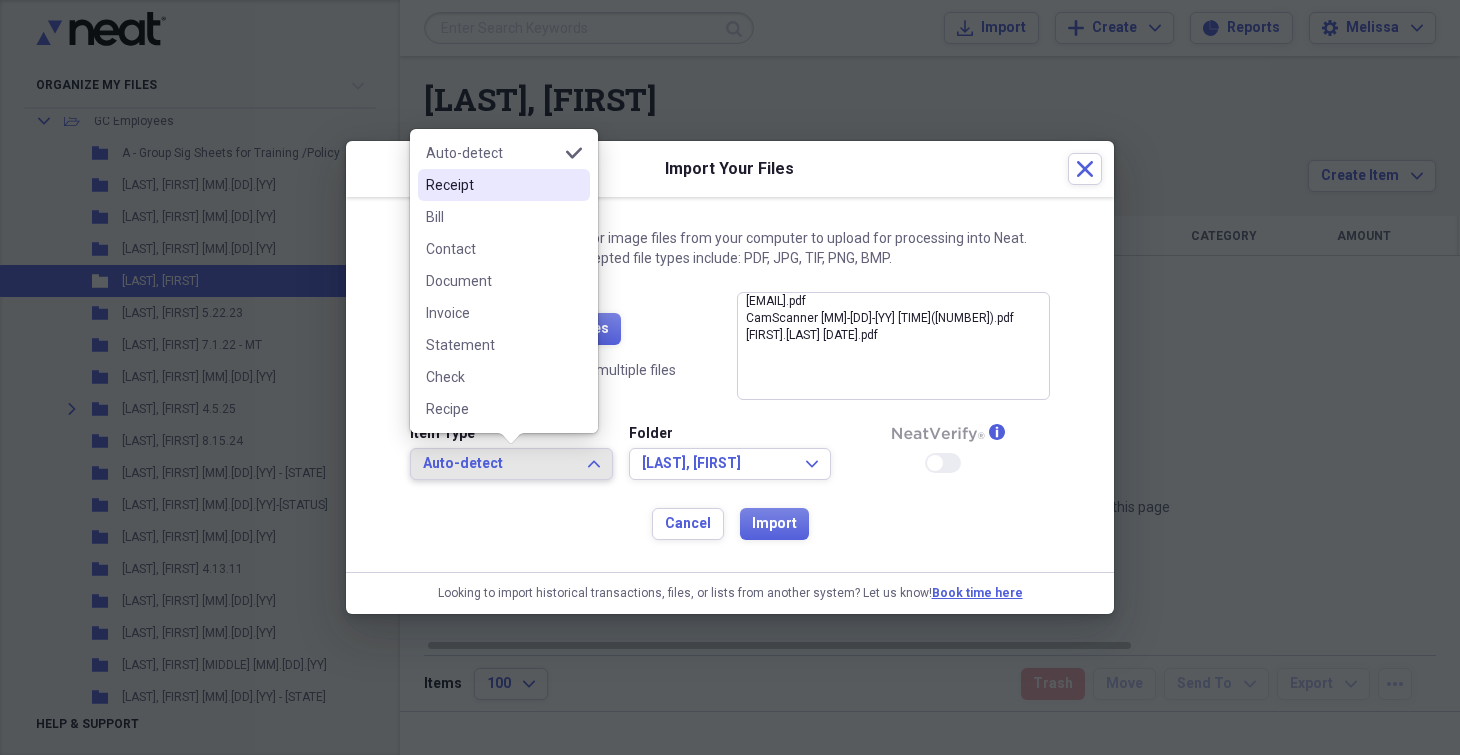 click on "Receipt" at bounding box center [504, 185] 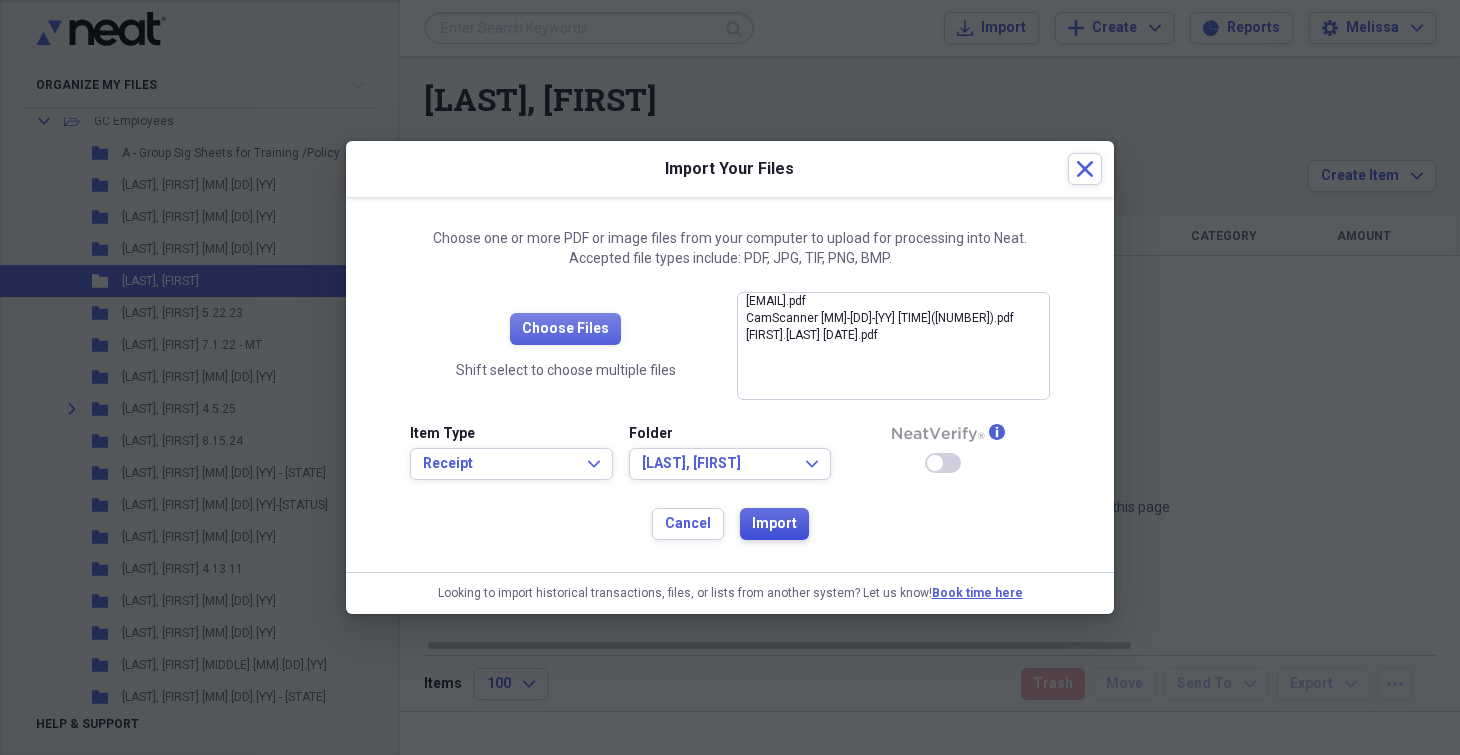 click on "Import" at bounding box center (774, 524) 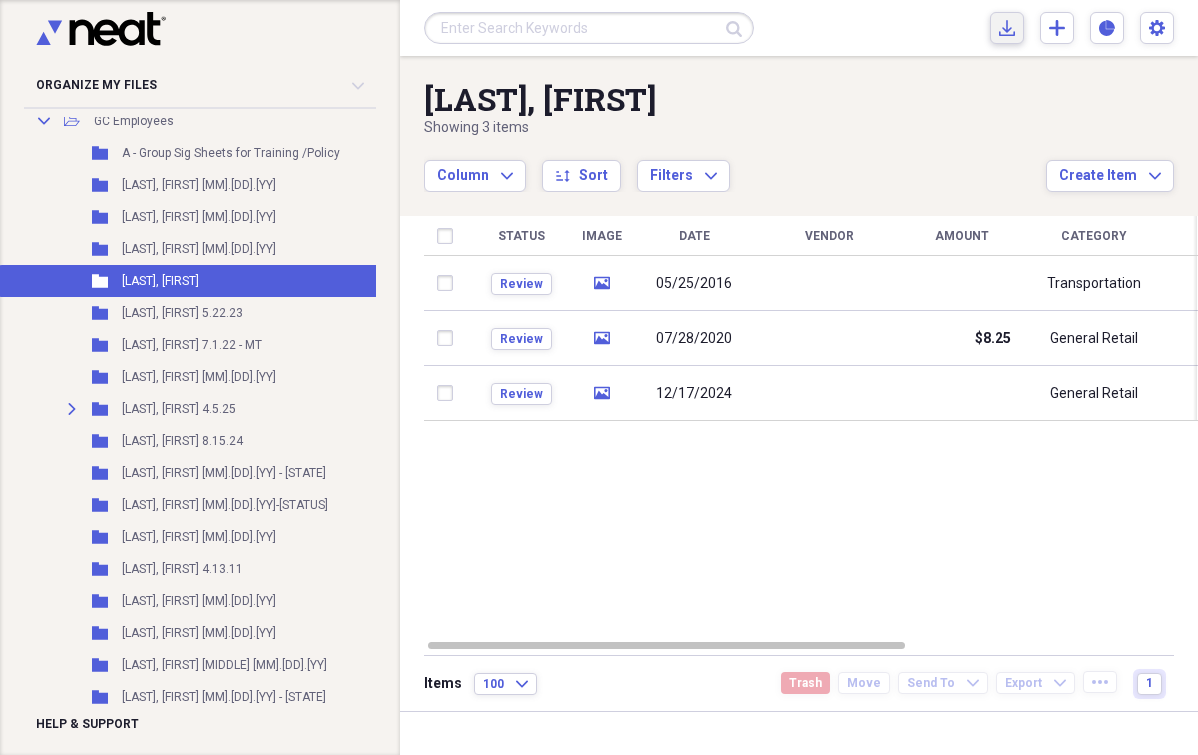click on "Import Import" at bounding box center [1007, 28] 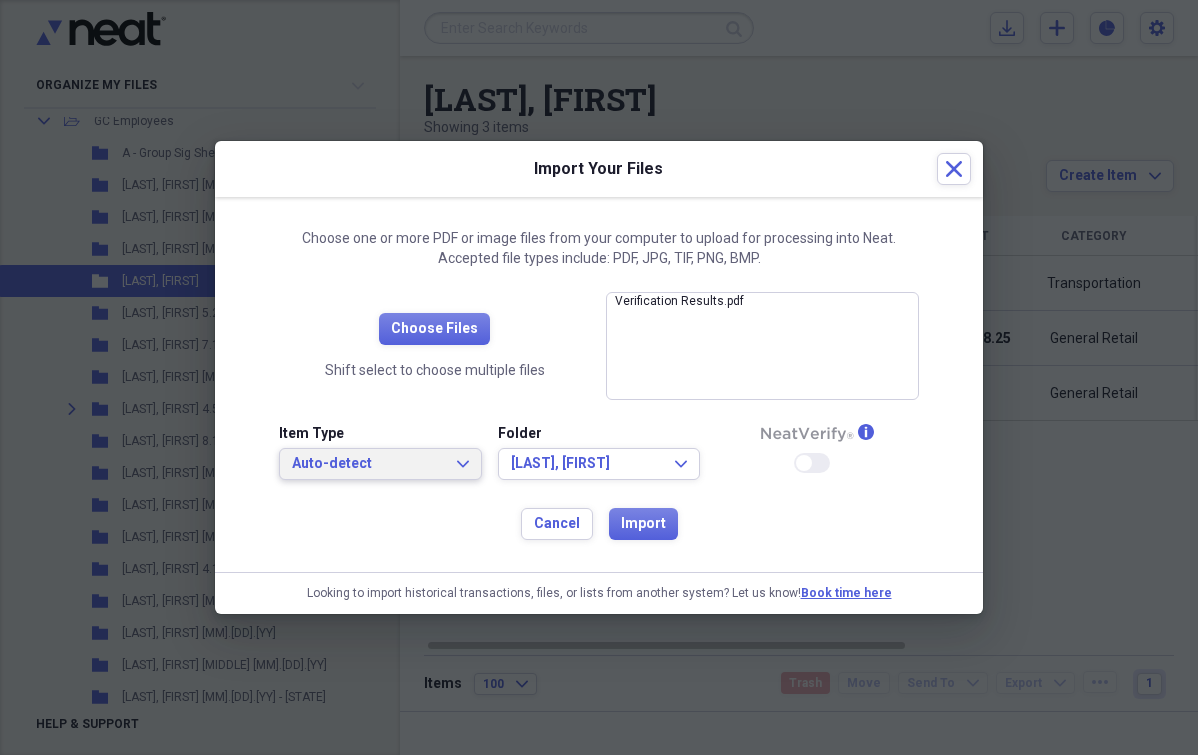 click on "Auto-detect" at bounding box center [368, 464] 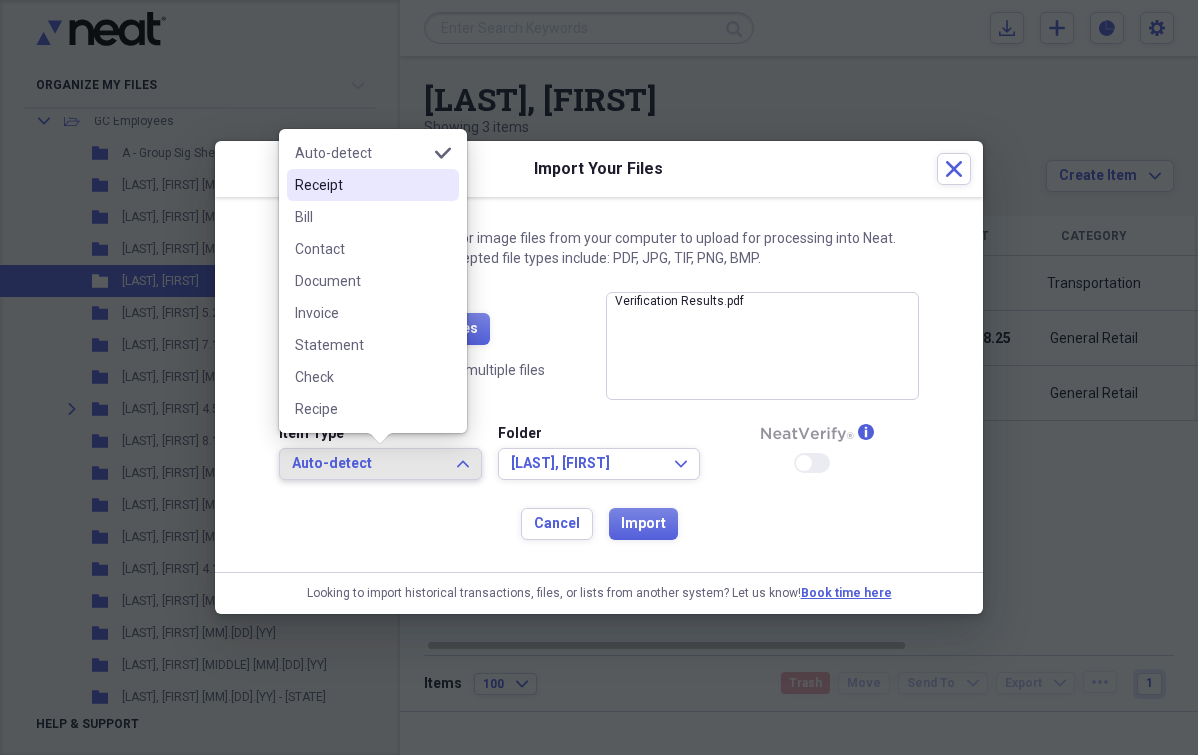 click on "Receipt" at bounding box center (373, 185) 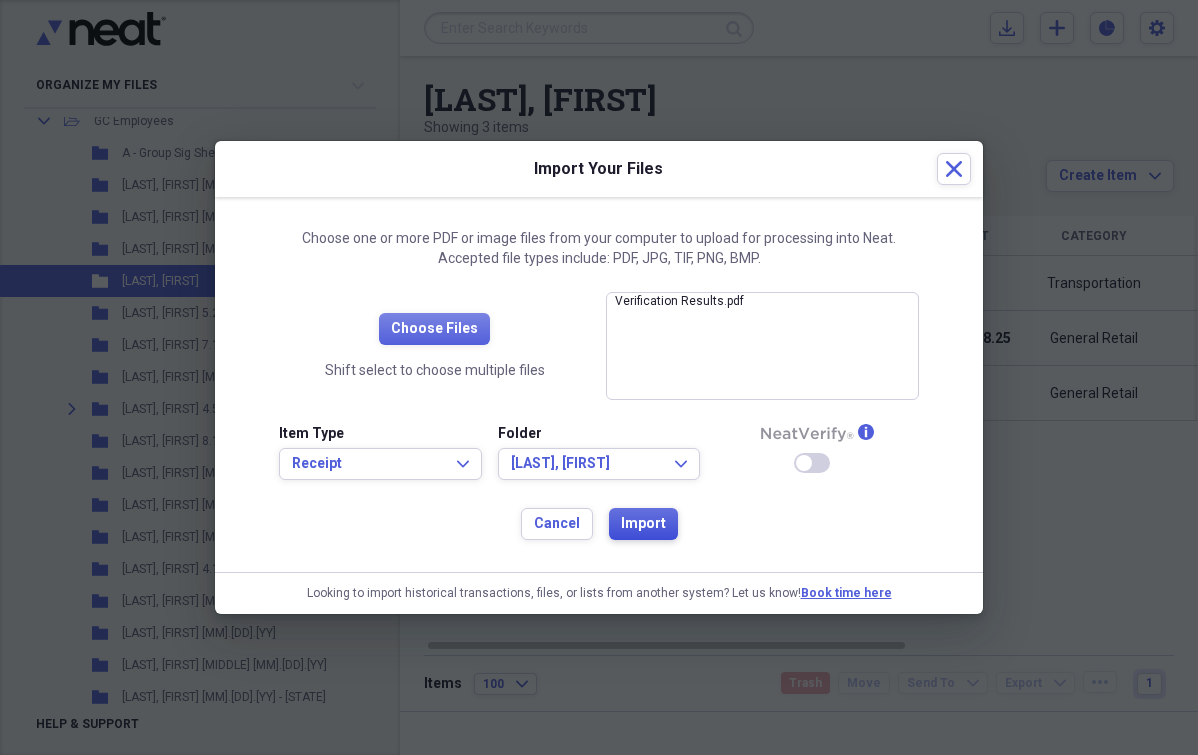 click on "Import" at bounding box center (643, 524) 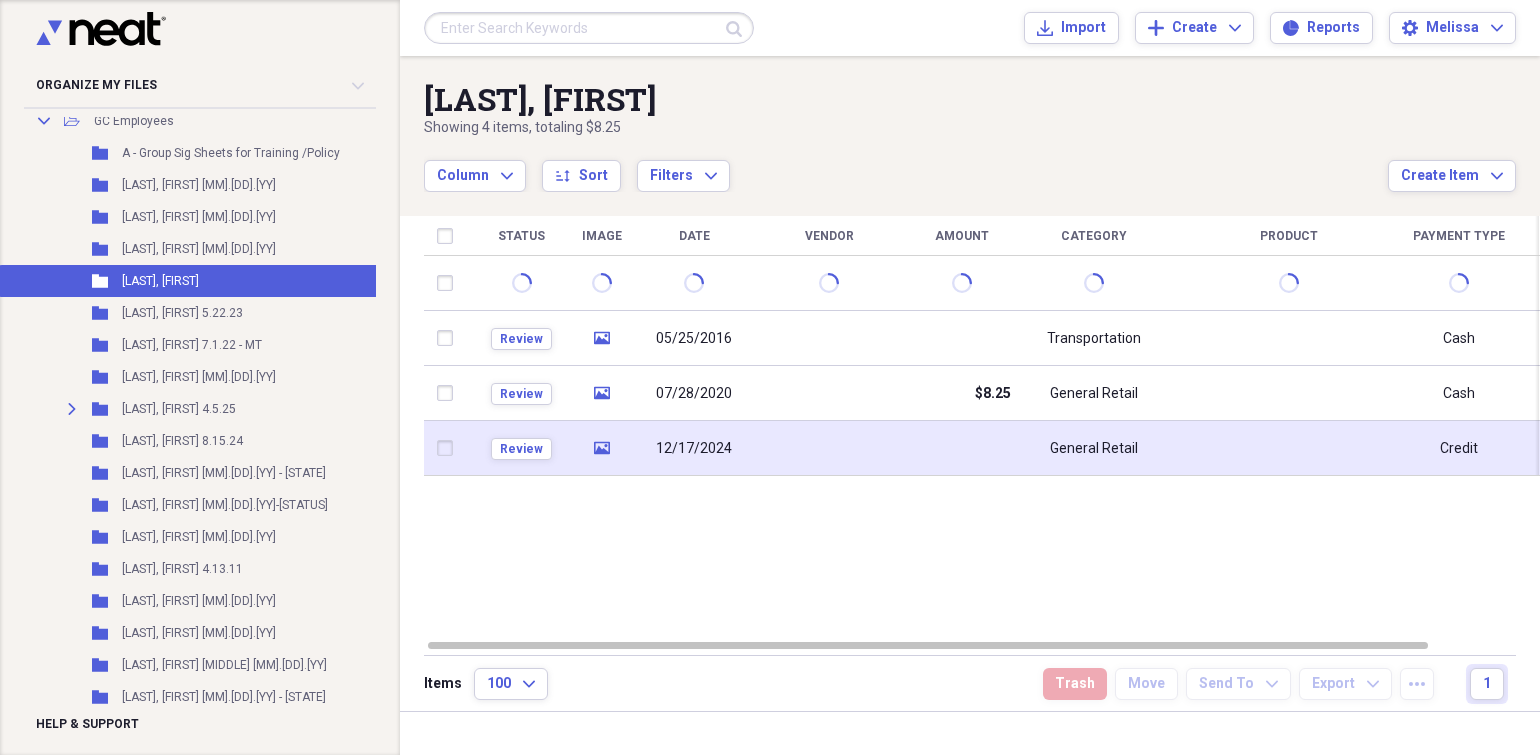 click at bounding box center [829, 448] 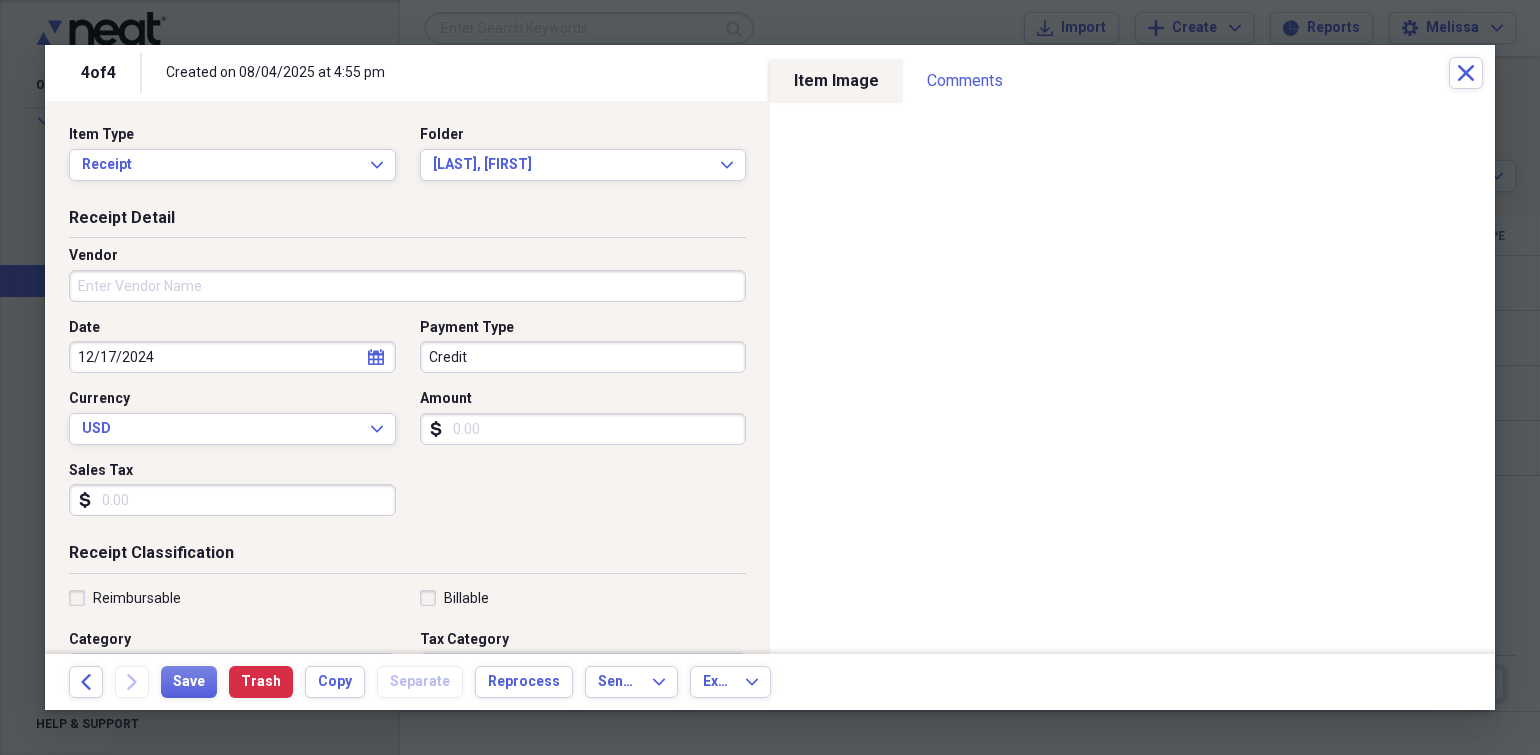 click on "Vendor" at bounding box center [407, 286] 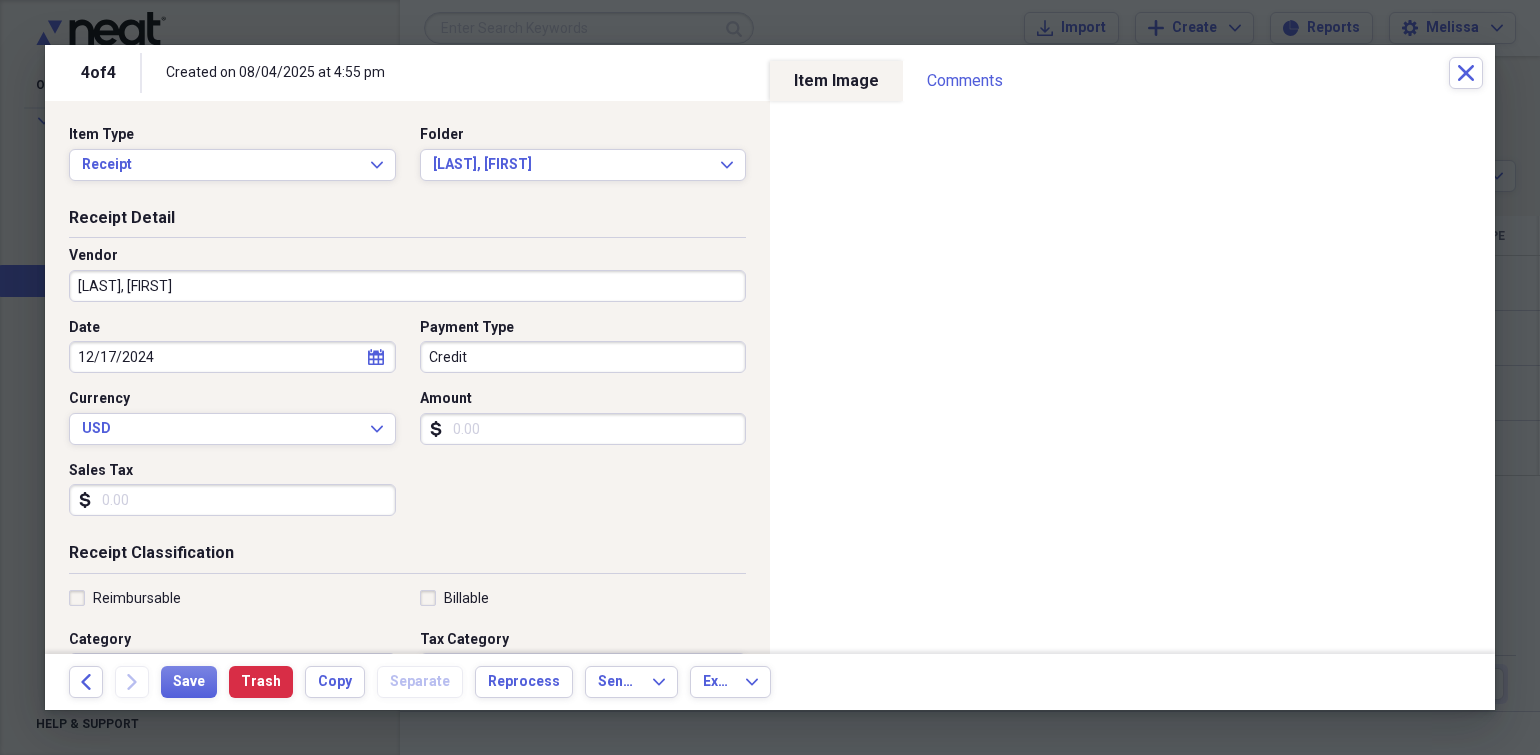 type on "[LAST], [FIRST]" 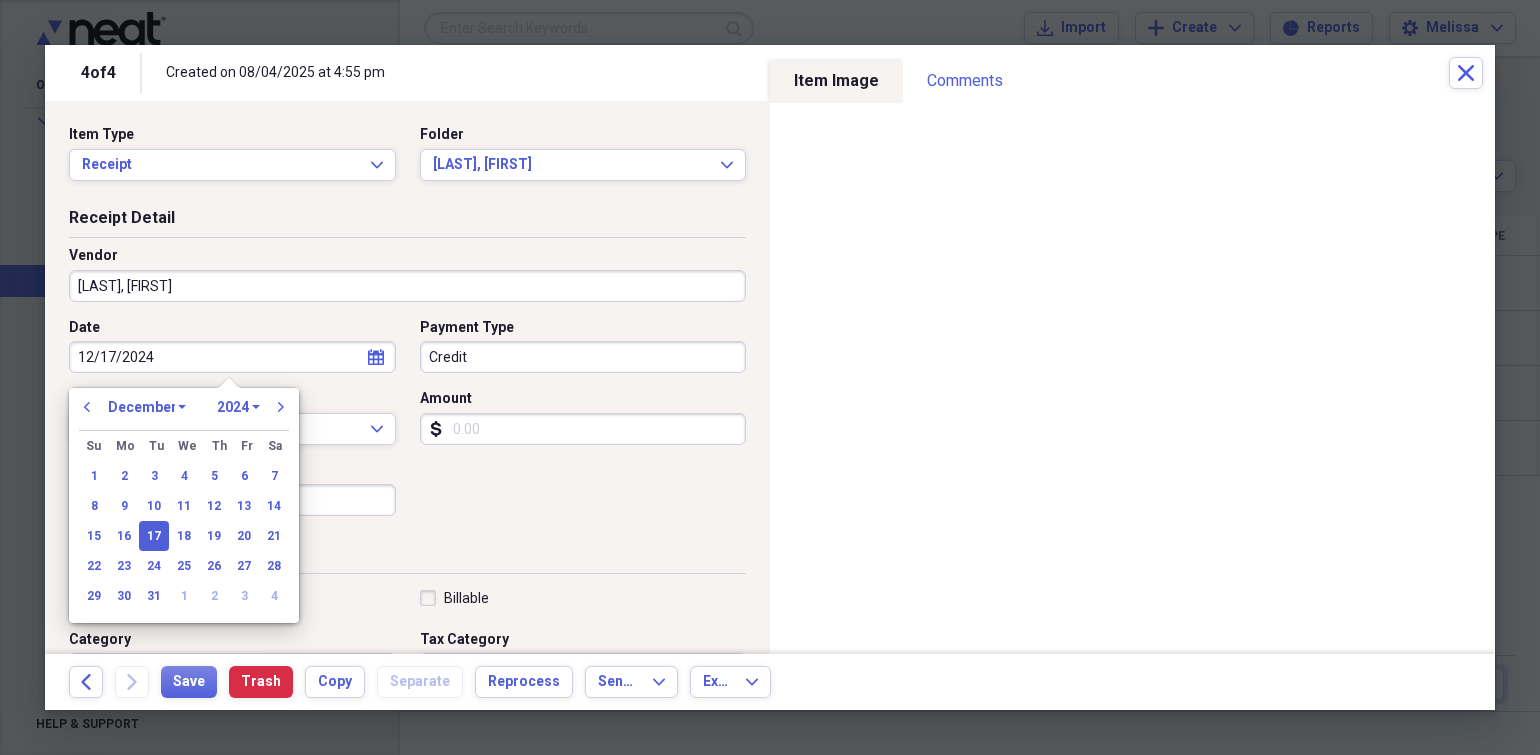 drag, startPoint x: 212, startPoint y: 352, endPoint x: 71, endPoint y: 370, distance: 142.14429 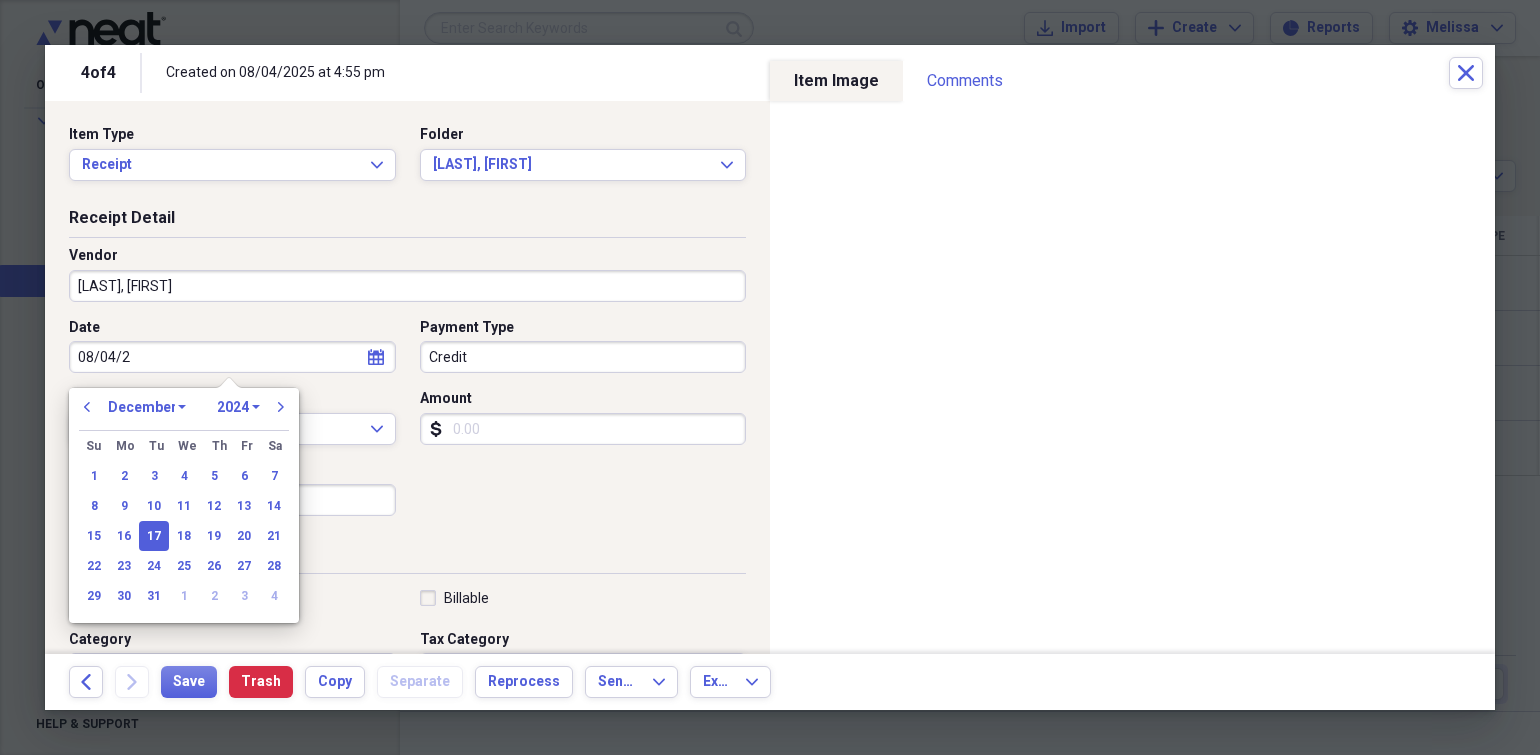 type on "08/04/20" 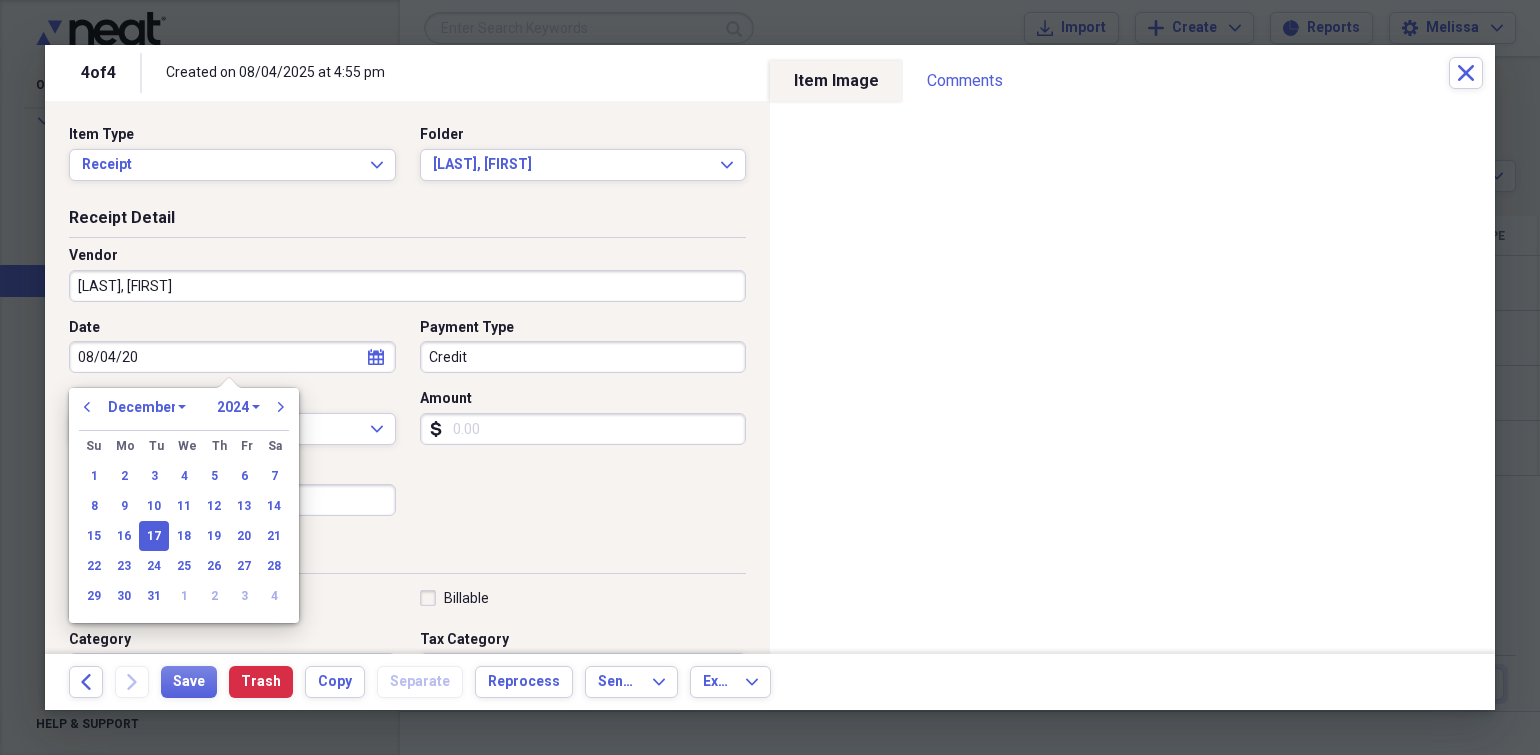 select on "7" 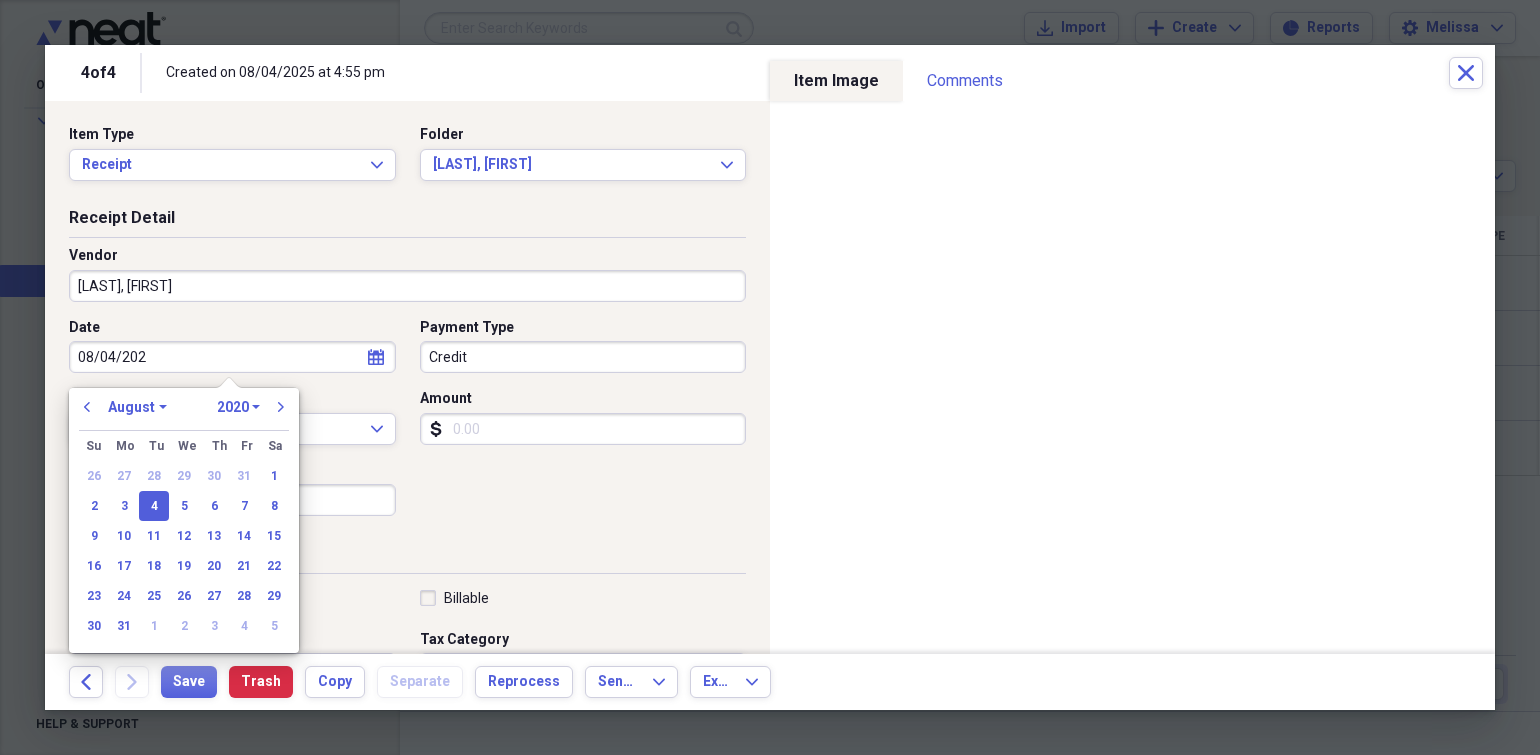 type on "08/04/2025" 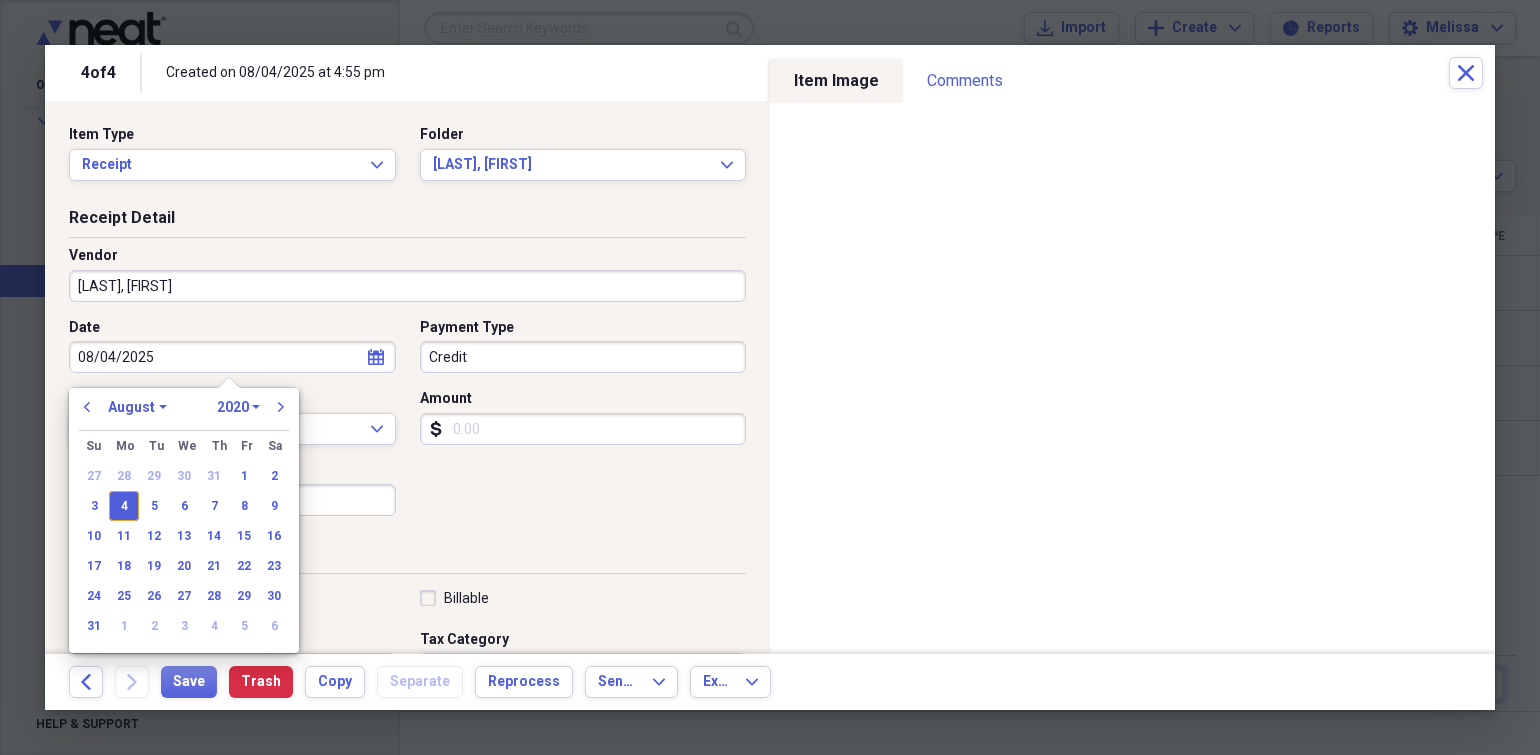select on "2025" 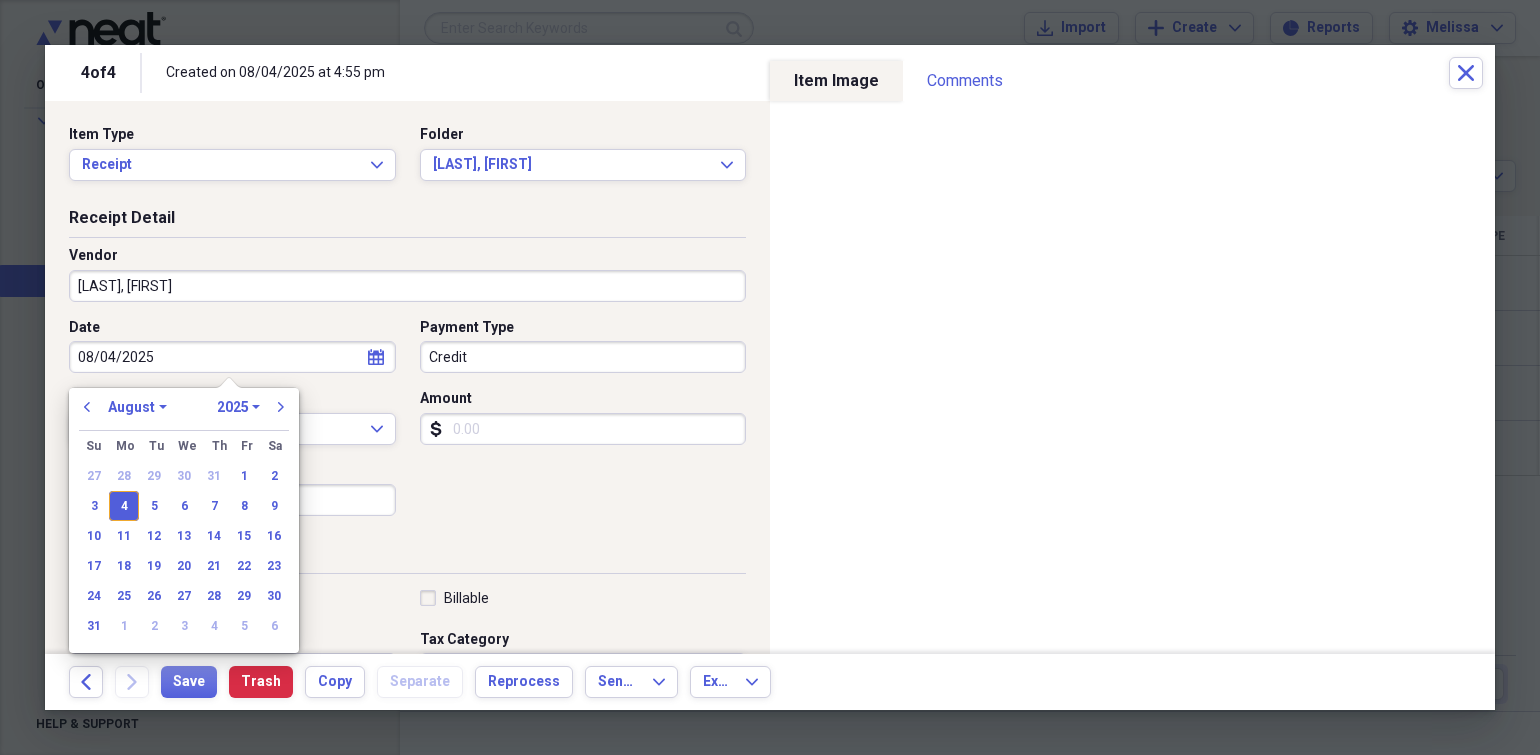 type on "08/04/2025" 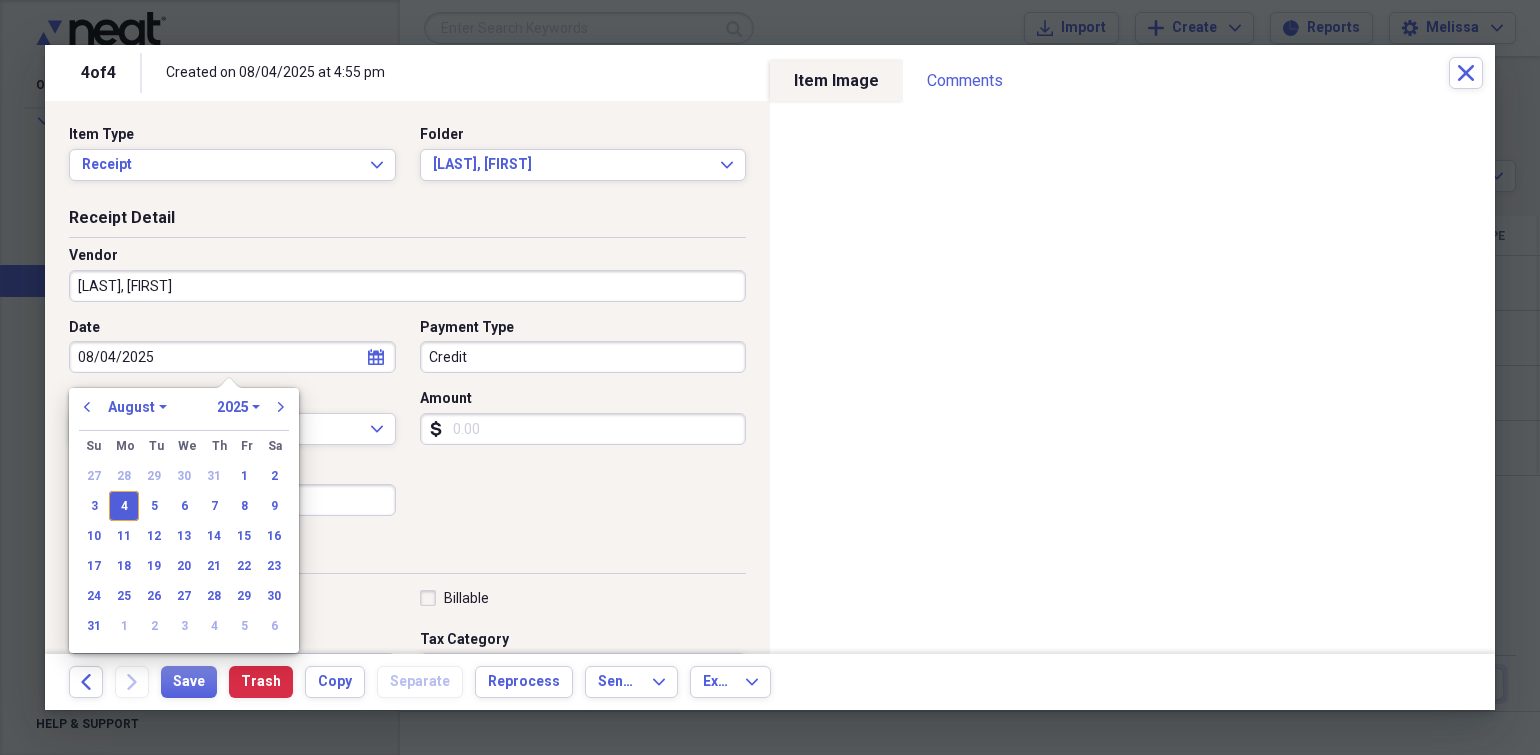 click on "Credit" at bounding box center [583, 357] 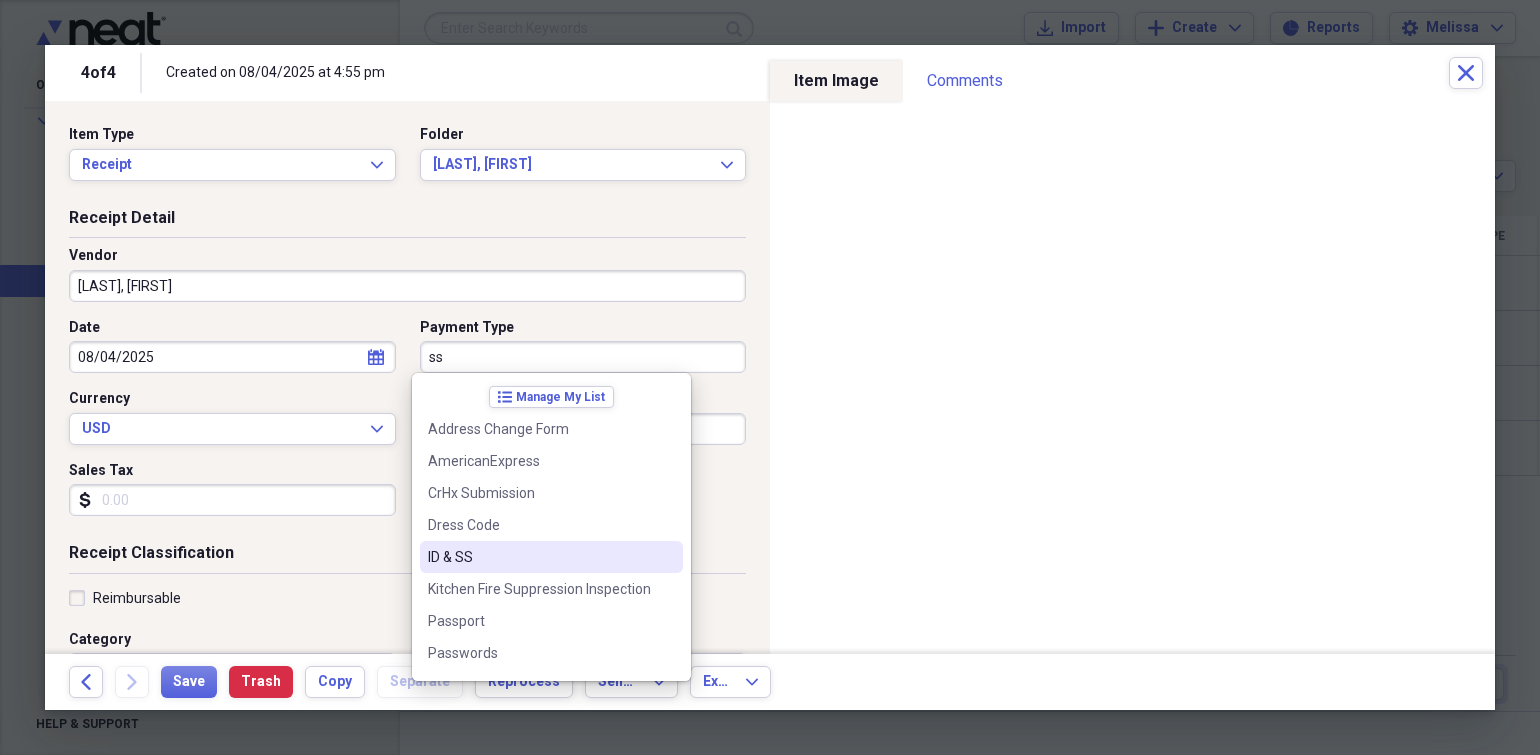 click on "ID & SS" at bounding box center [539, 557] 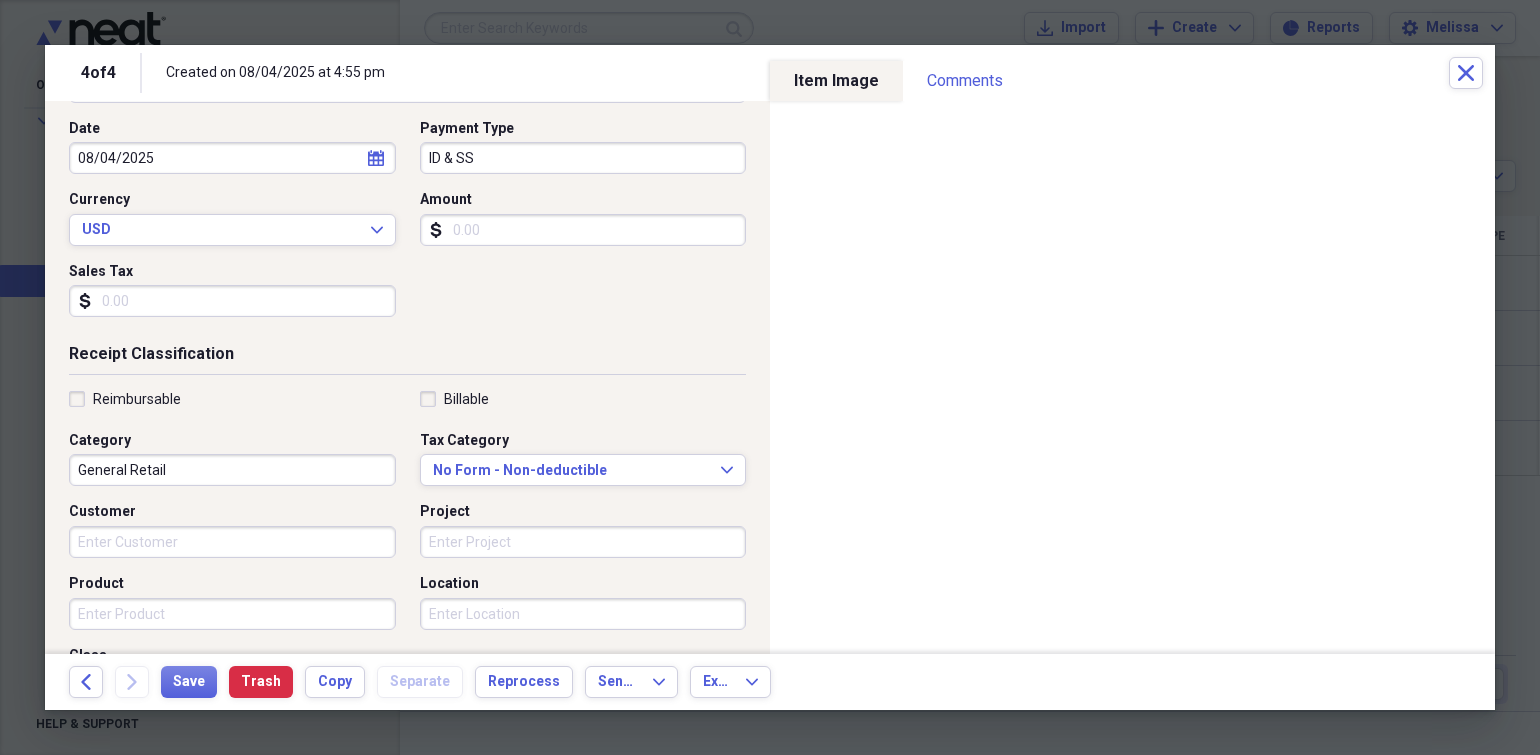scroll, scrollTop: 200, scrollLeft: 0, axis: vertical 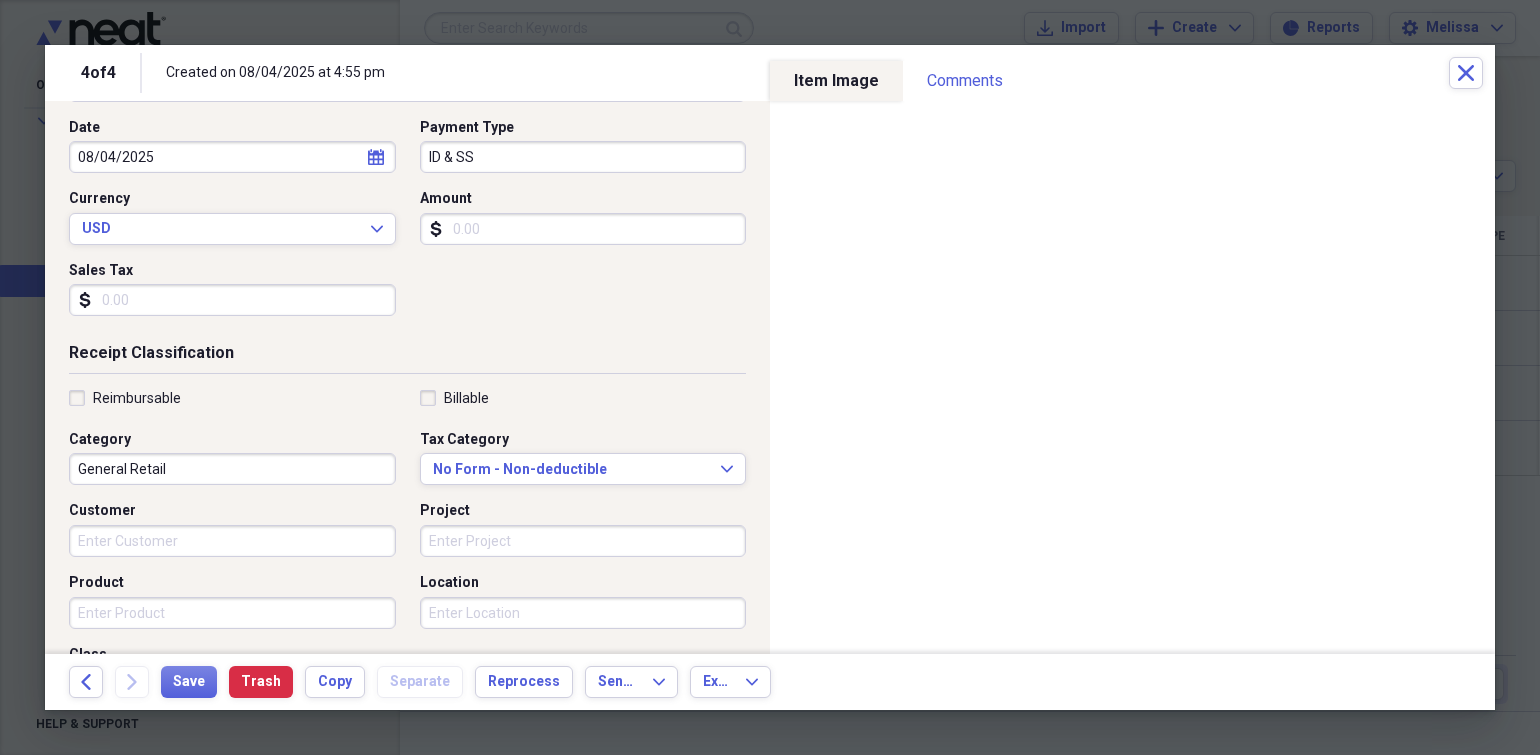 click on "General Retail" at bounding box center (232, 469) 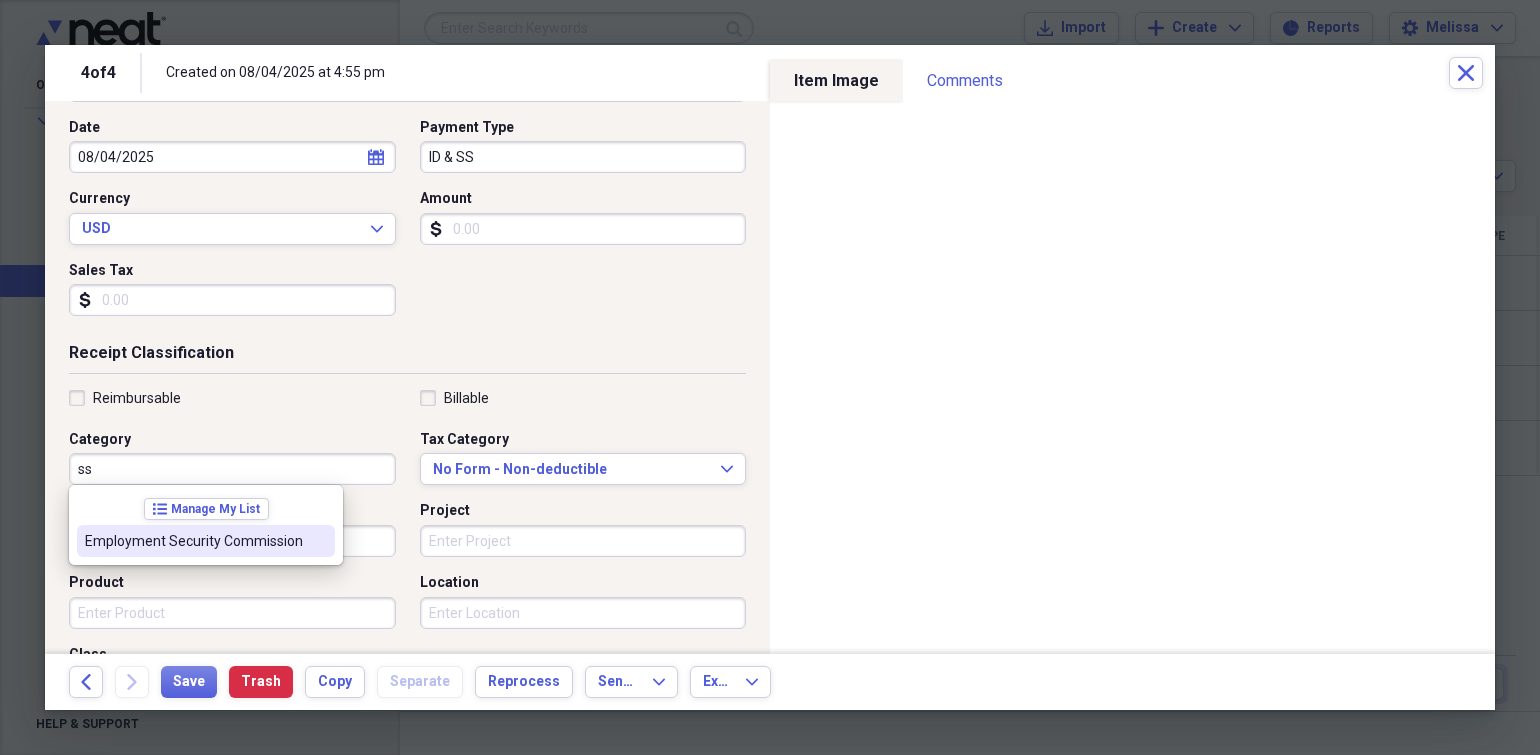type on "s" 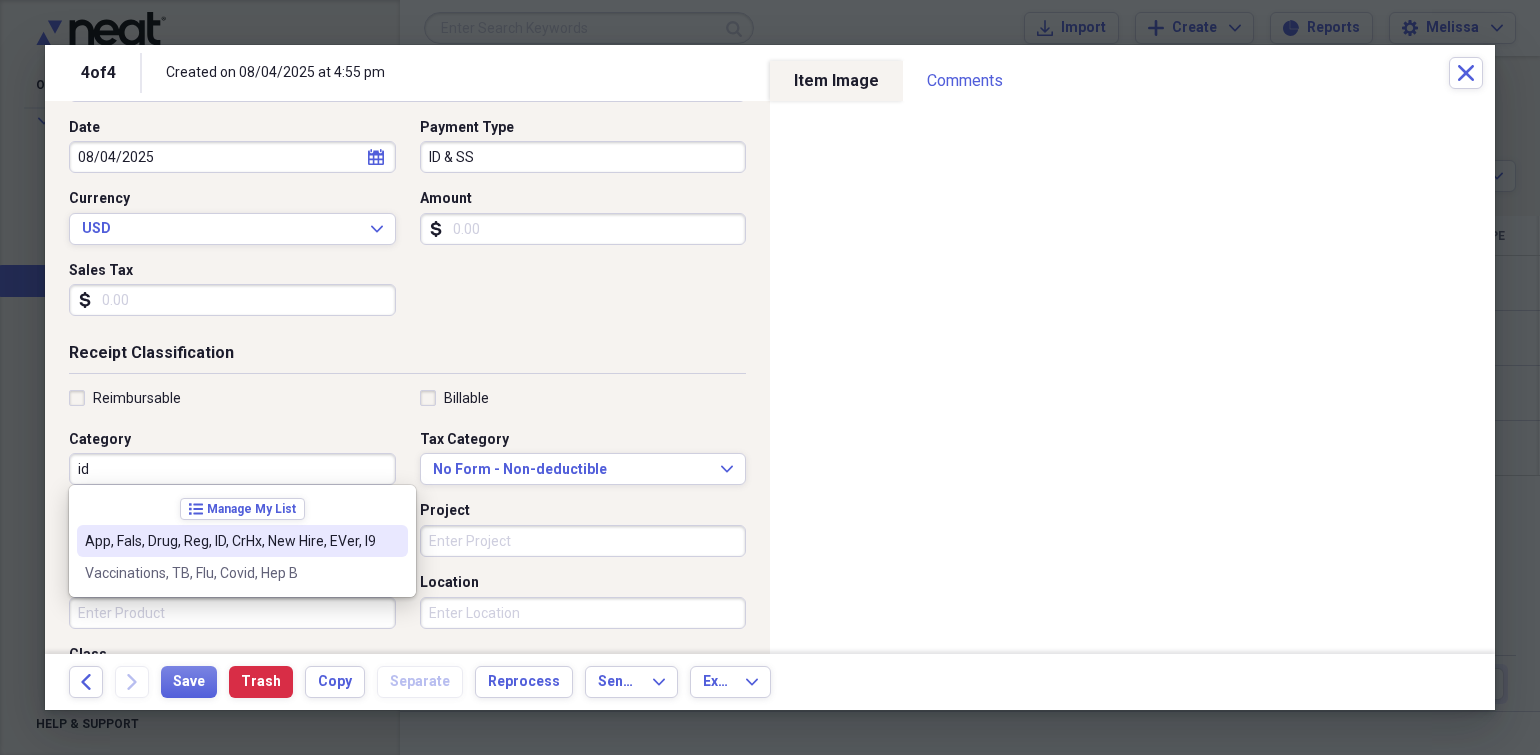 click on "App, Fals, Drug, Reg, ID, CrHx, New Hire, EVer, I9" at bounding box center (230, 541) 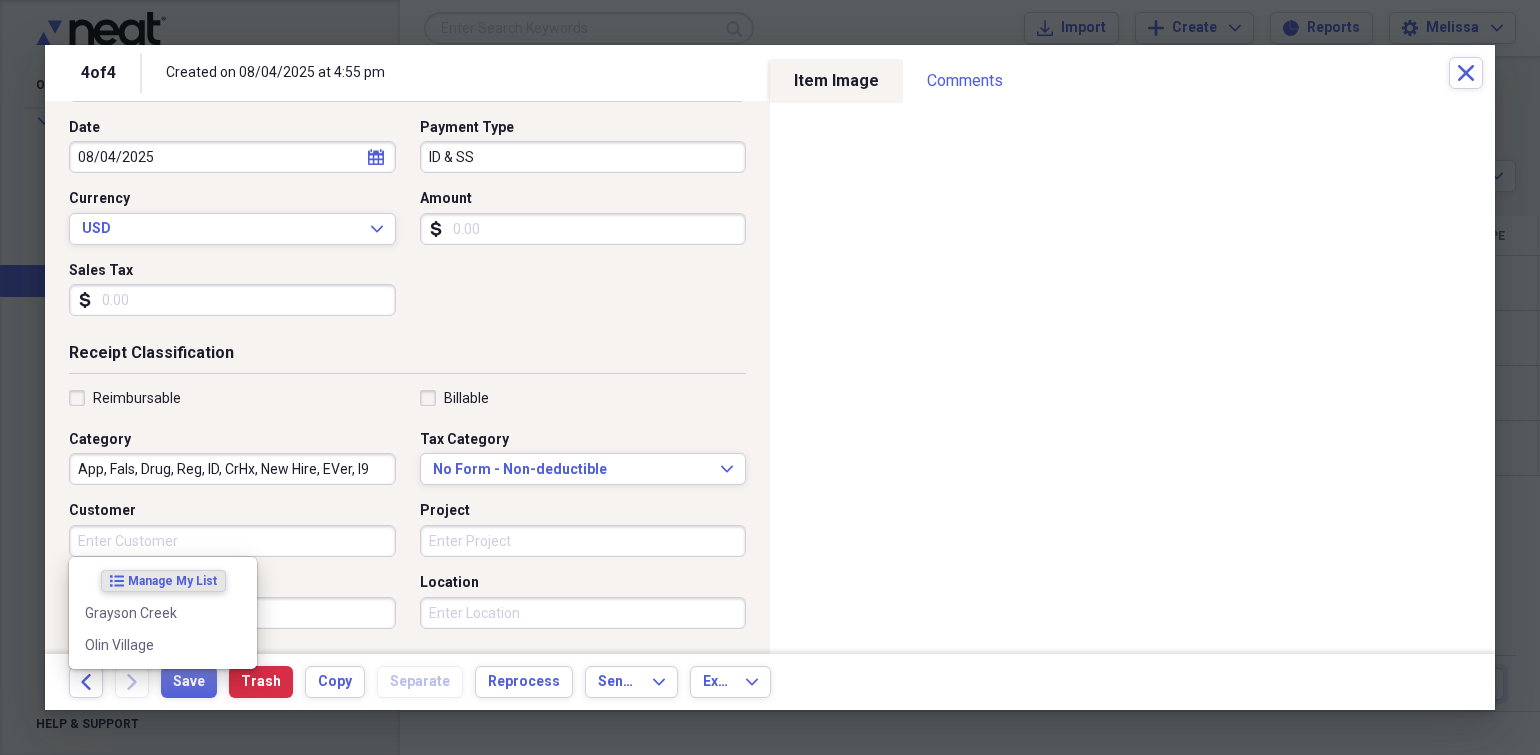 click on "Customer" at bounding box center [232, 541] 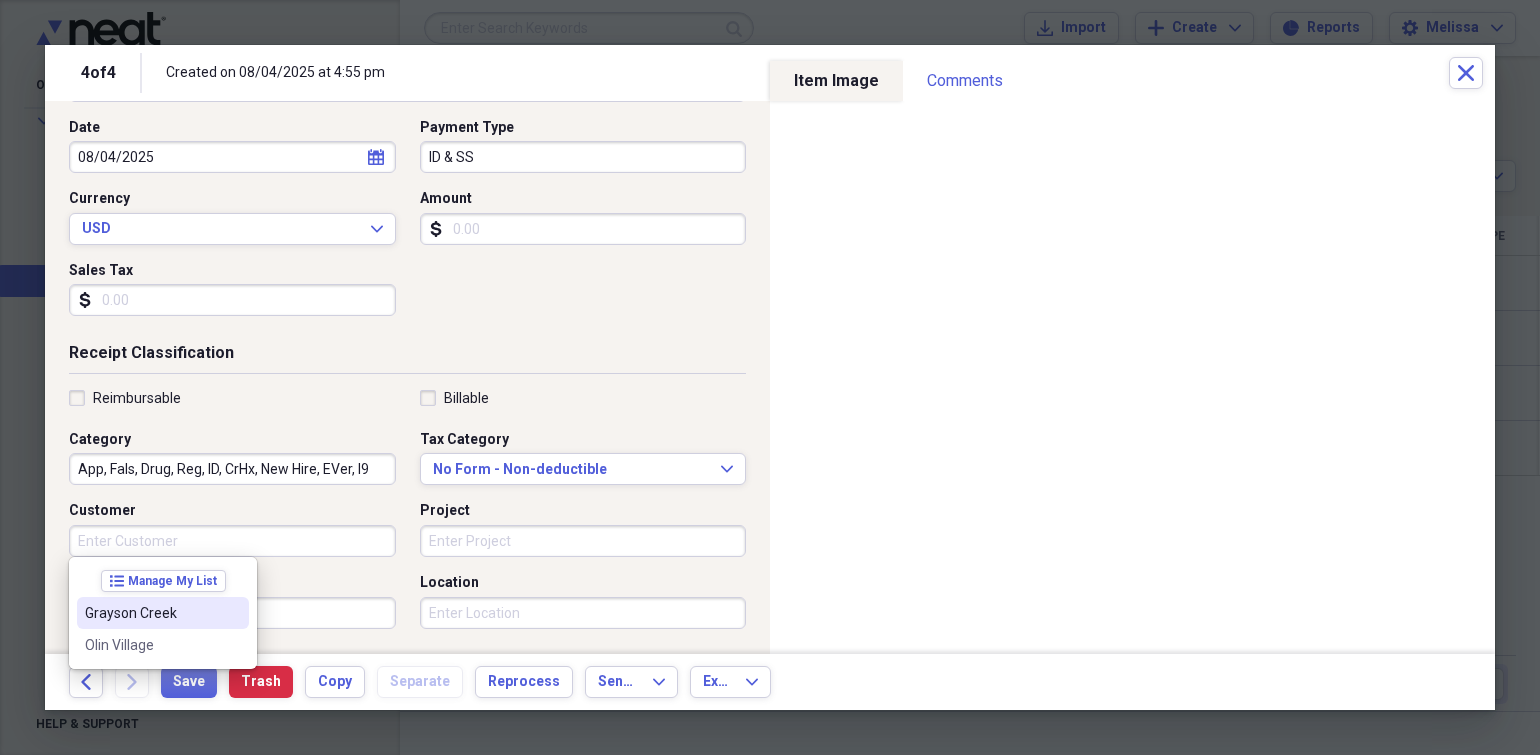 click on "Grayson Creek" at bounding box center [151, 613] 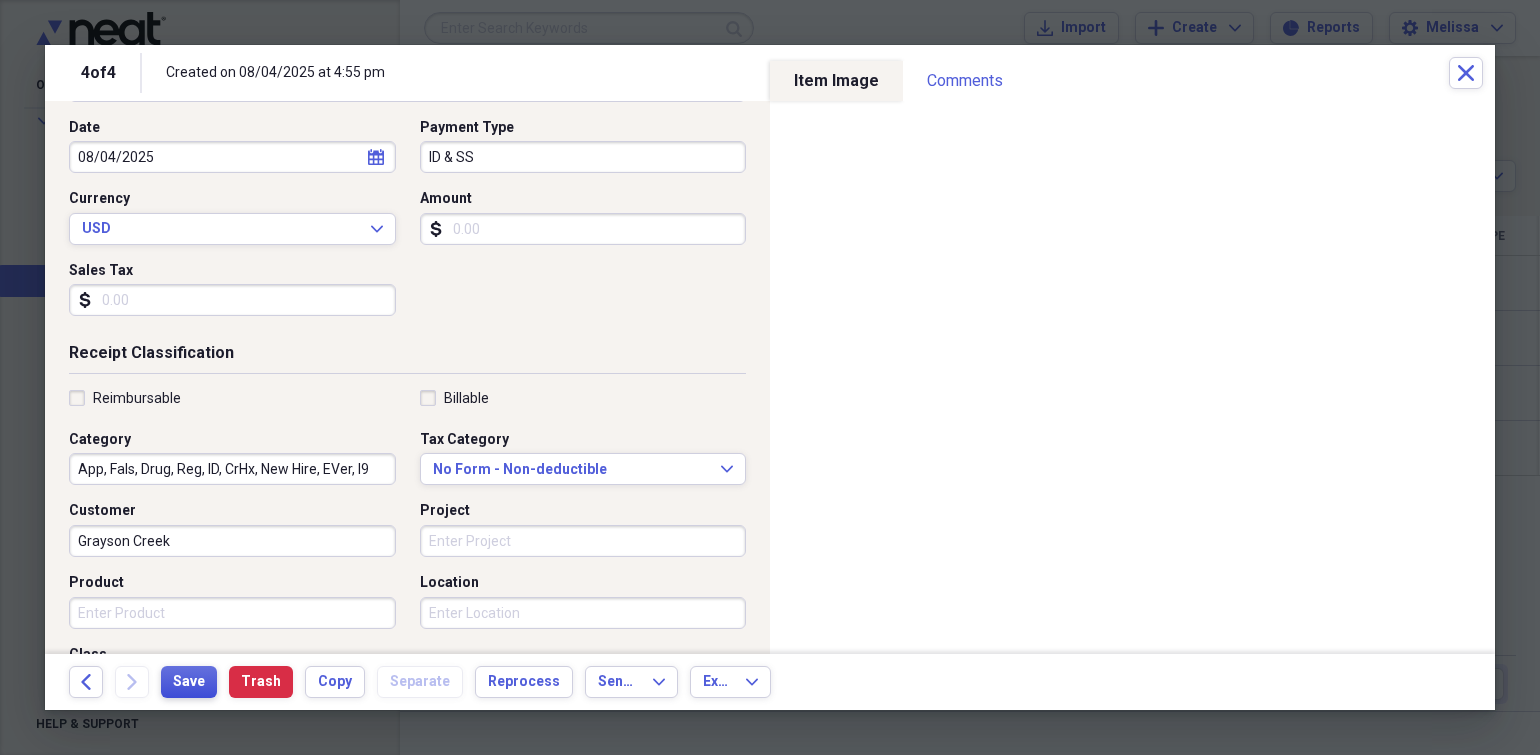 click on "Save" at bounding box center (189, 682) 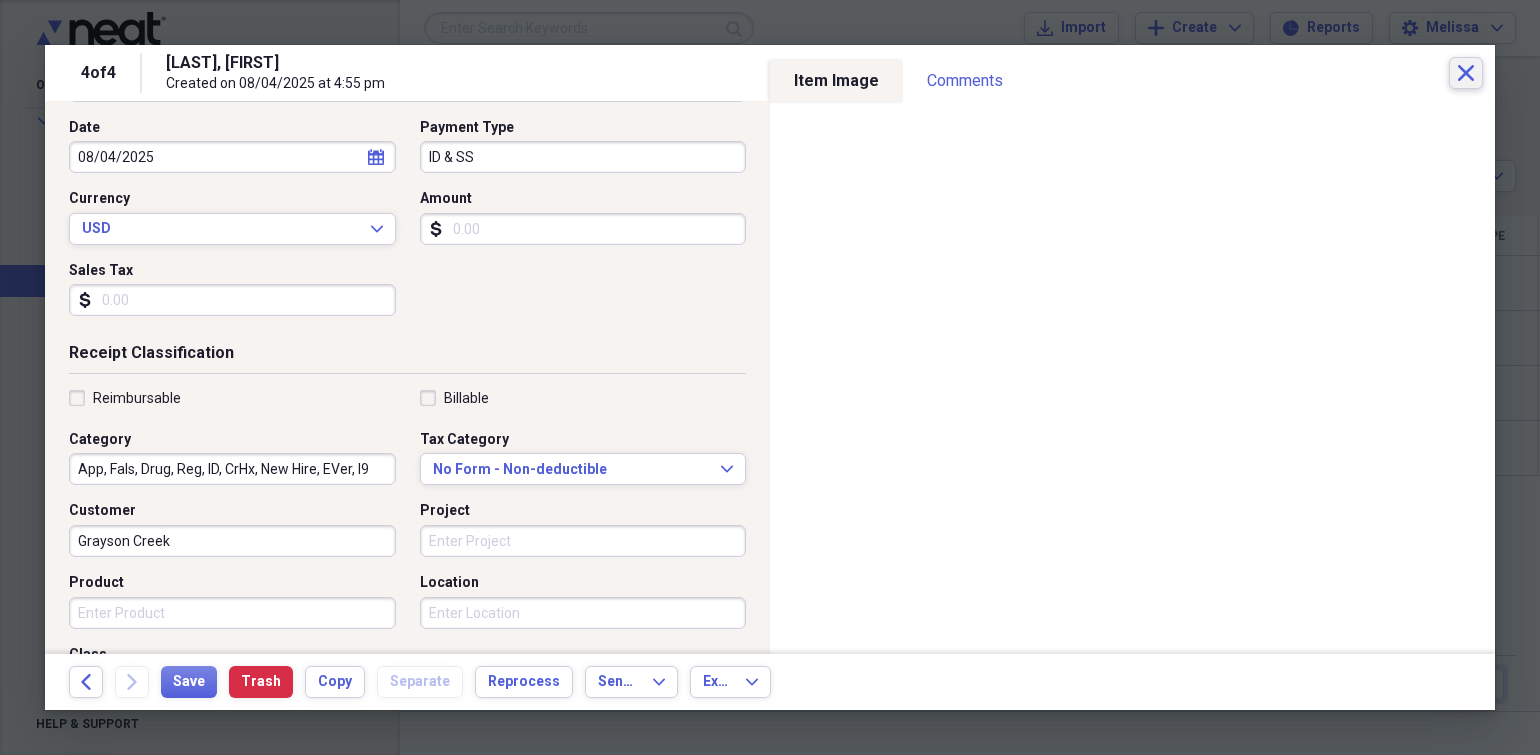 click on "Close" at bounding box center (1466, 73) 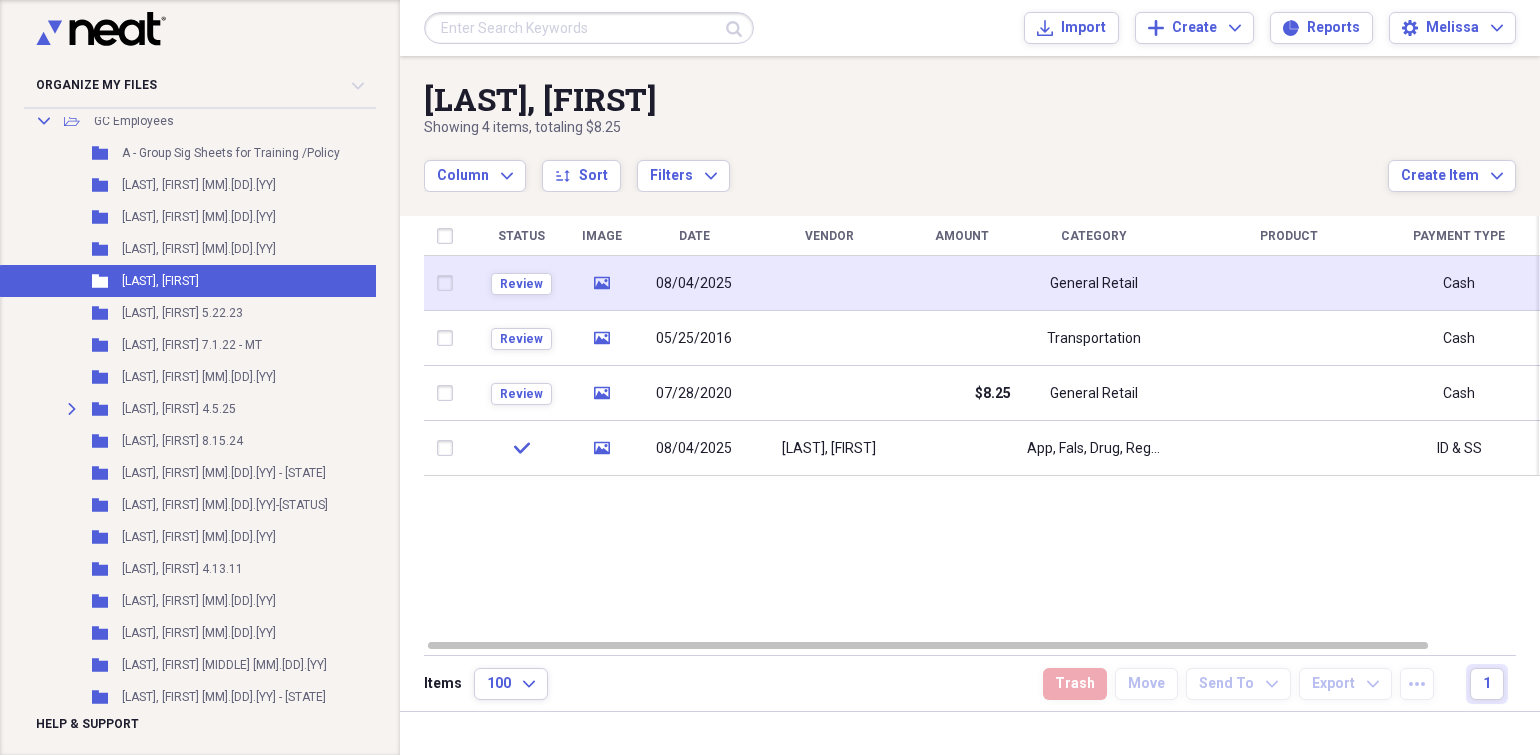 click at bounding box center (829, 283) 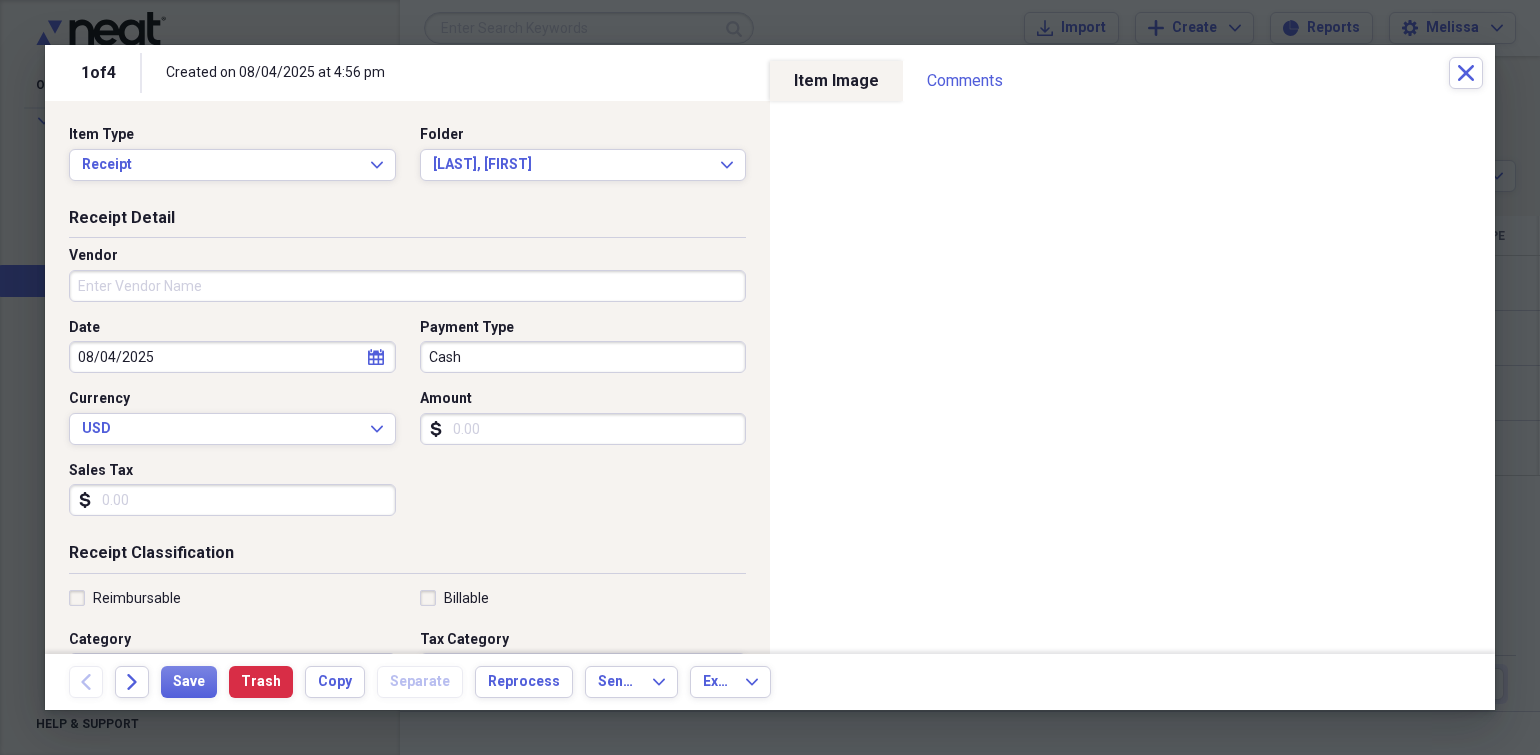 click on "Vendor" at bounding box center [407, 286] 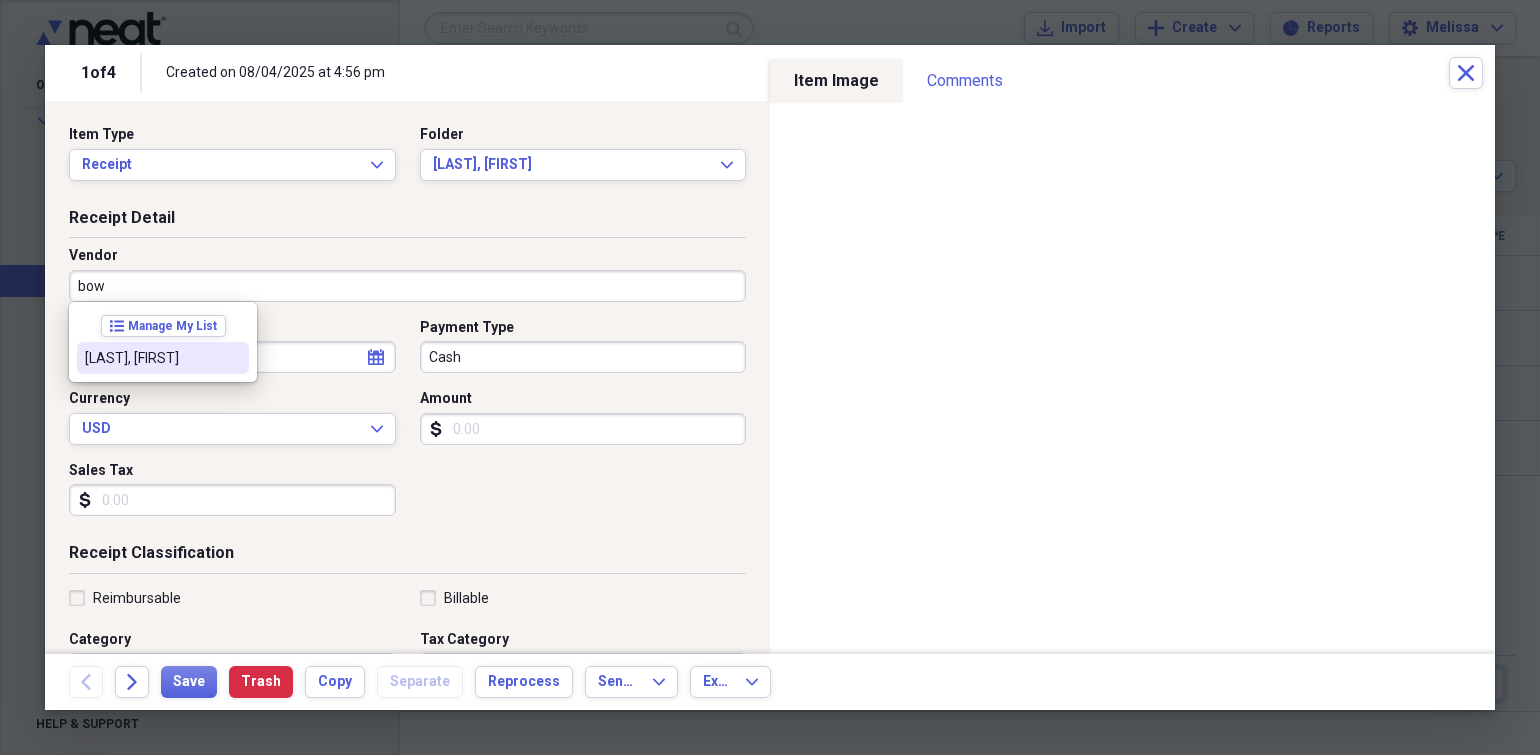 click on "[LAST], [FIRST]" at bounding box center [151, 358] 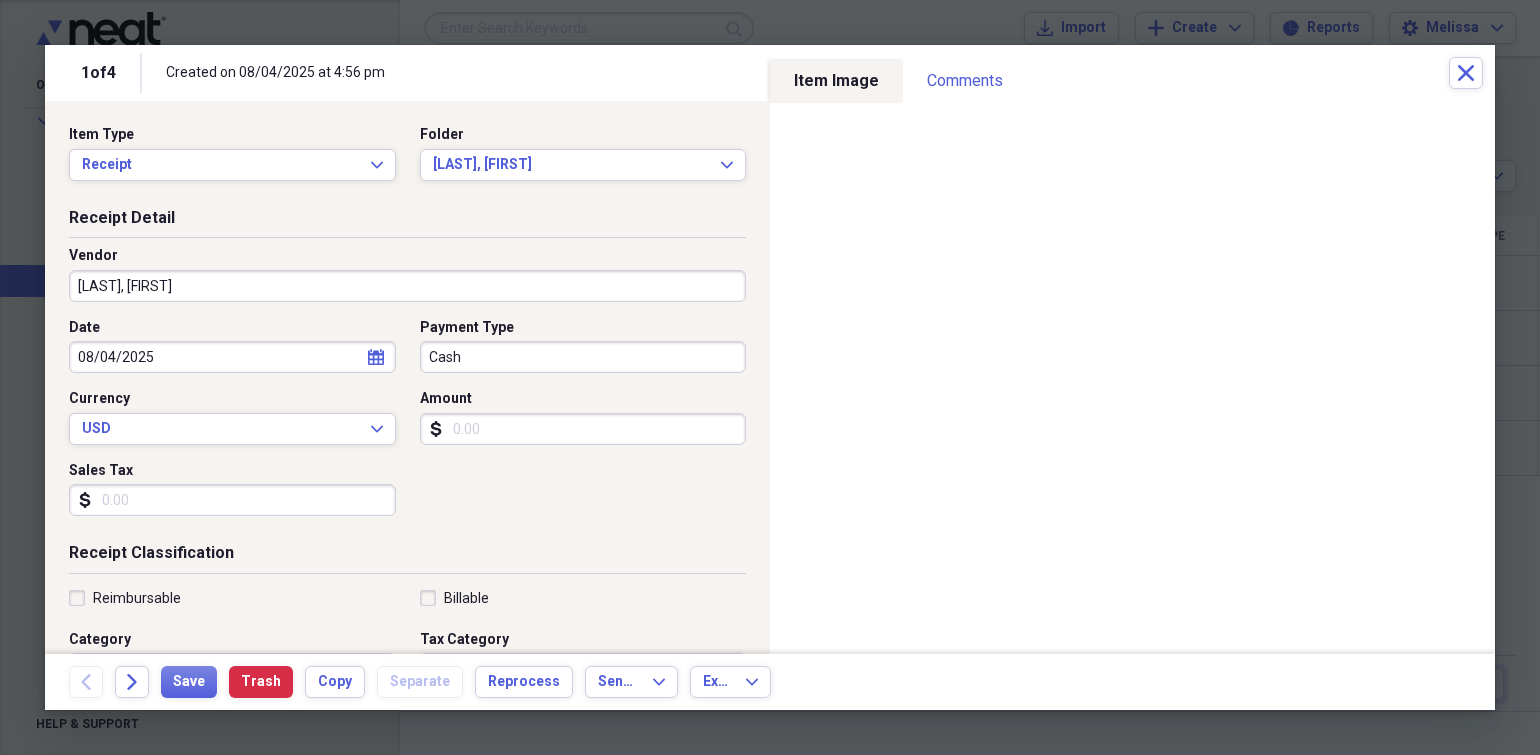 type on "App, Fals, Drug, Reg, ID, CrHx, New Hire, EVer, I9" 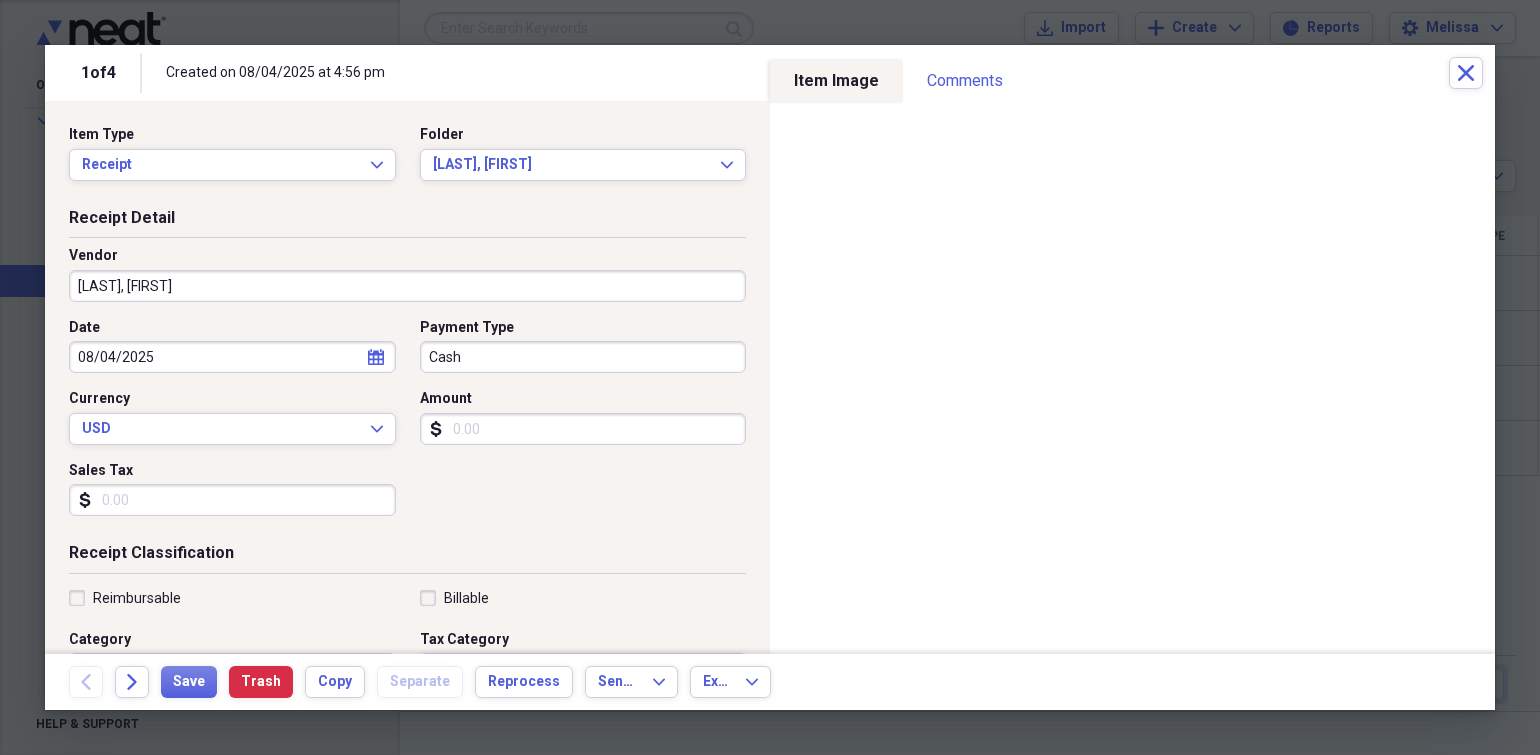 click on "Cash" at bounding box center [583, 357] 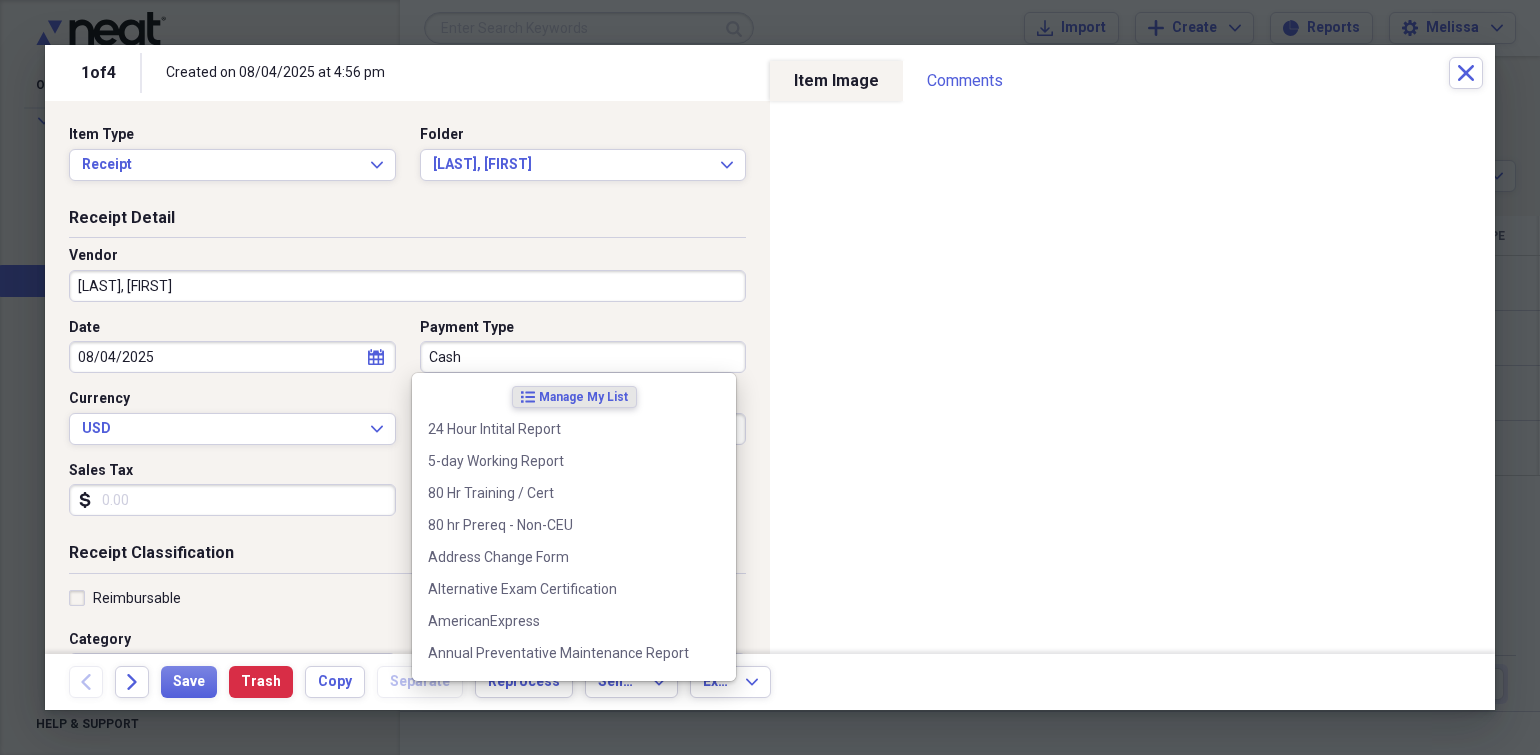 click on "Cash" at bounding box center (583, 357) 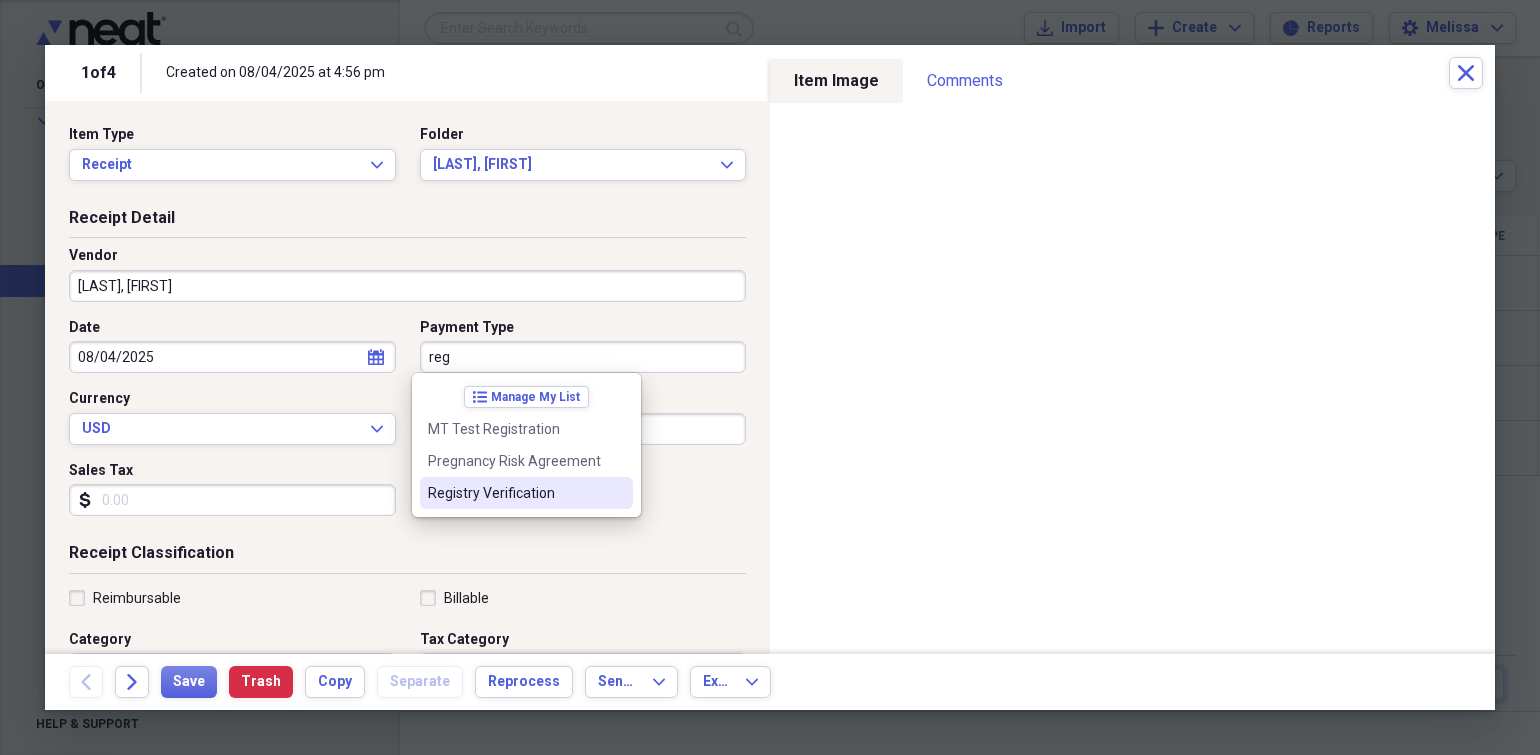 click on "Registry Verification" at bounding box center [526, 493] 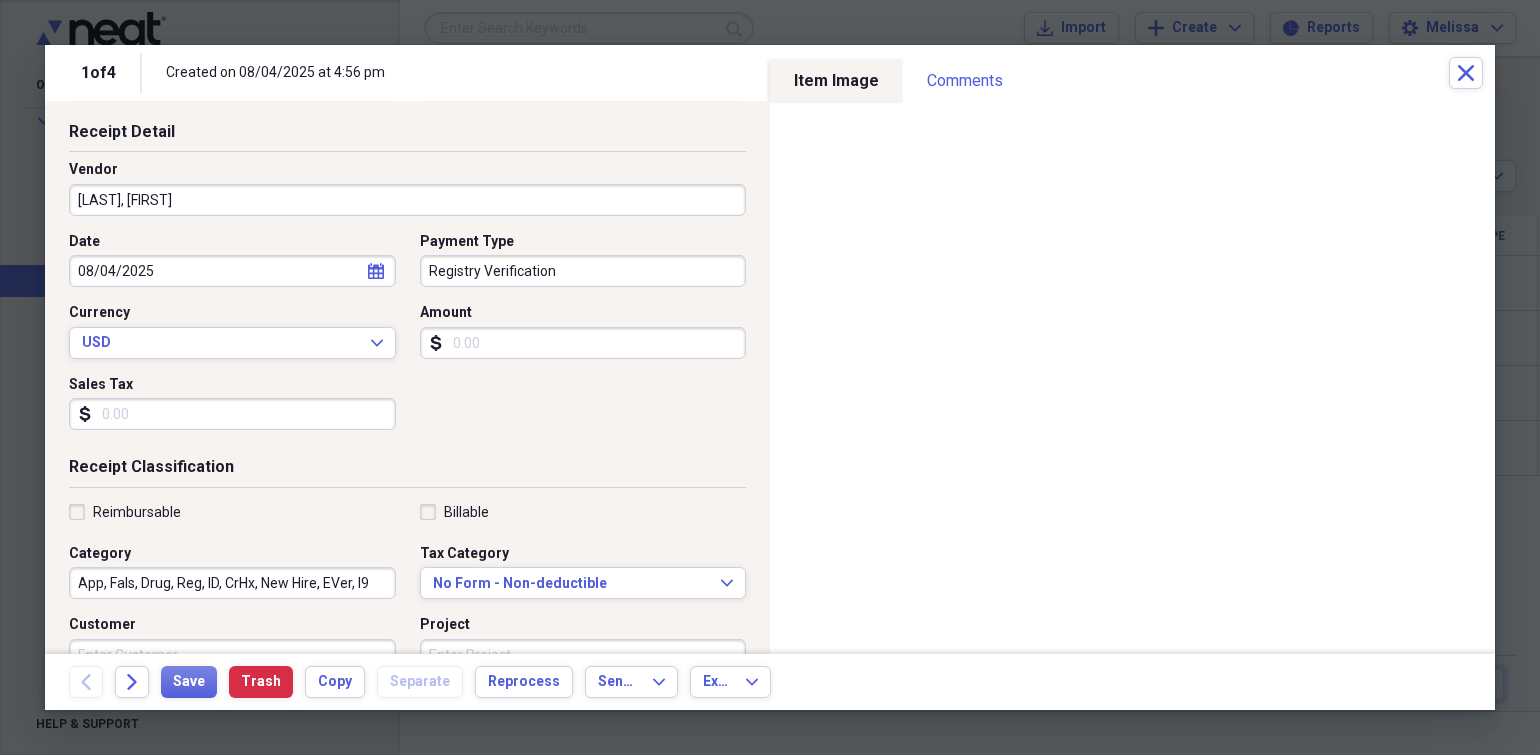 scroll, scrollTop: 200, scrollLeft: 0, axis: vertical 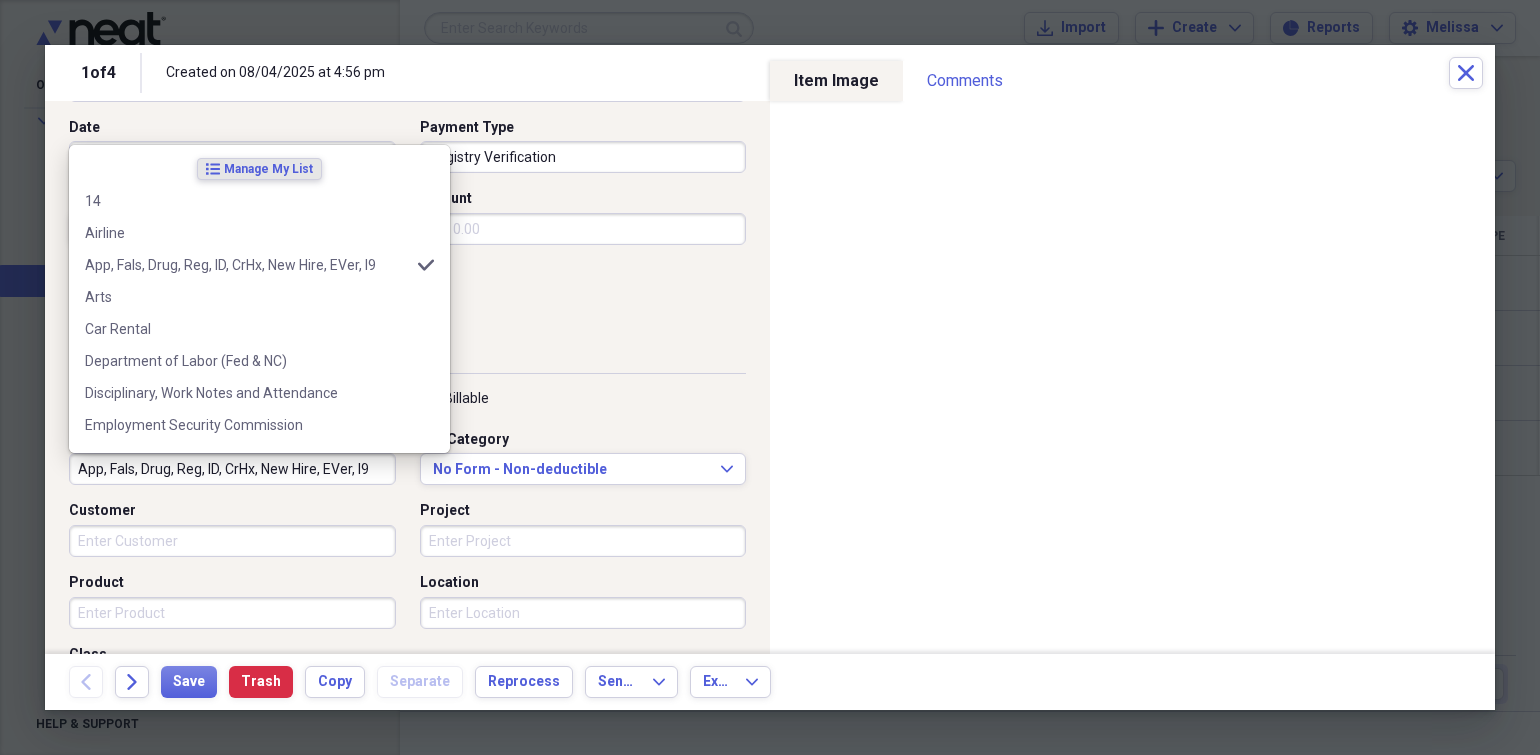 click on "App, Fals, Drug, Reg, ID, CrHx, New Hire, EVer, I9" at bounding box center [232, 469] 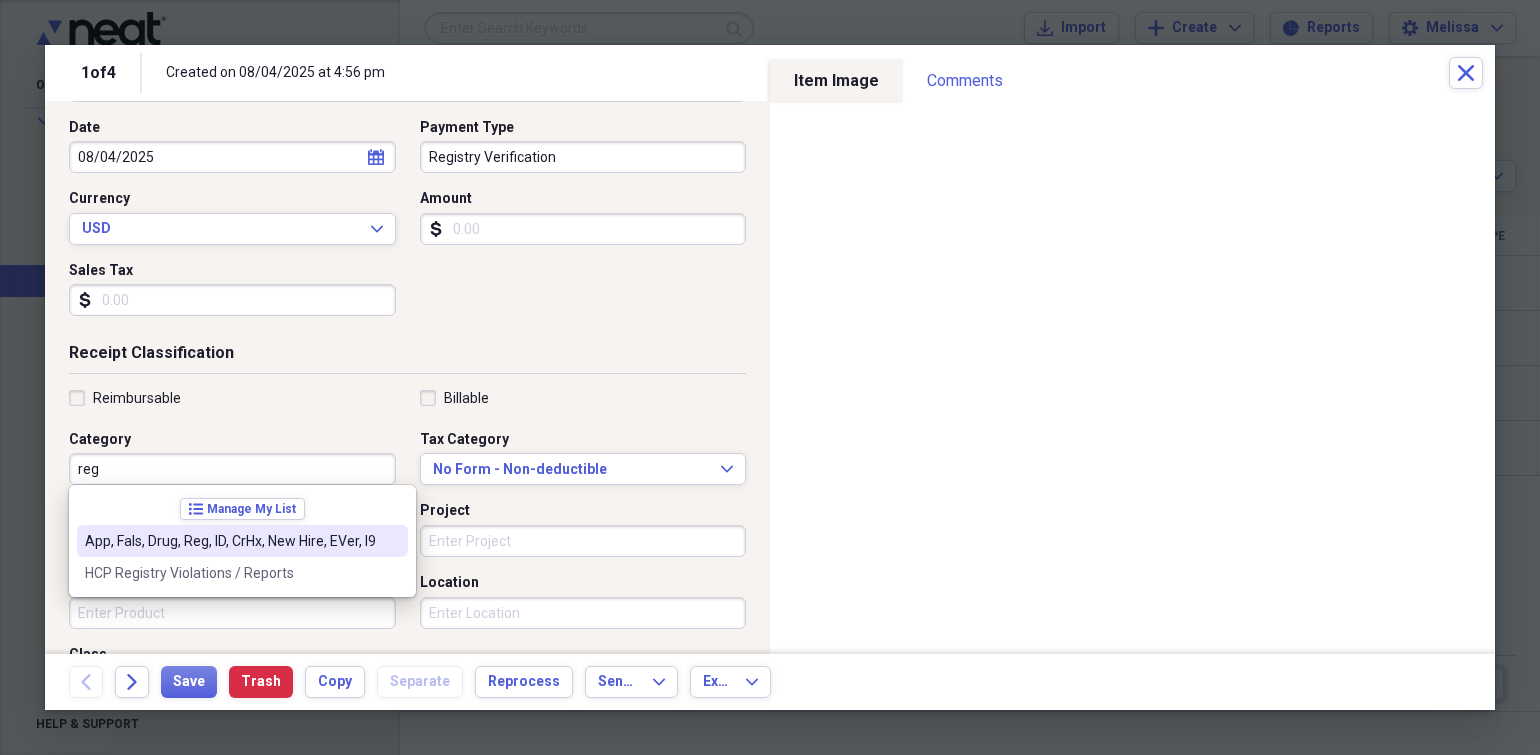 click on "App, Fals, Drug, Reg, ID, CrHx, New Hire, EVer, I9" at bounding box center [230, 541] 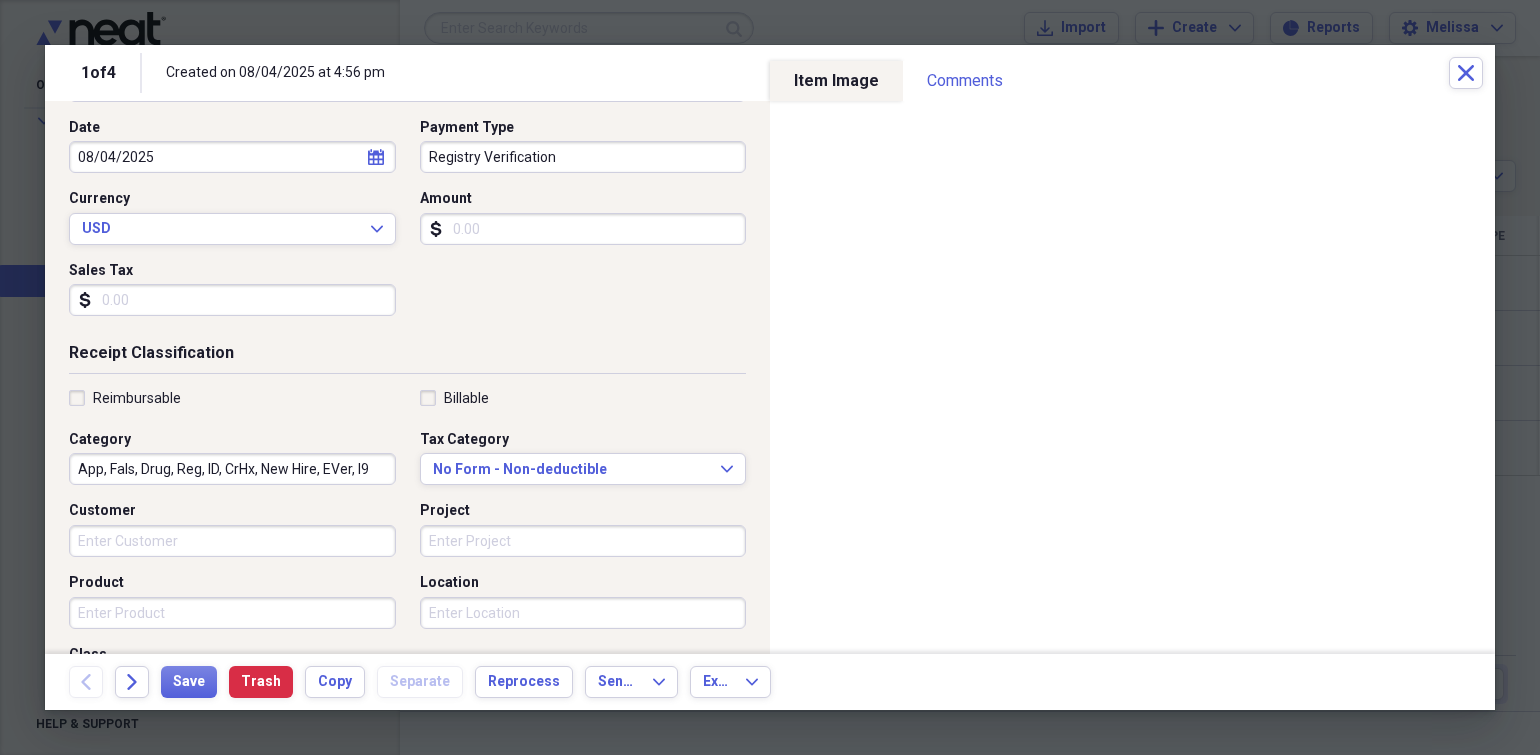click on "Customer" at bounding box center (232, 541) 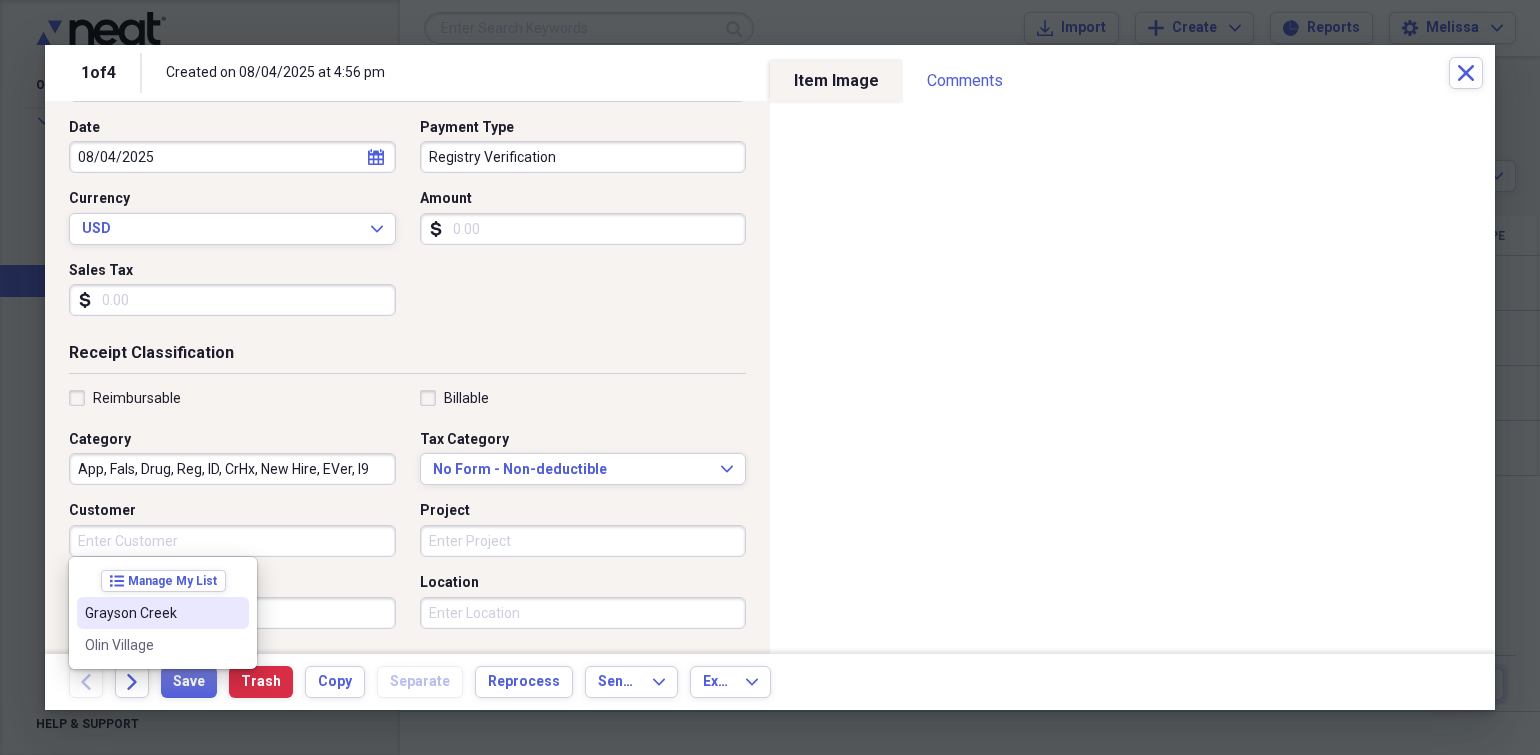 click on "Grayson Creek" at bounding box center [163, 613] 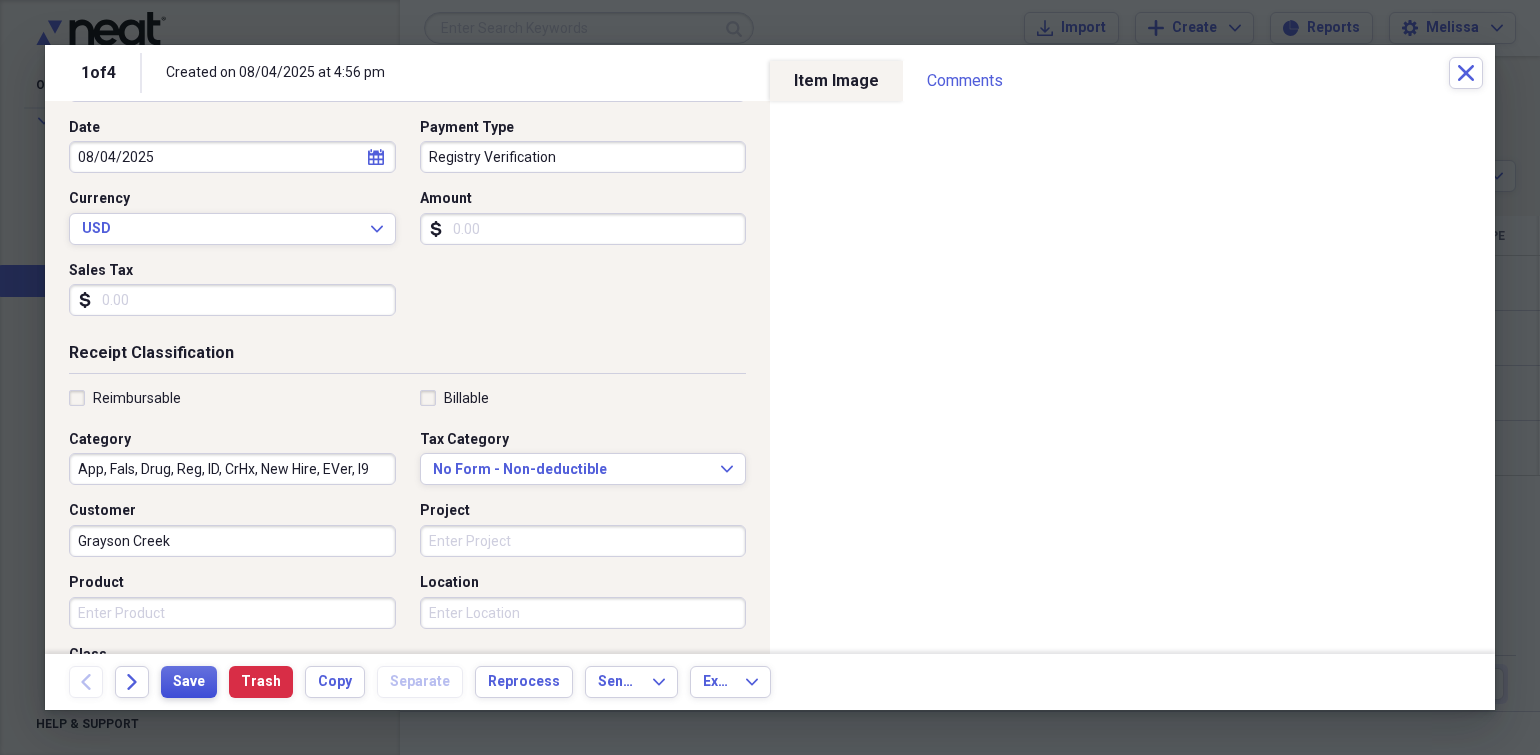click on "Save" at bounding box center (189, 682) 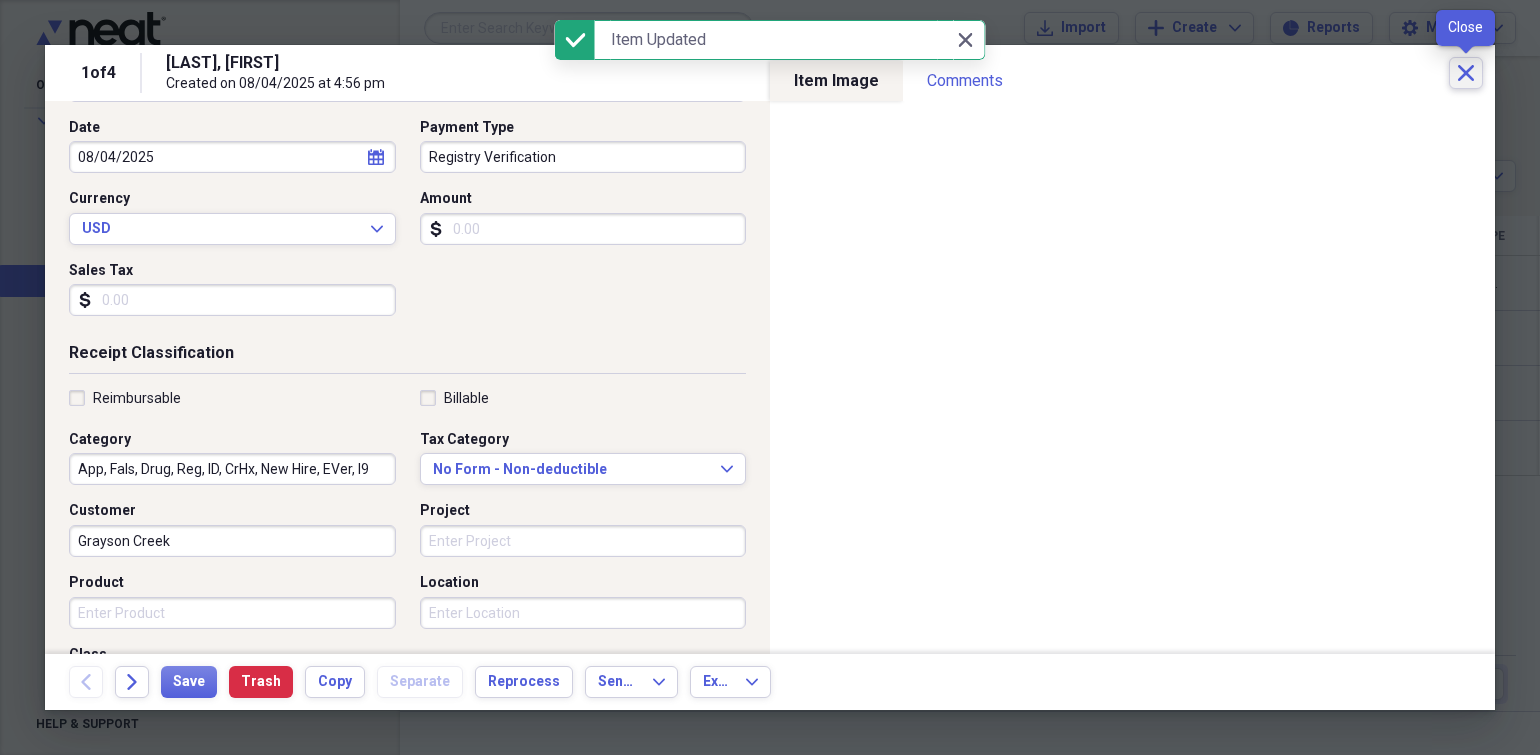 click on "Close" at bounding box center (1466, 73) 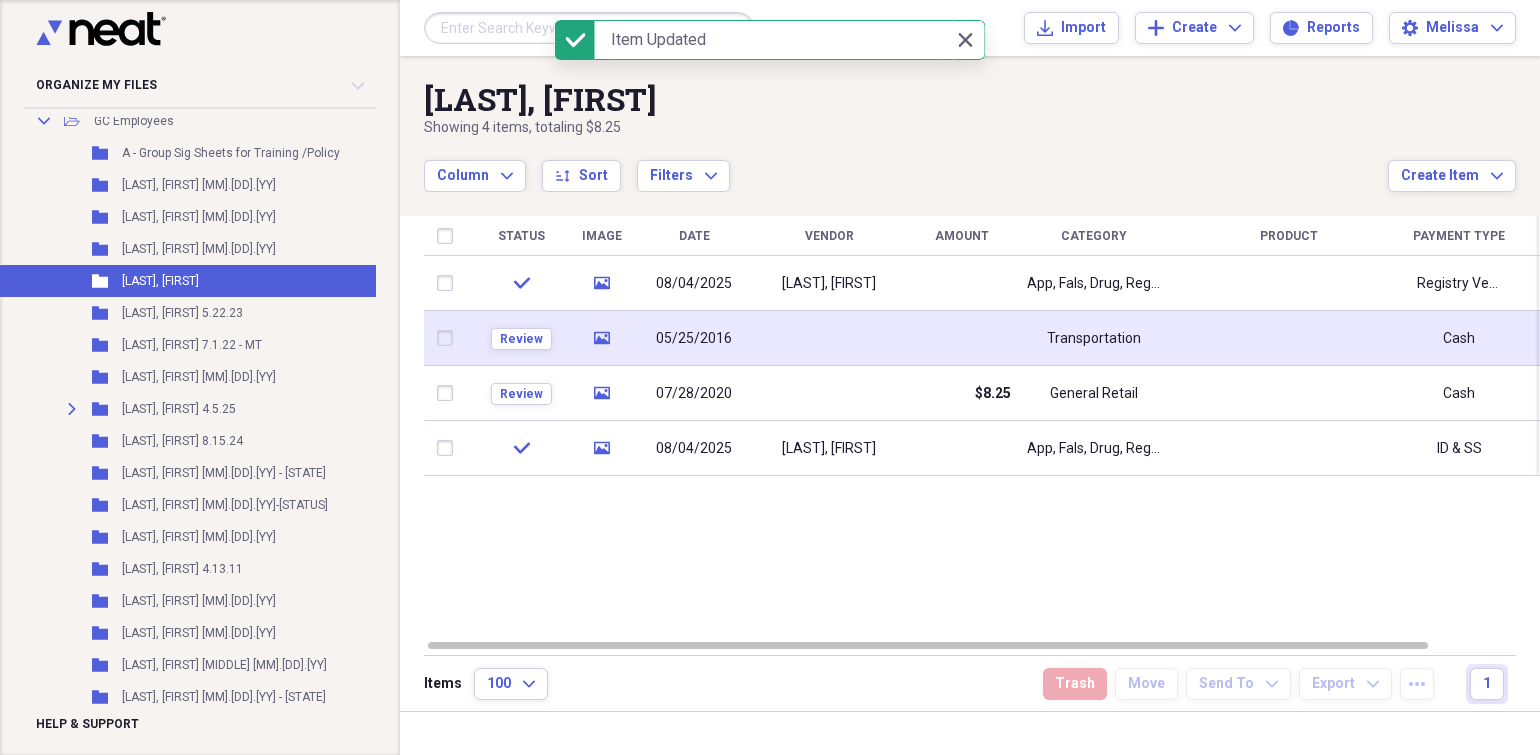 click on "media" at bounding box center (601, 338) 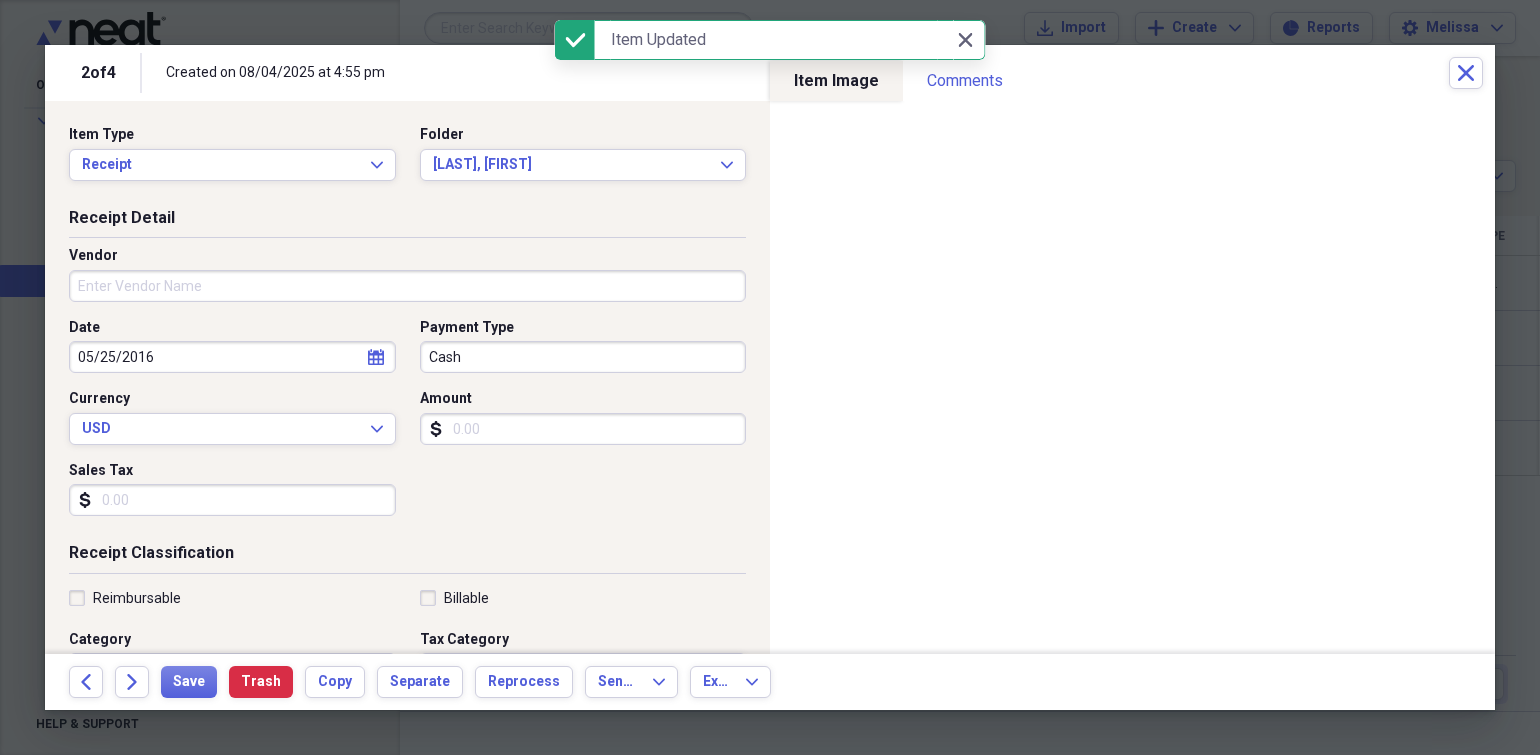 click on "Vendor" at bounding box center (407, 286) 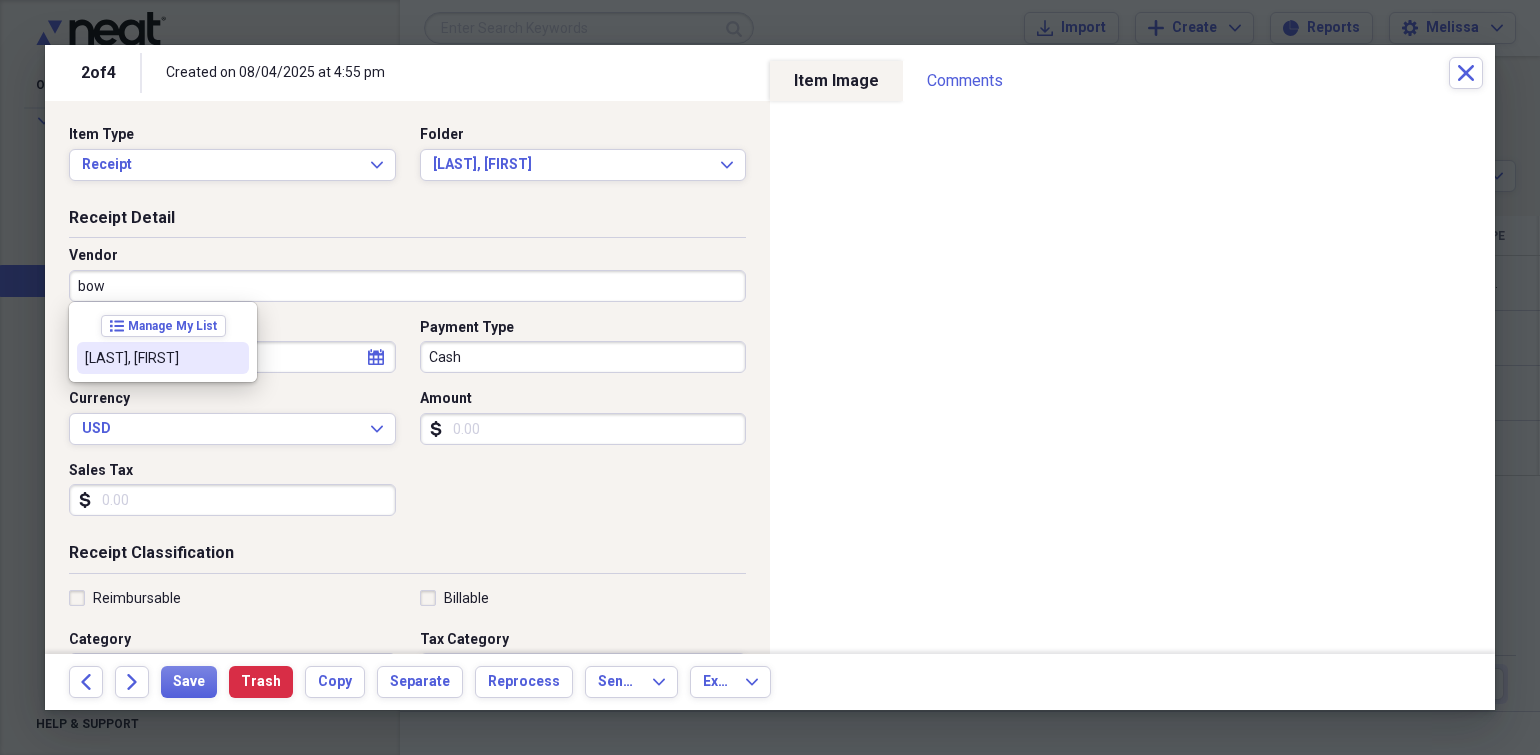 click on "[LAST], [FIRST]" at bounding box center (163, 358) 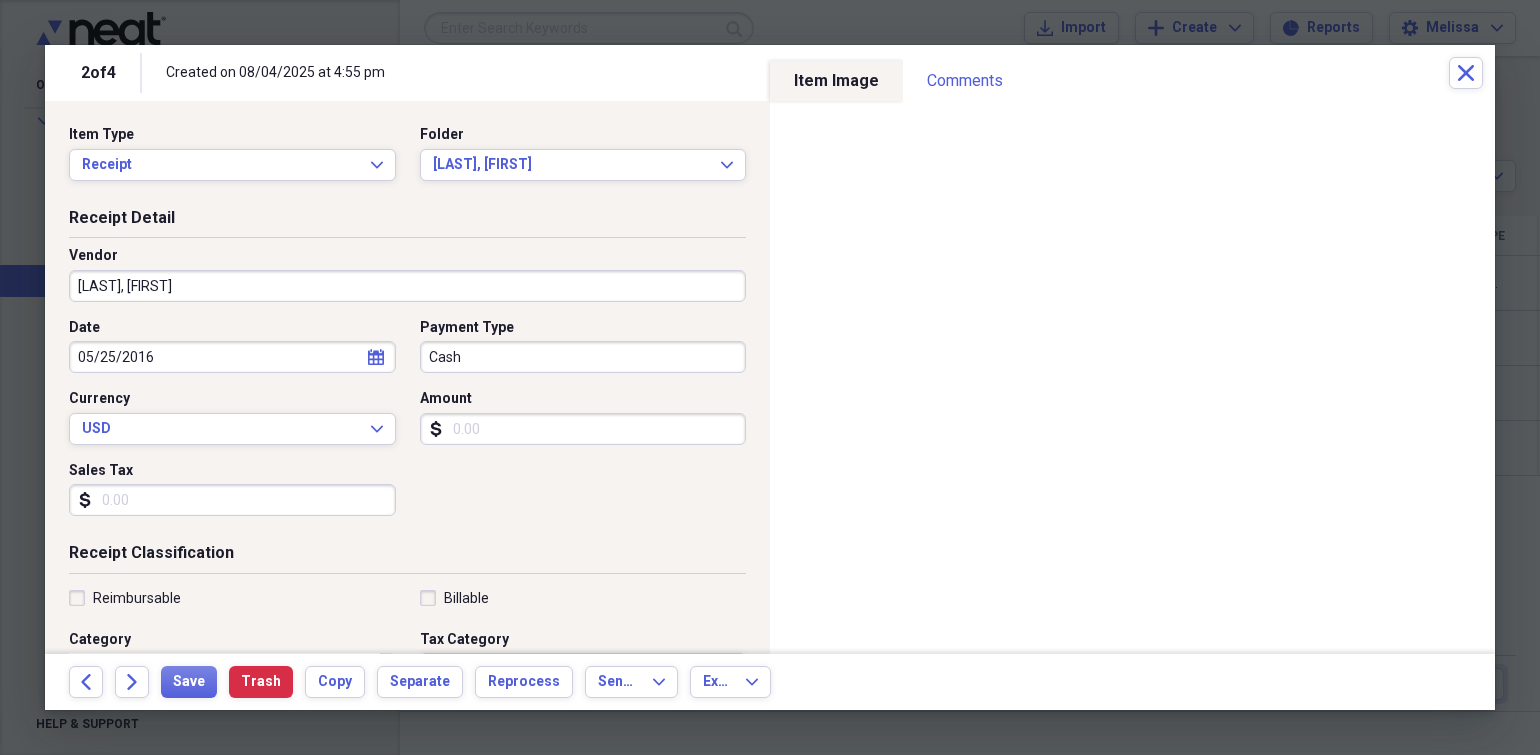 type on "App, Fals, Drug, Reg, ID, CrHx, New Hire, EVer, I9" 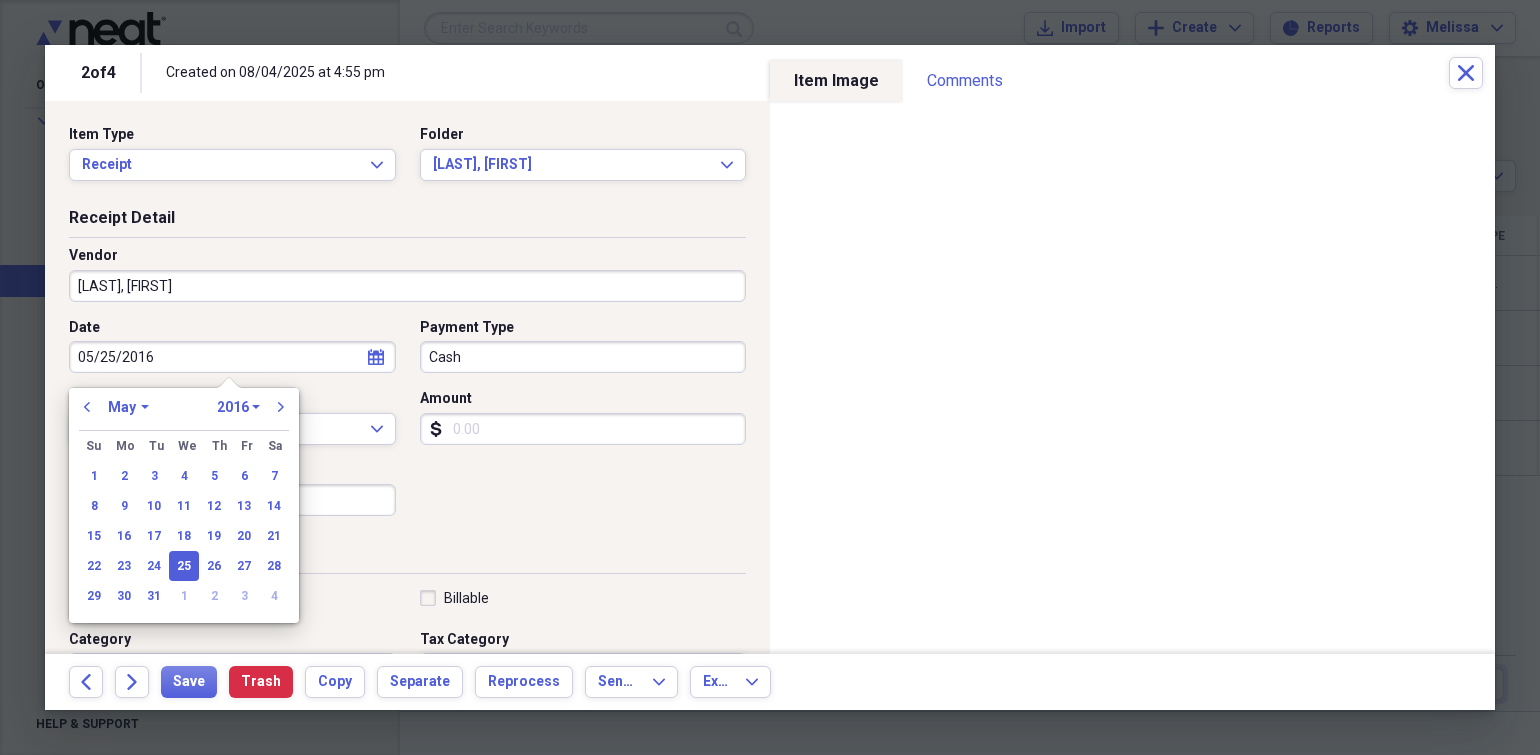 click on "05/25/2016" at bounding box center (232, 357) 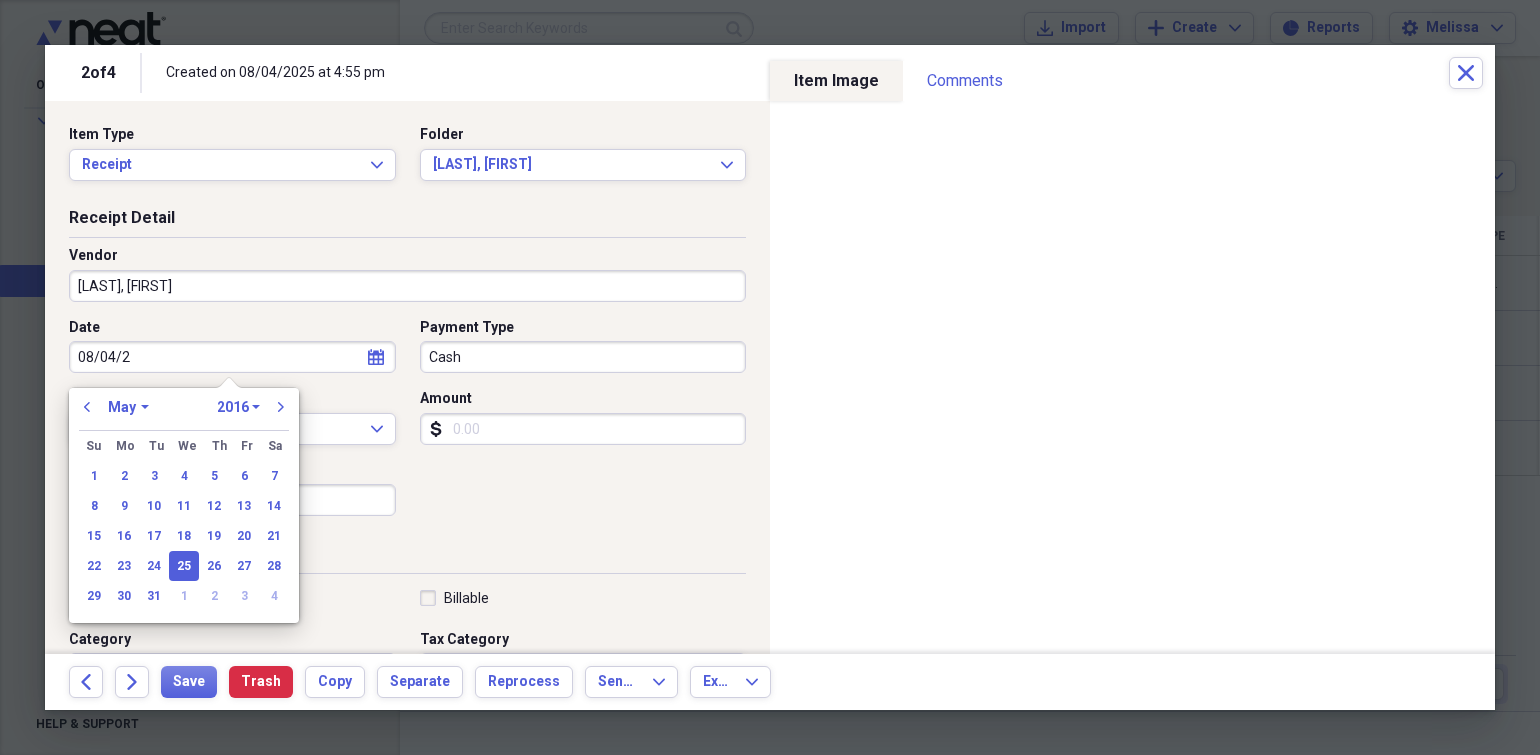 type on "08/04/20" 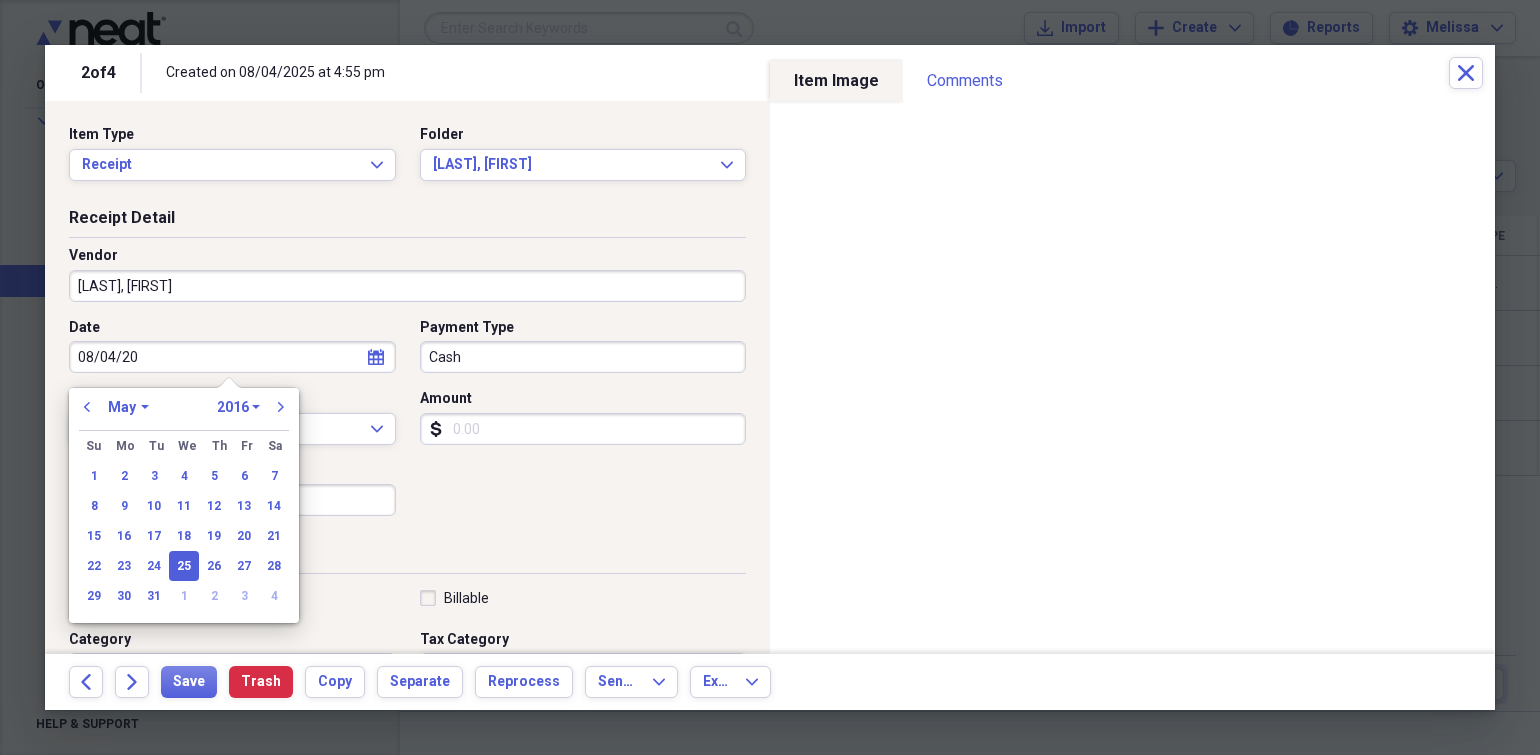 select on "7" 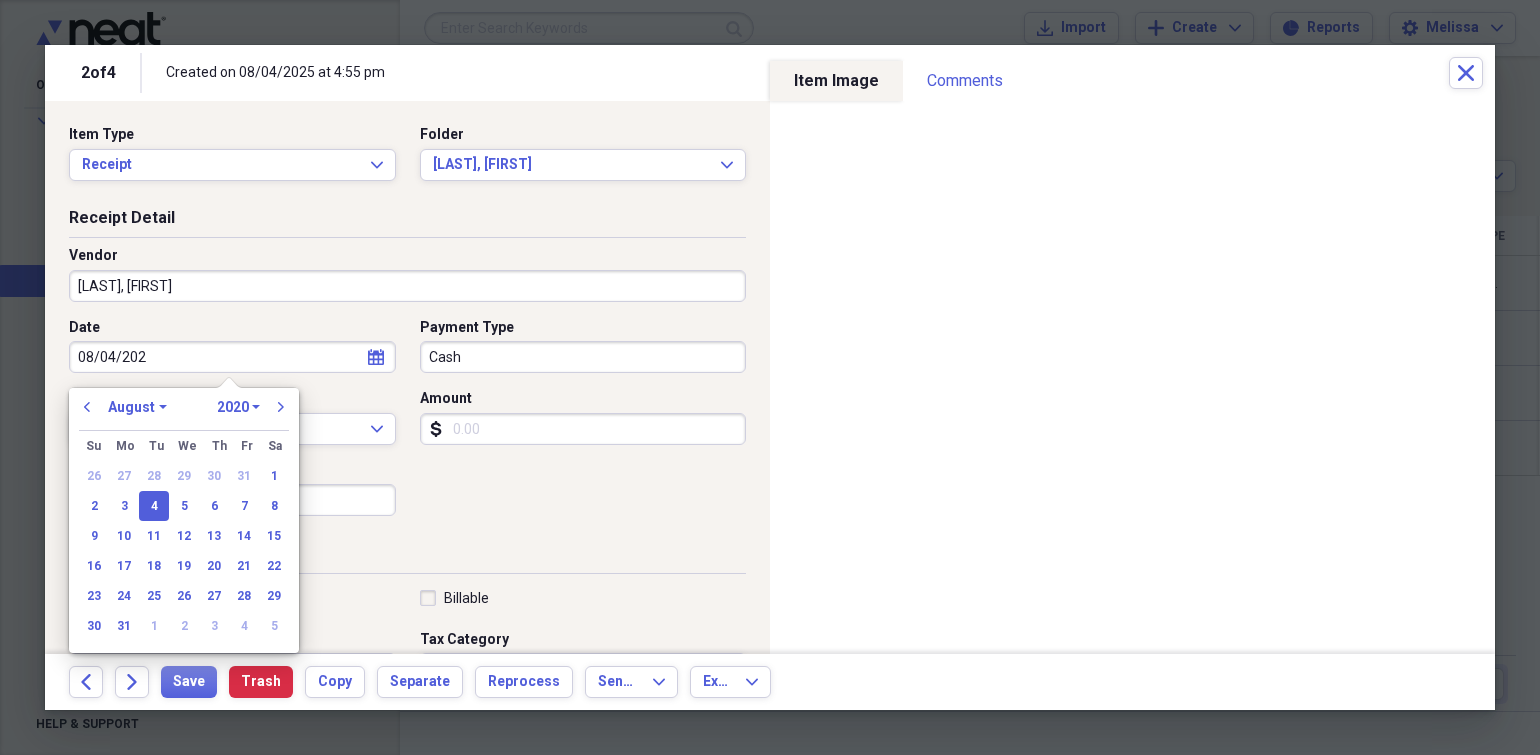 type on "08/04/2025" 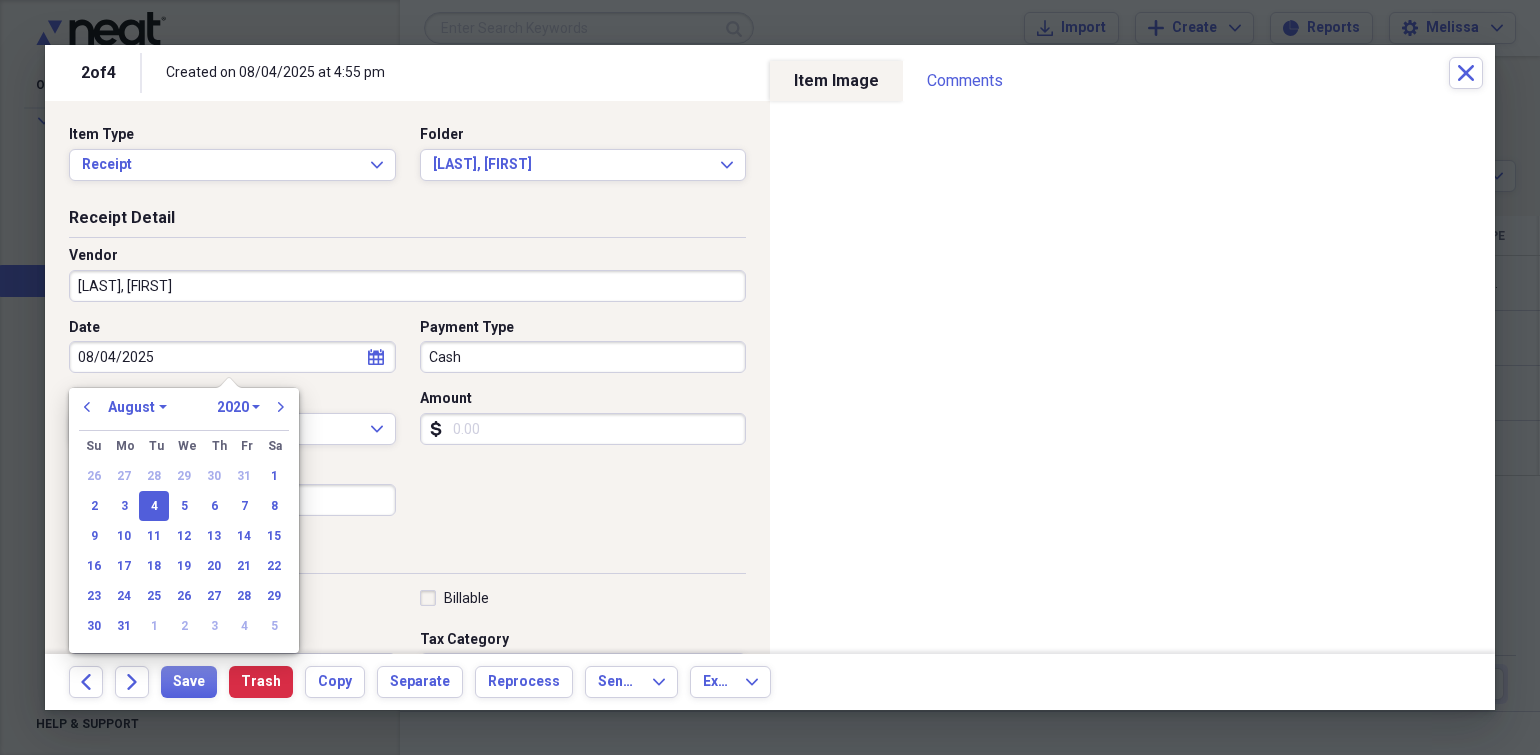 select on "2025" 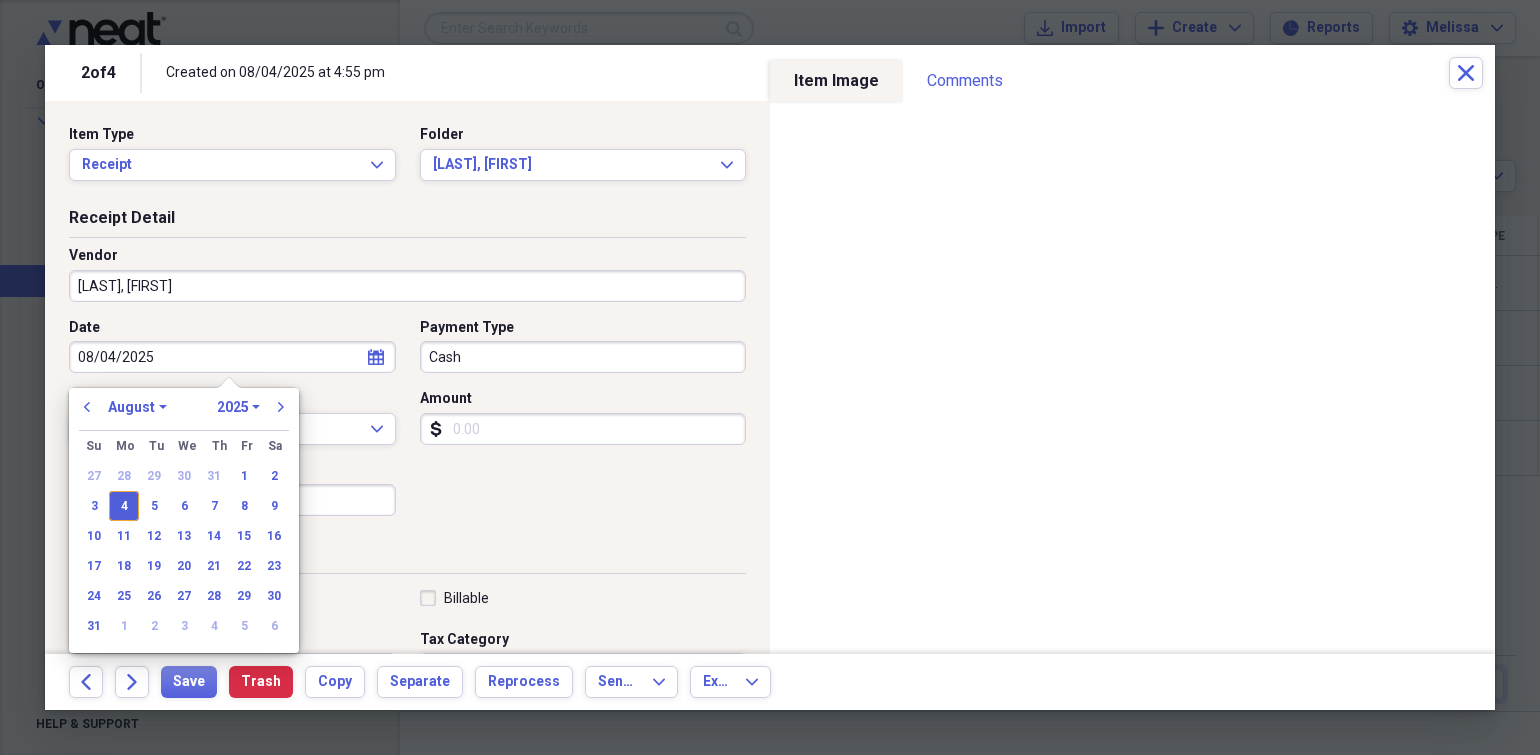 type on "08/04/2025" 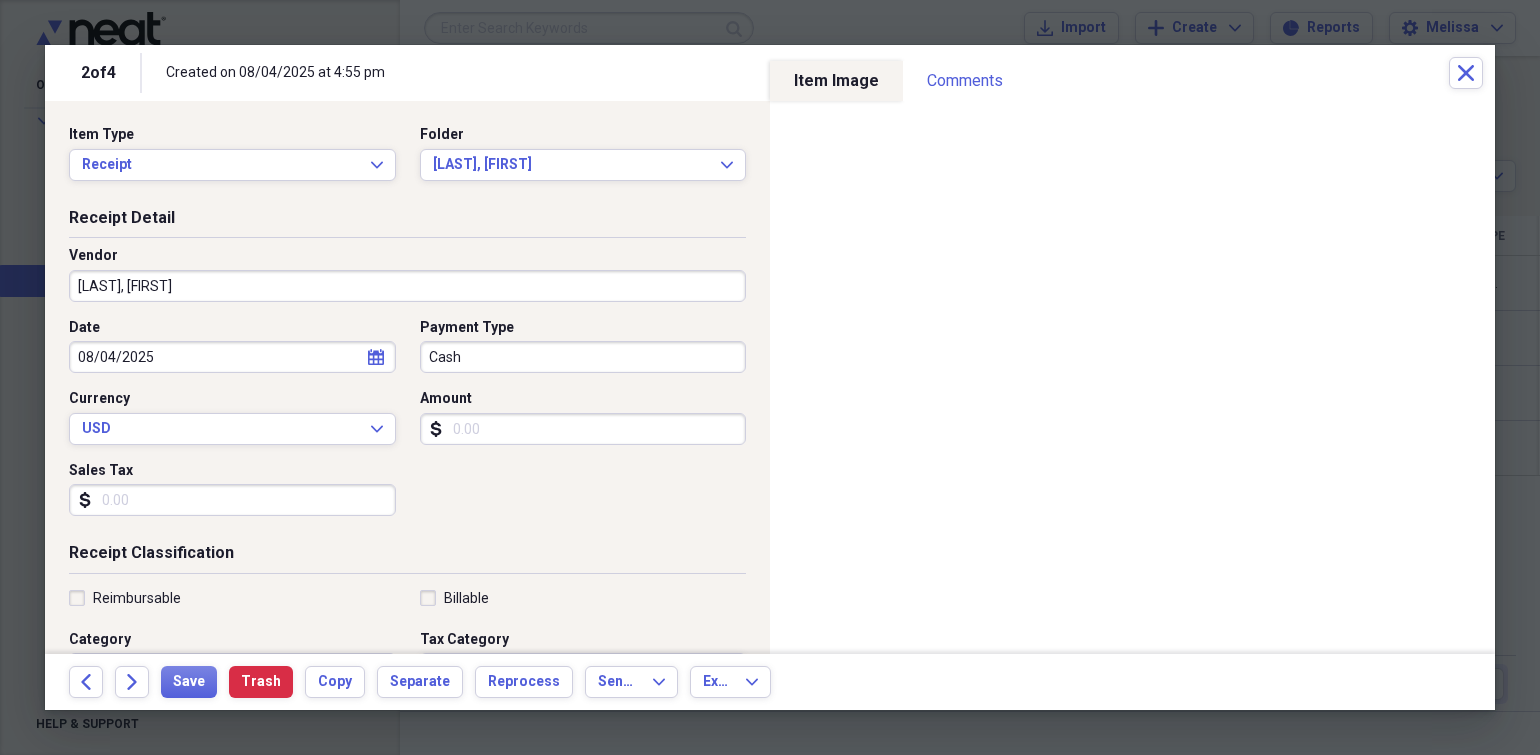 click on "Payment Type" at bounding box center (467, 328) 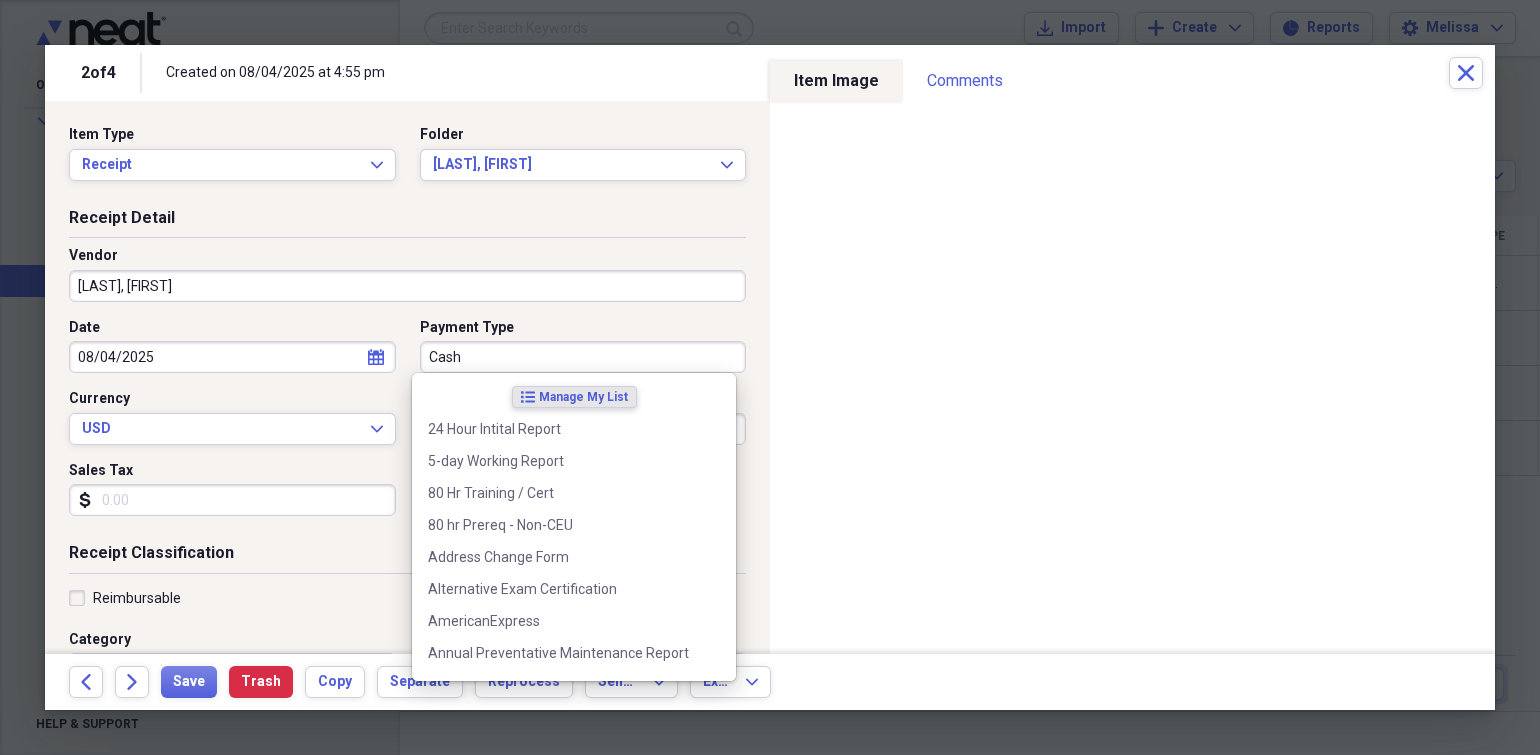 click on "Cash" at bounding box center [583, 357] 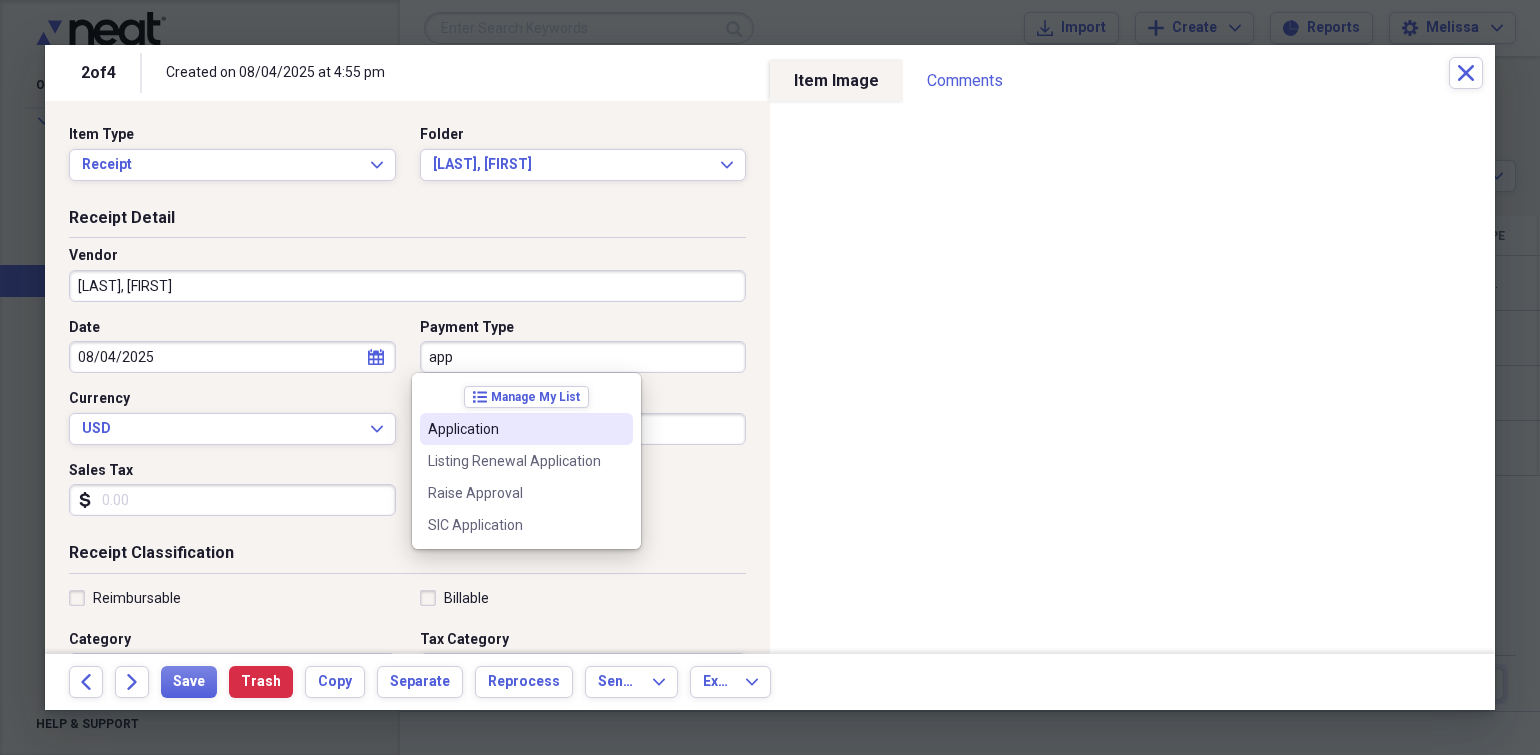 click on "Application" at bounding box center (514, 429) 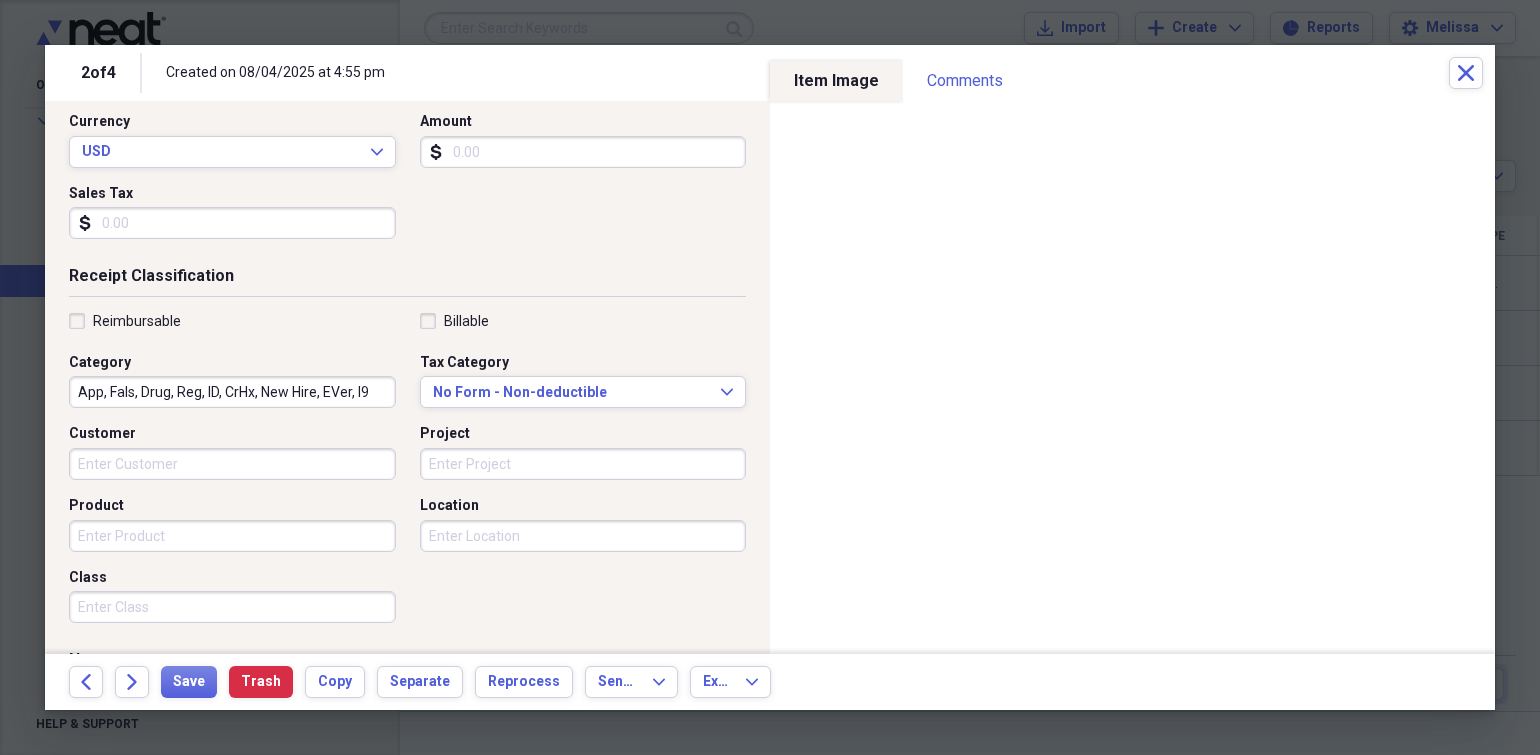 scroll, scrollTop: 300, scrollLeft: 0, axis: vertical 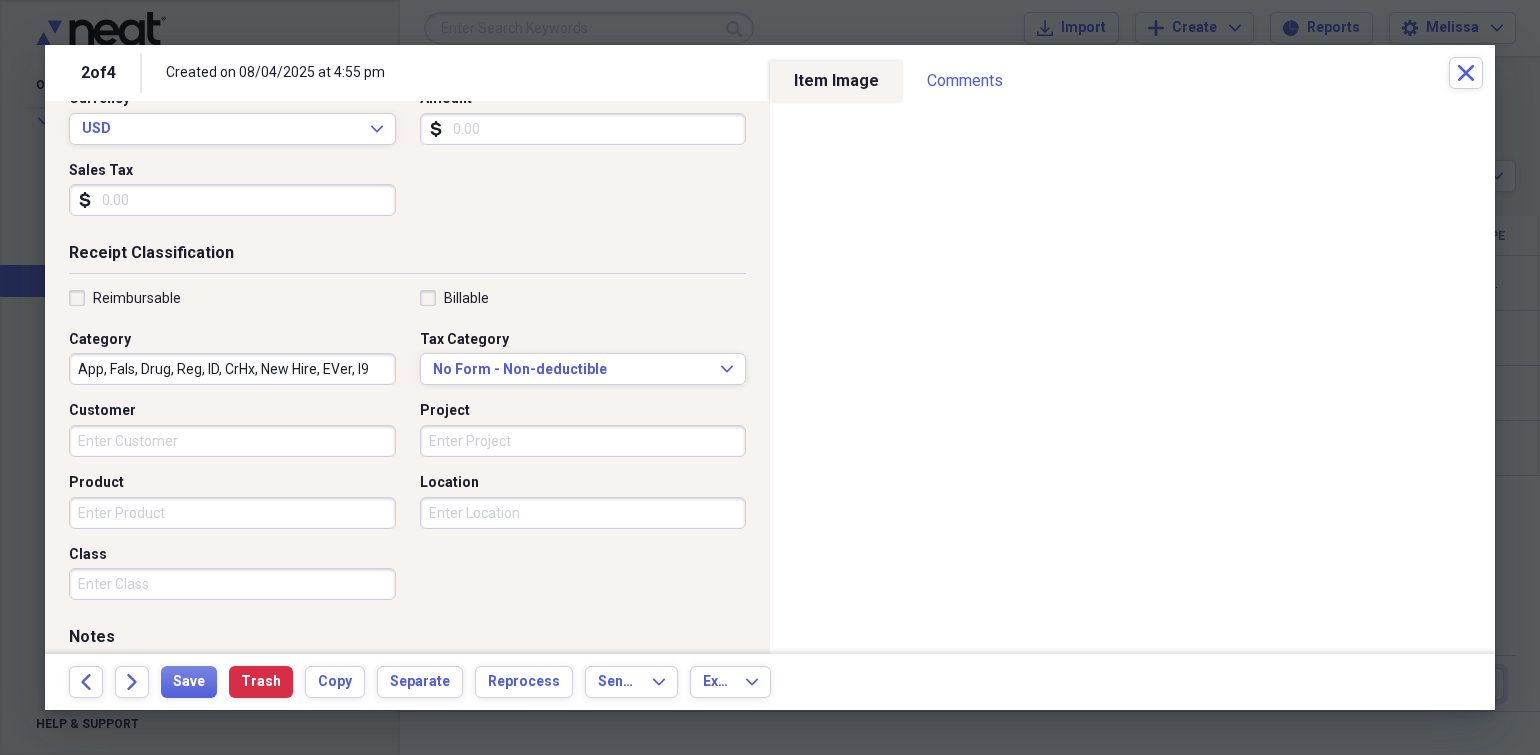 click on "Customer" at bounding box center (232, 441) 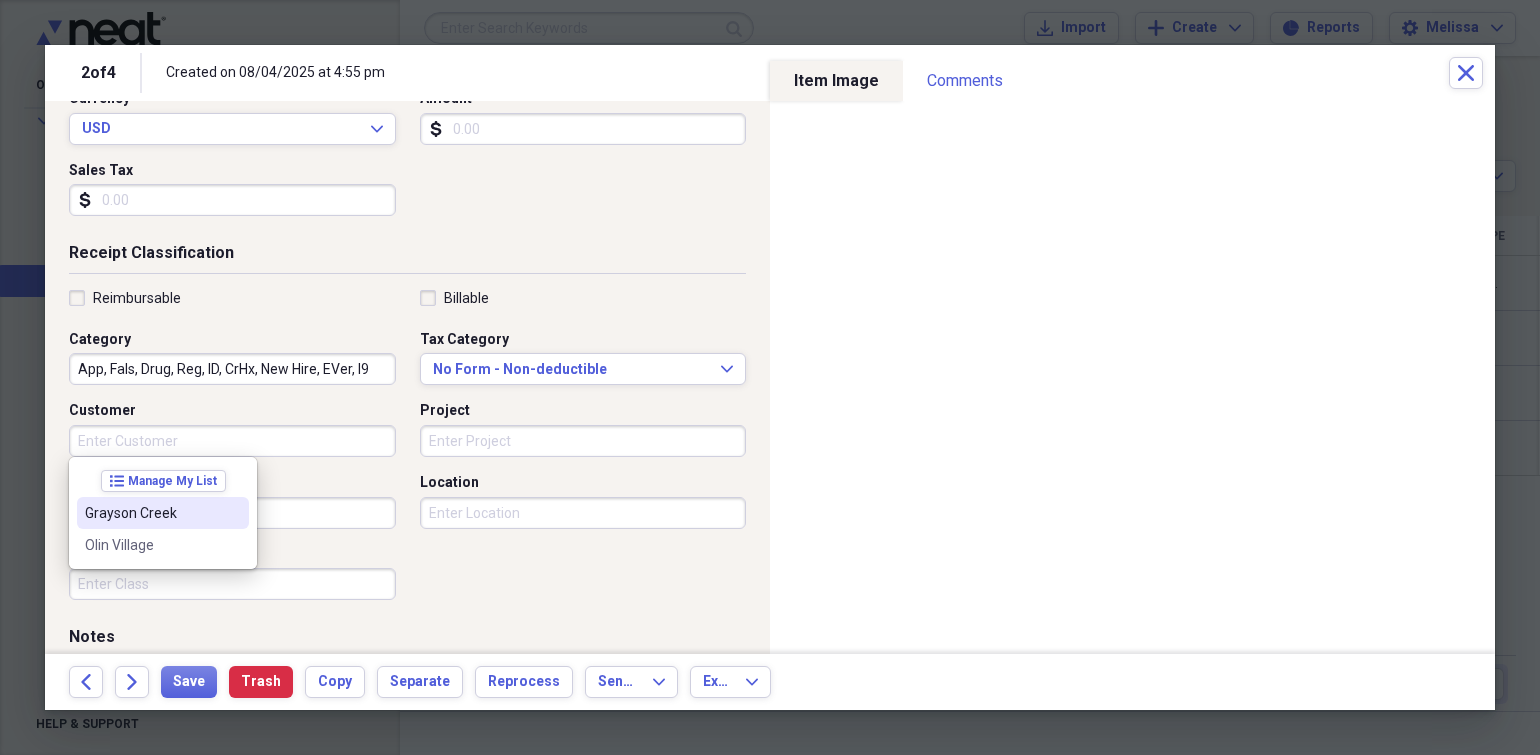 click on "Grayson Creek" at bounding box center [163, 513] 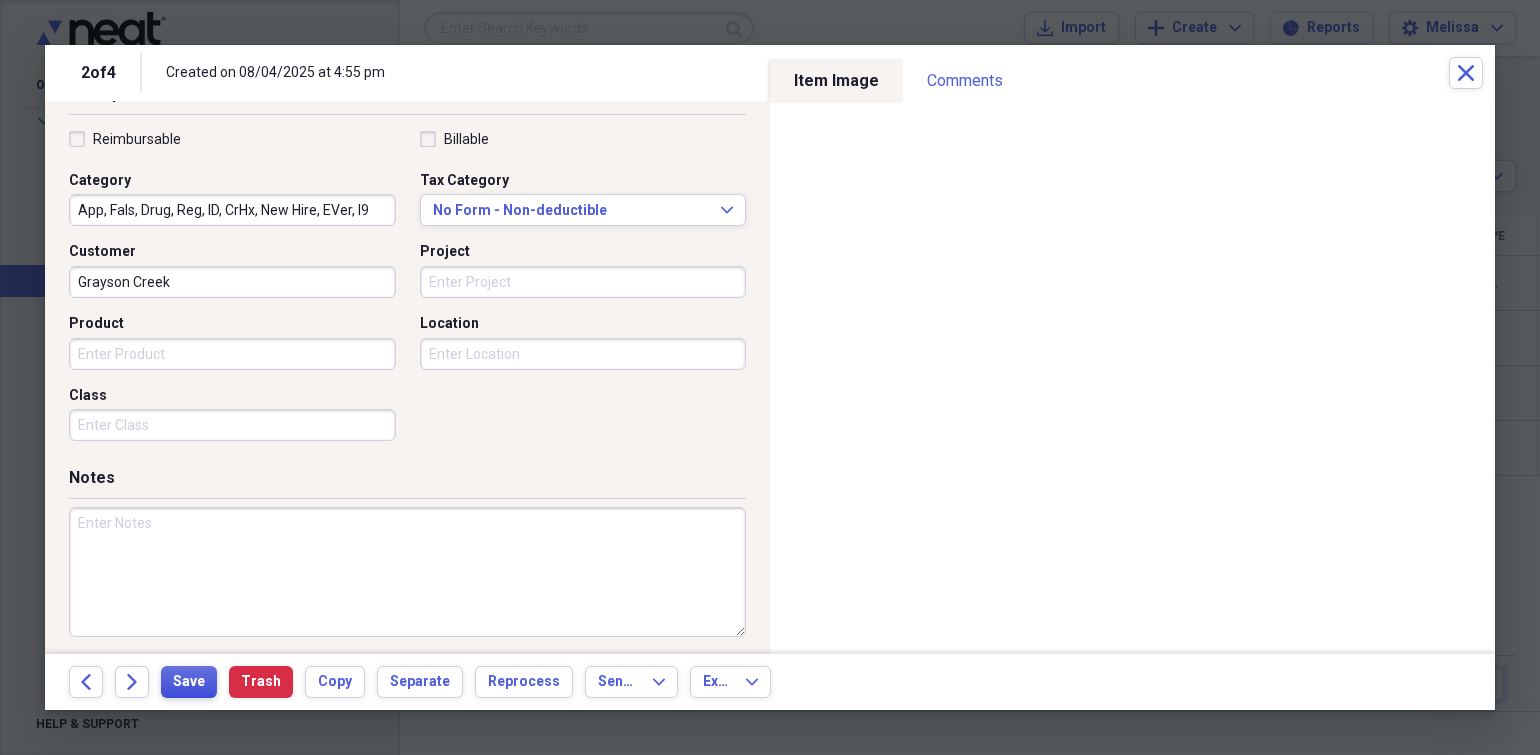 scroll, scrollTop: 468, scrollLeft: 0, axis: vertical 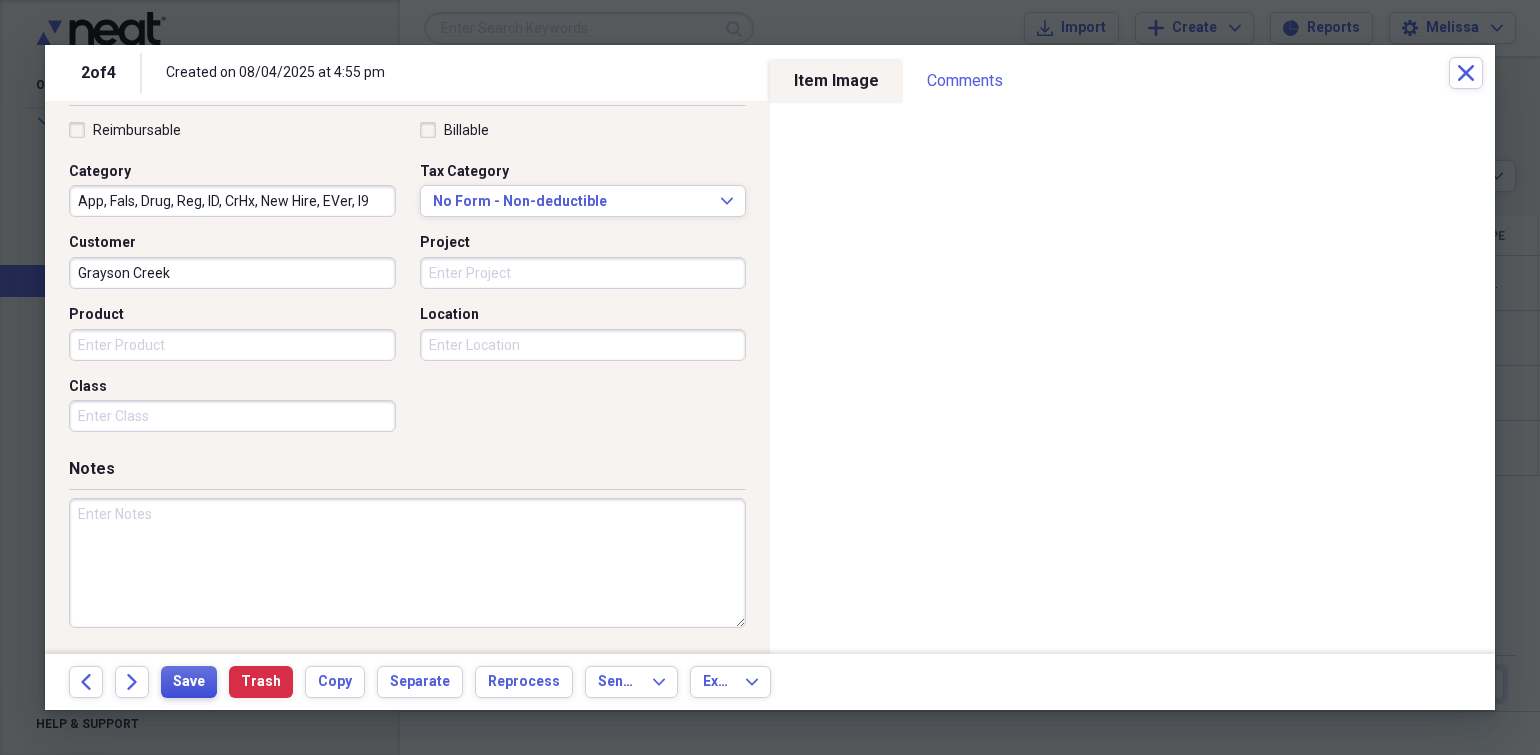 click on "Save" at bounding box center (189, 682) 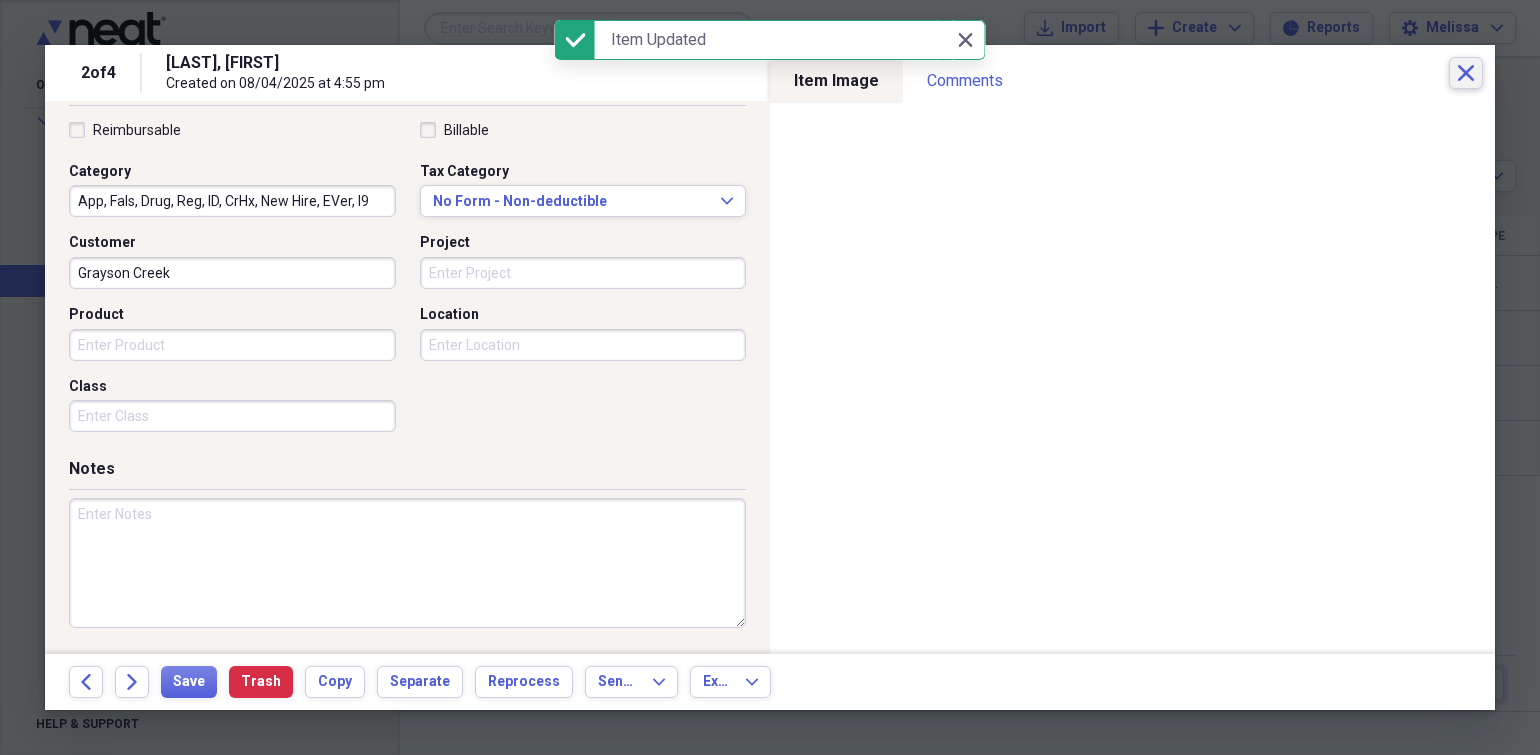 click on "Close" at bounding box center (1466, 73) 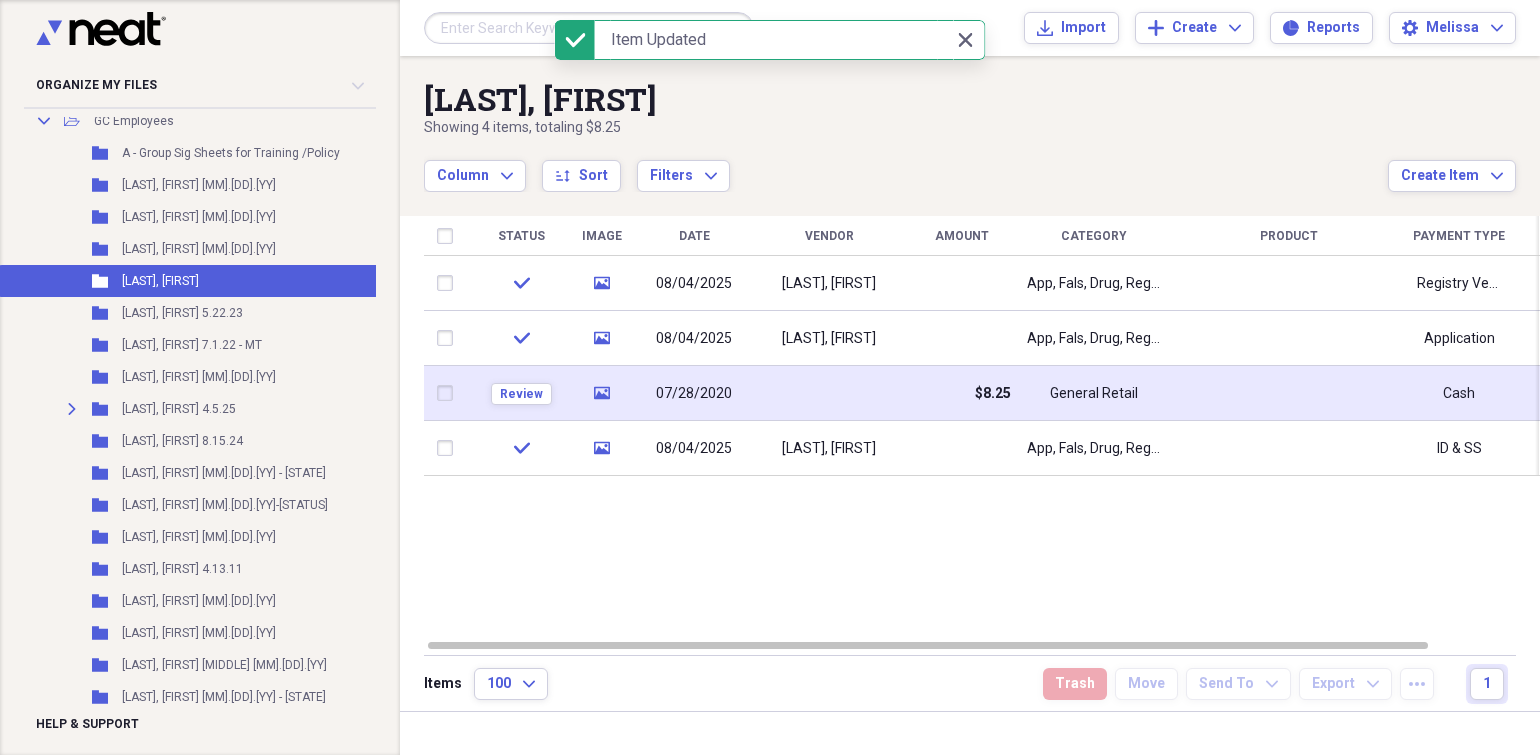 click at bounding box center (829, 393) 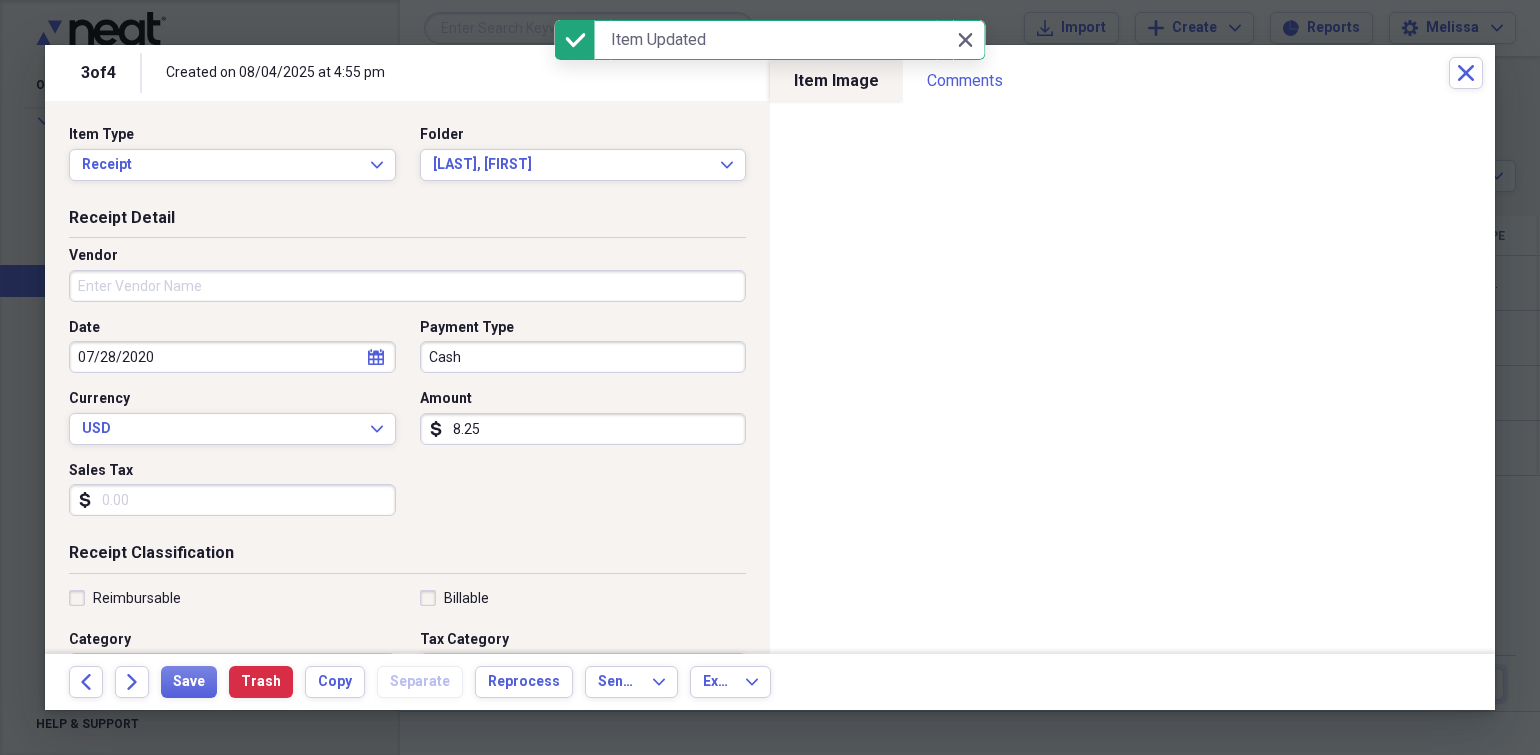 click on "07/28/2020" at bounding box center (232, 357) 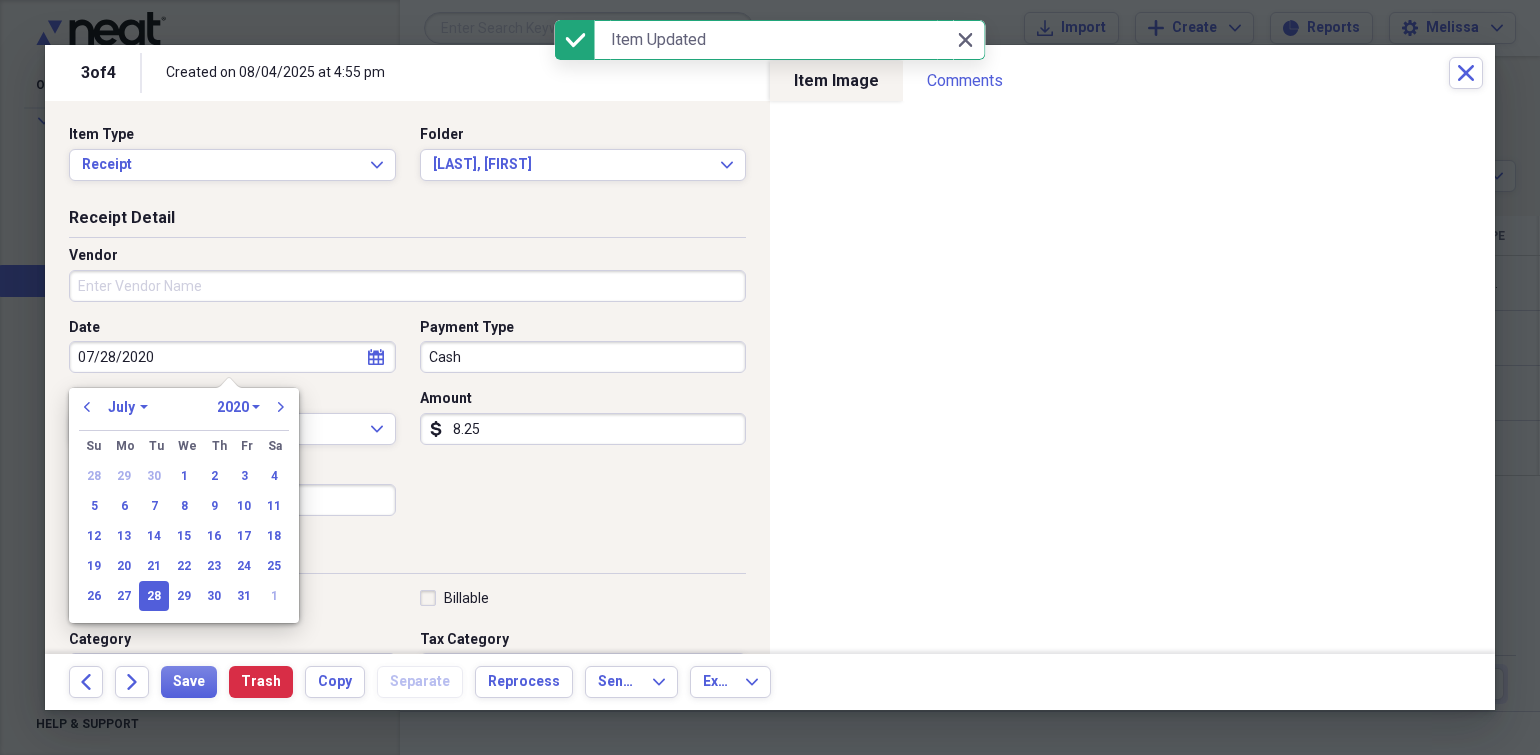 click on "07/28/2020" at bounding box center [232, 357] 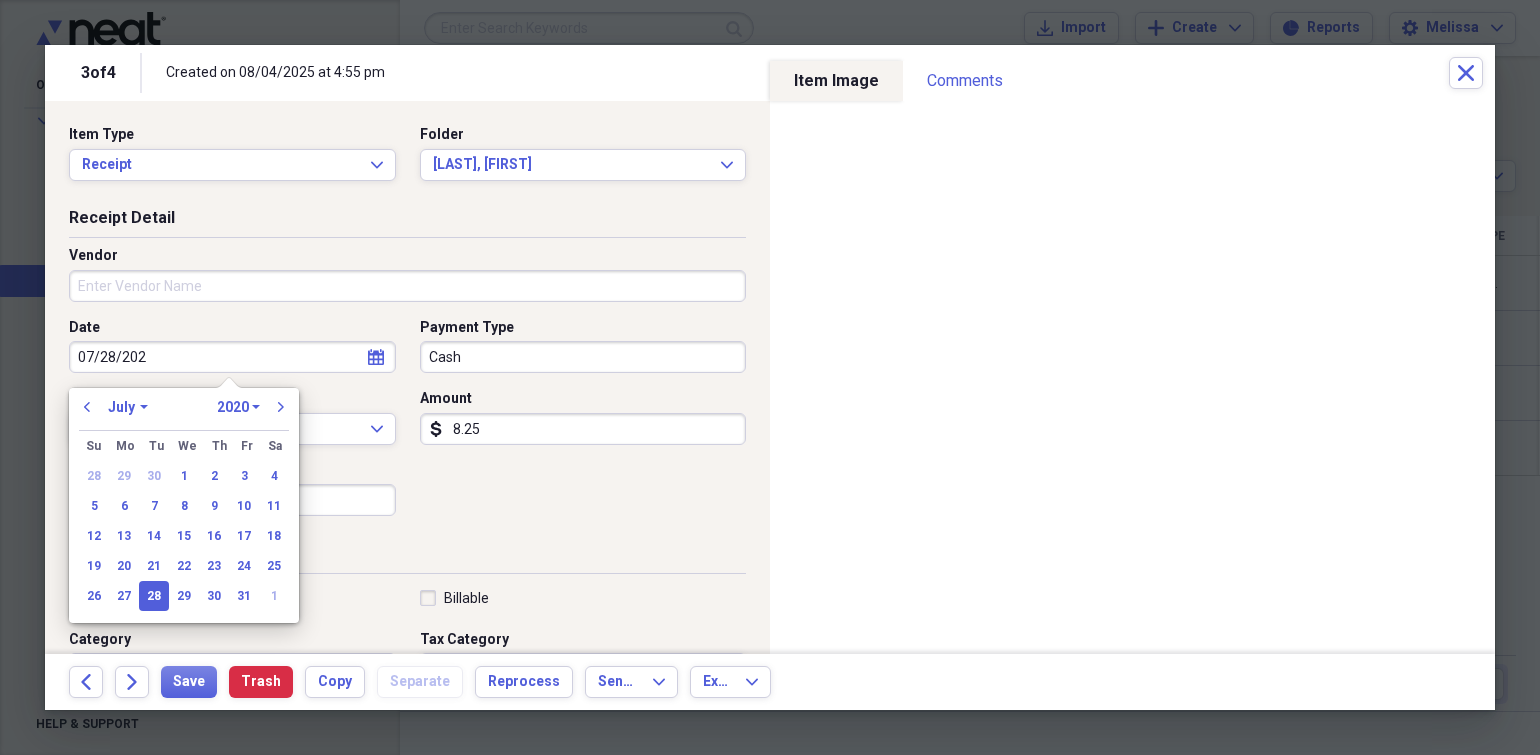 type on "07/28/2025" 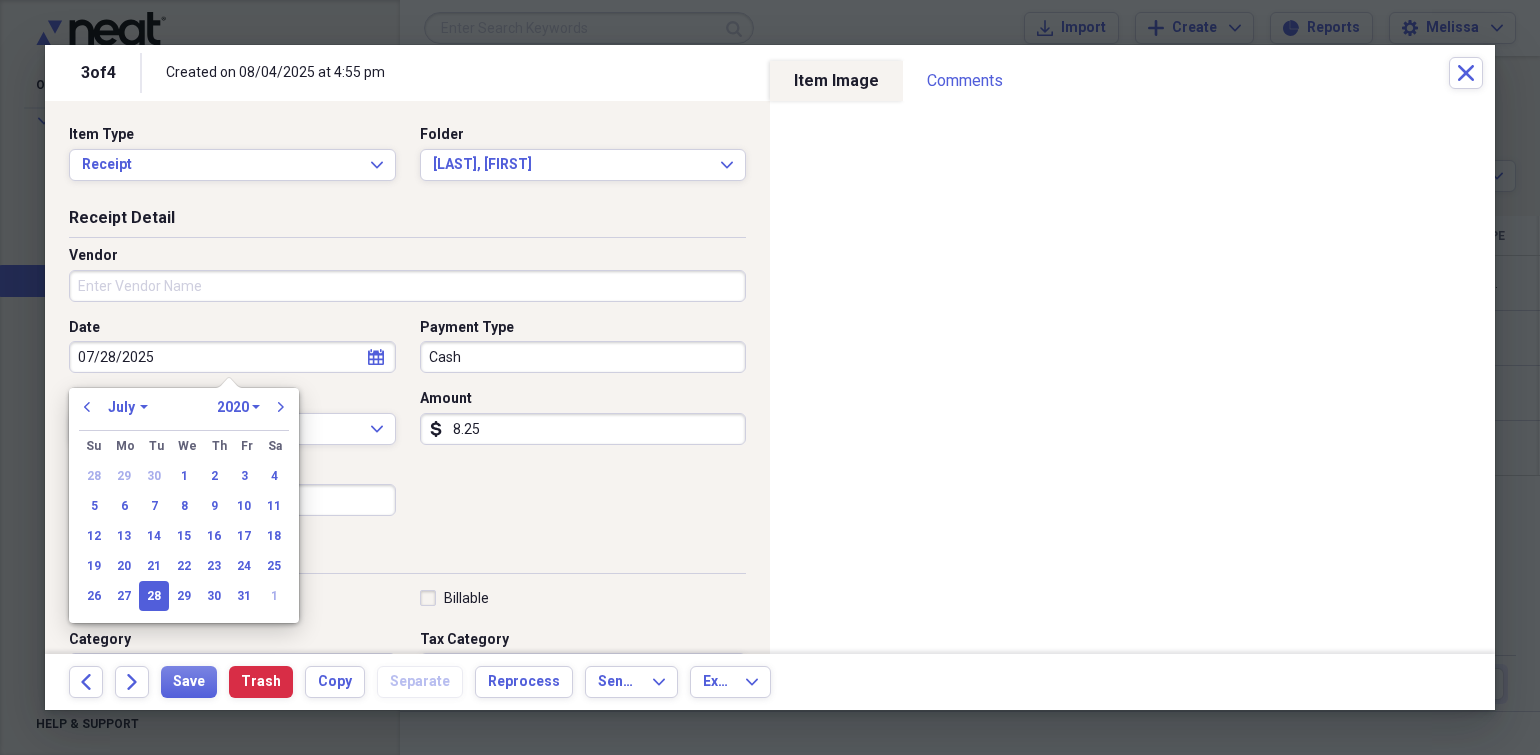 select on "2025" 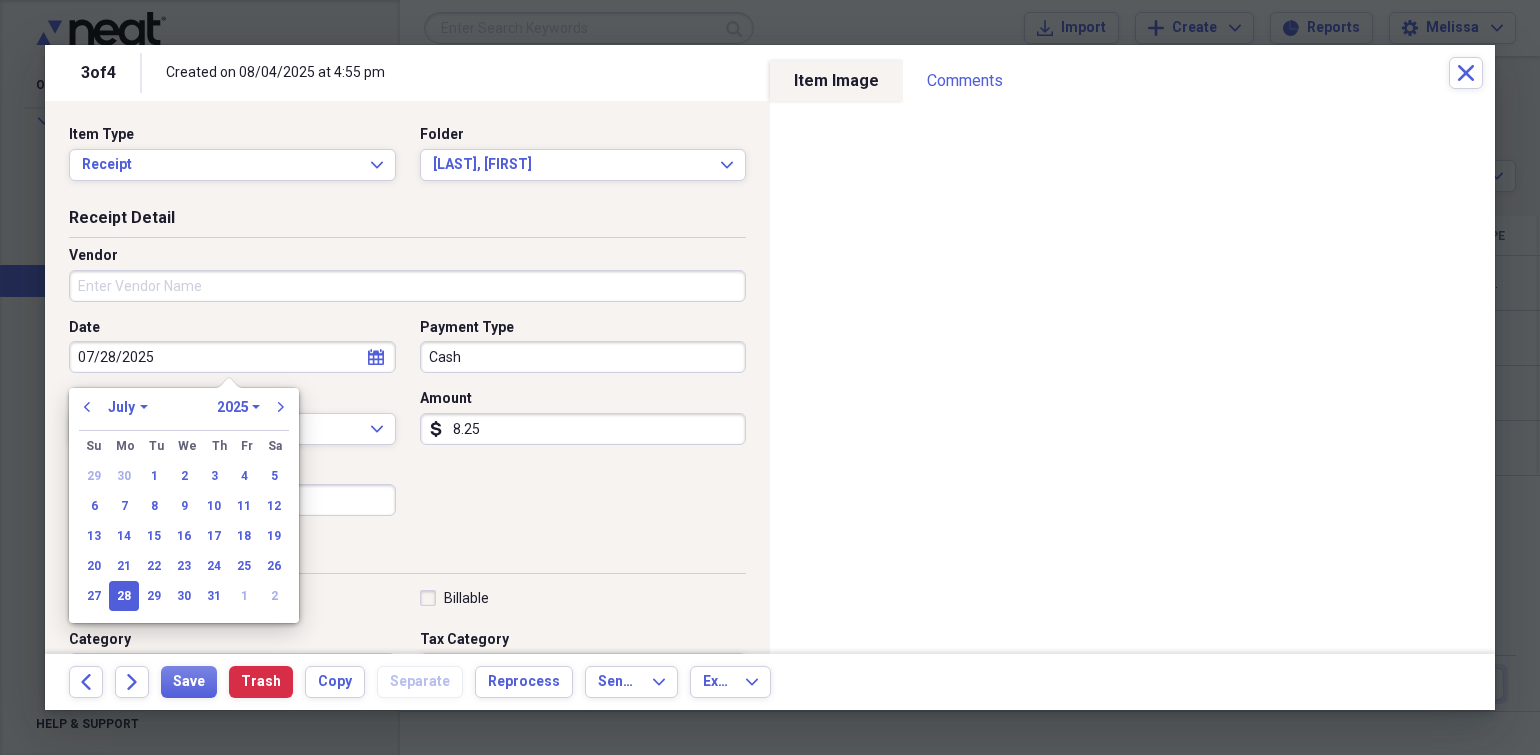 type on "07/28/2025" 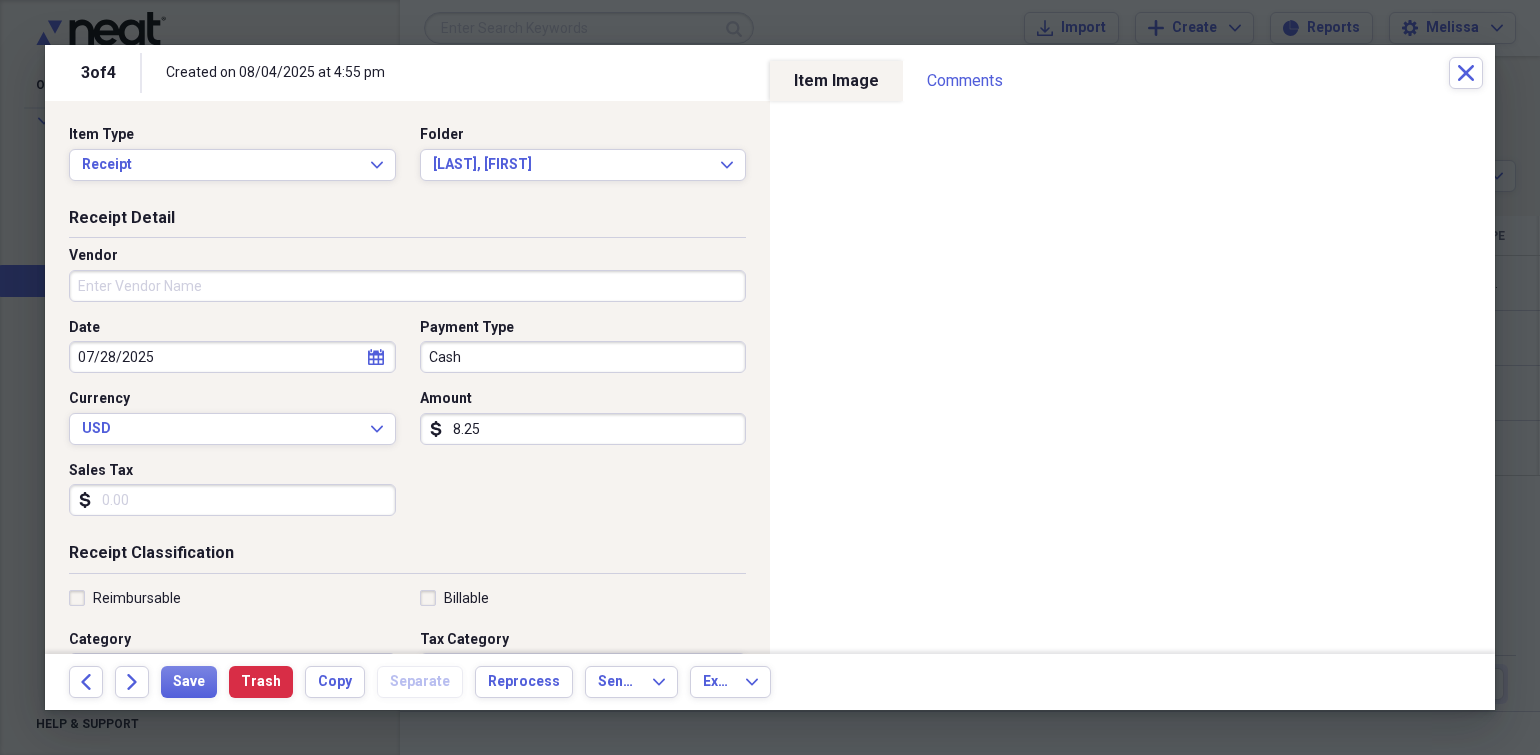 click on "Cash" at bounding box center [583, 357] 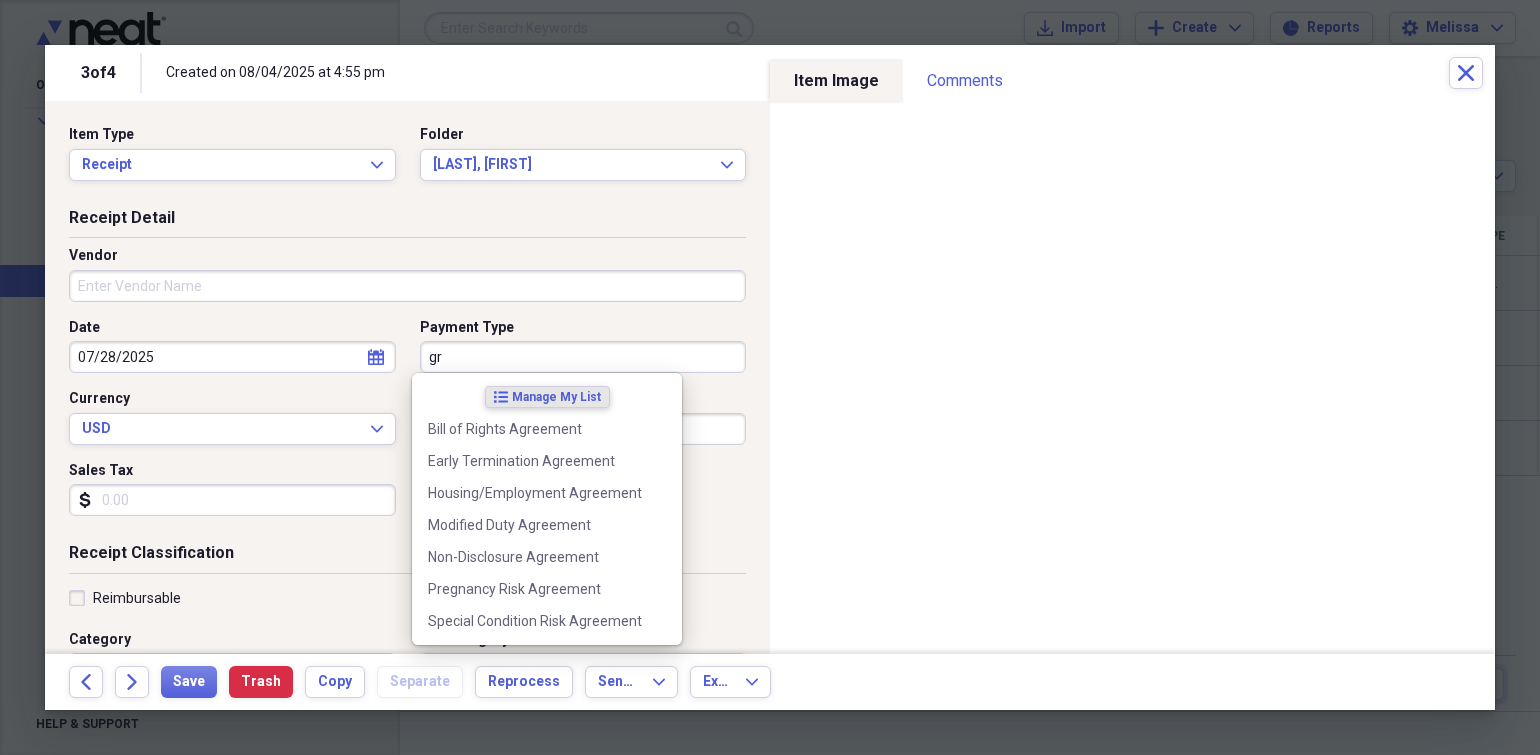 type on "g" 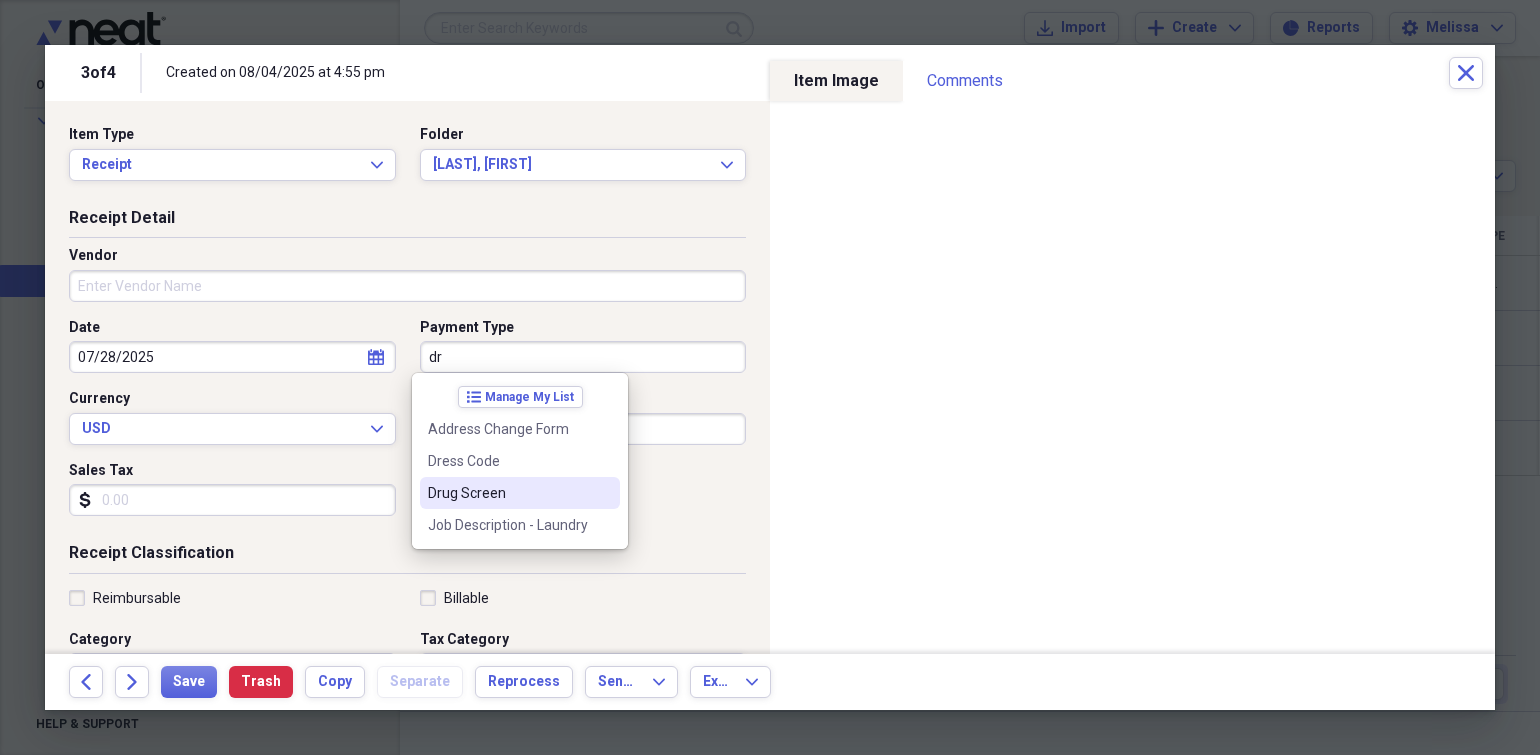 click on "Drug Screen" at bounding box center (508, 493) 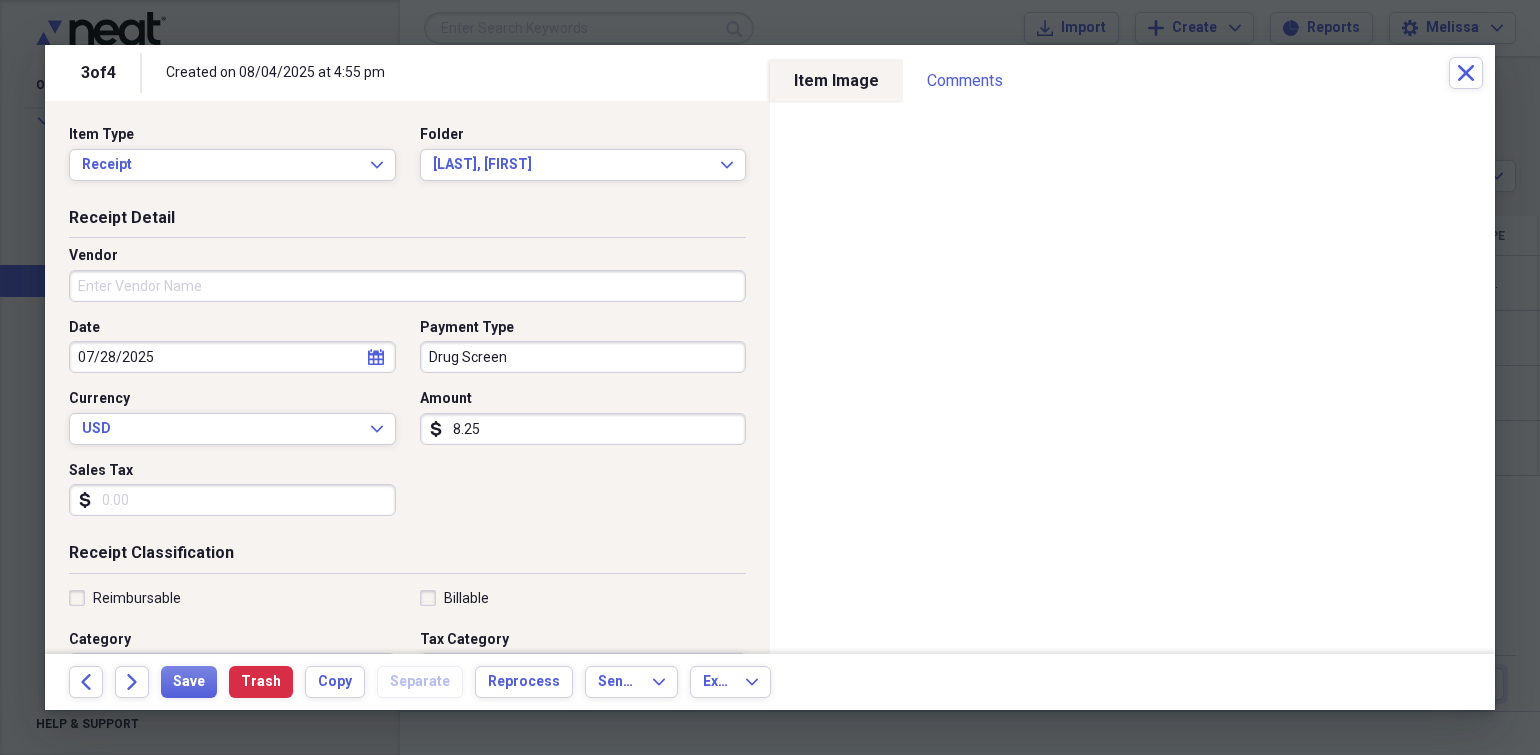 click on "8.25" at bounding box center (583, 429) 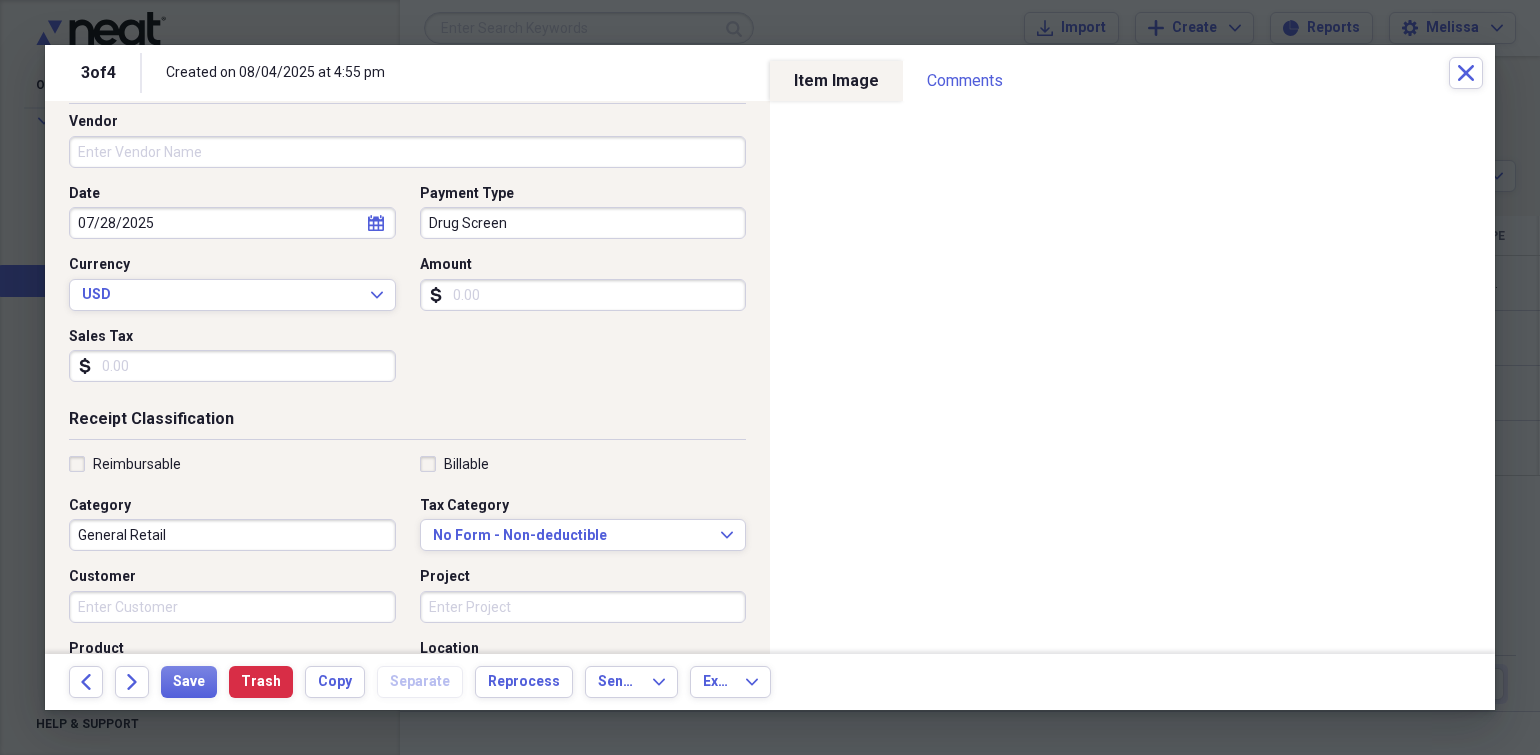 scroll, scrollTop: 300, scrollLeft: 0, axis: vertical 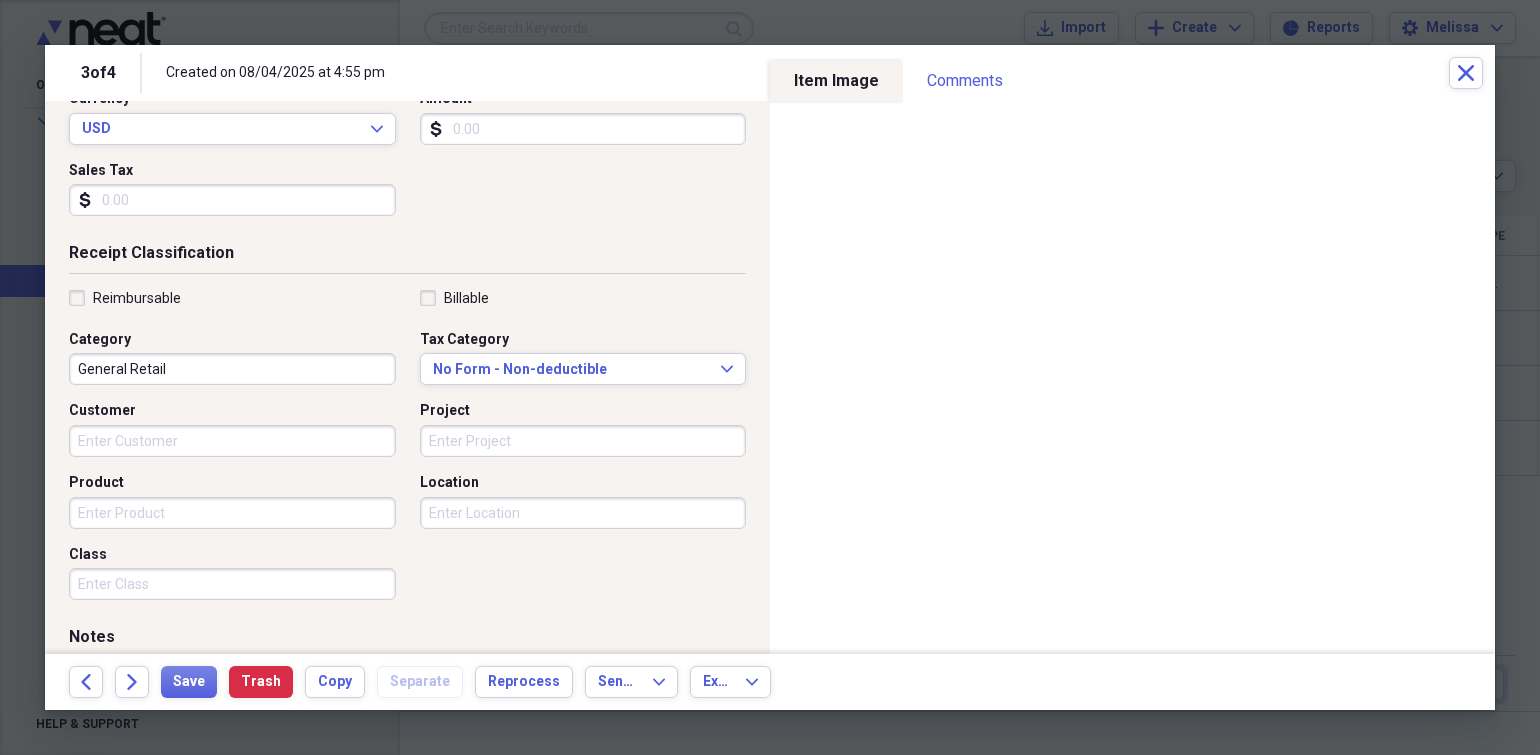 type 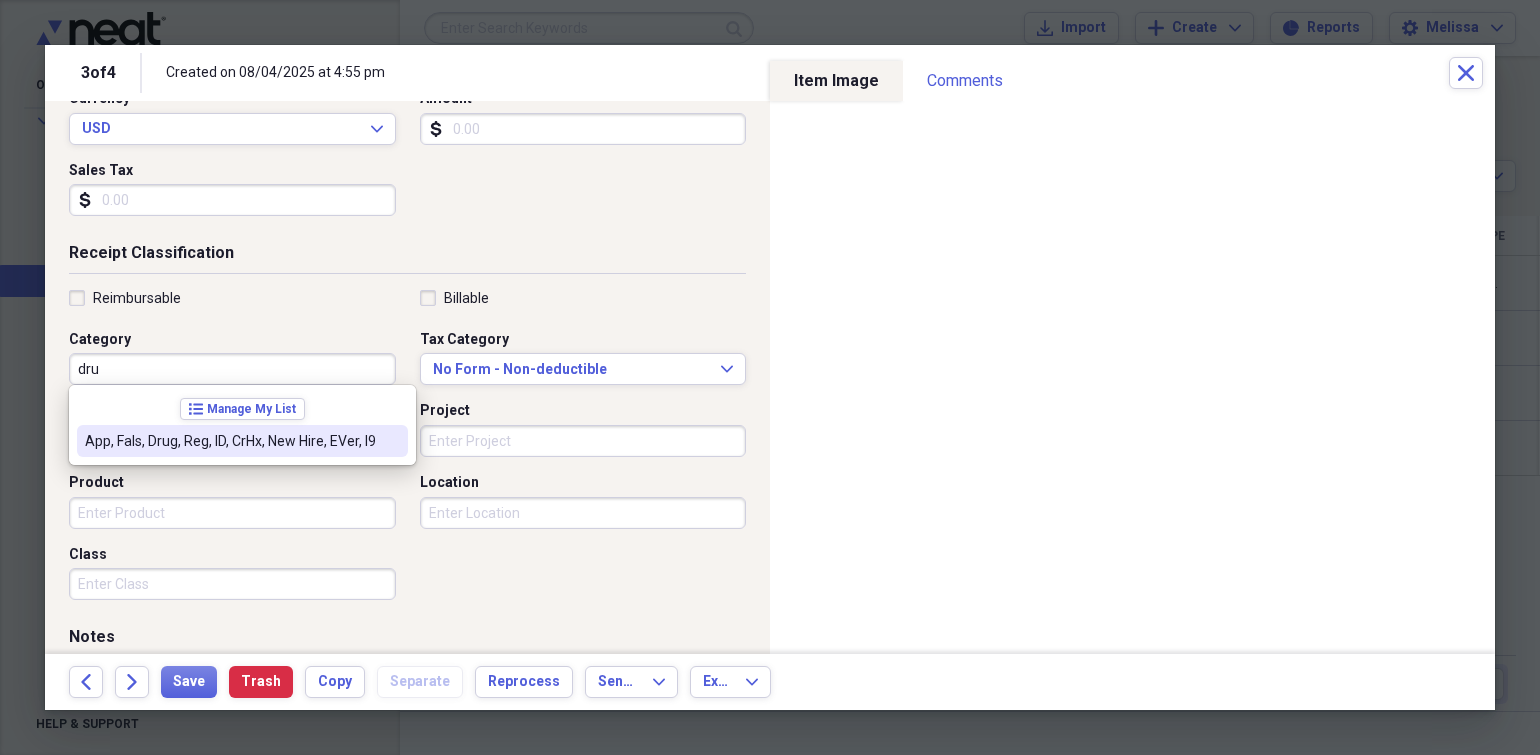 click on "App, Fals, Drug, Reg, ID, CrHx, New Hire, EVer, I9" at bounding box center [242, 441] 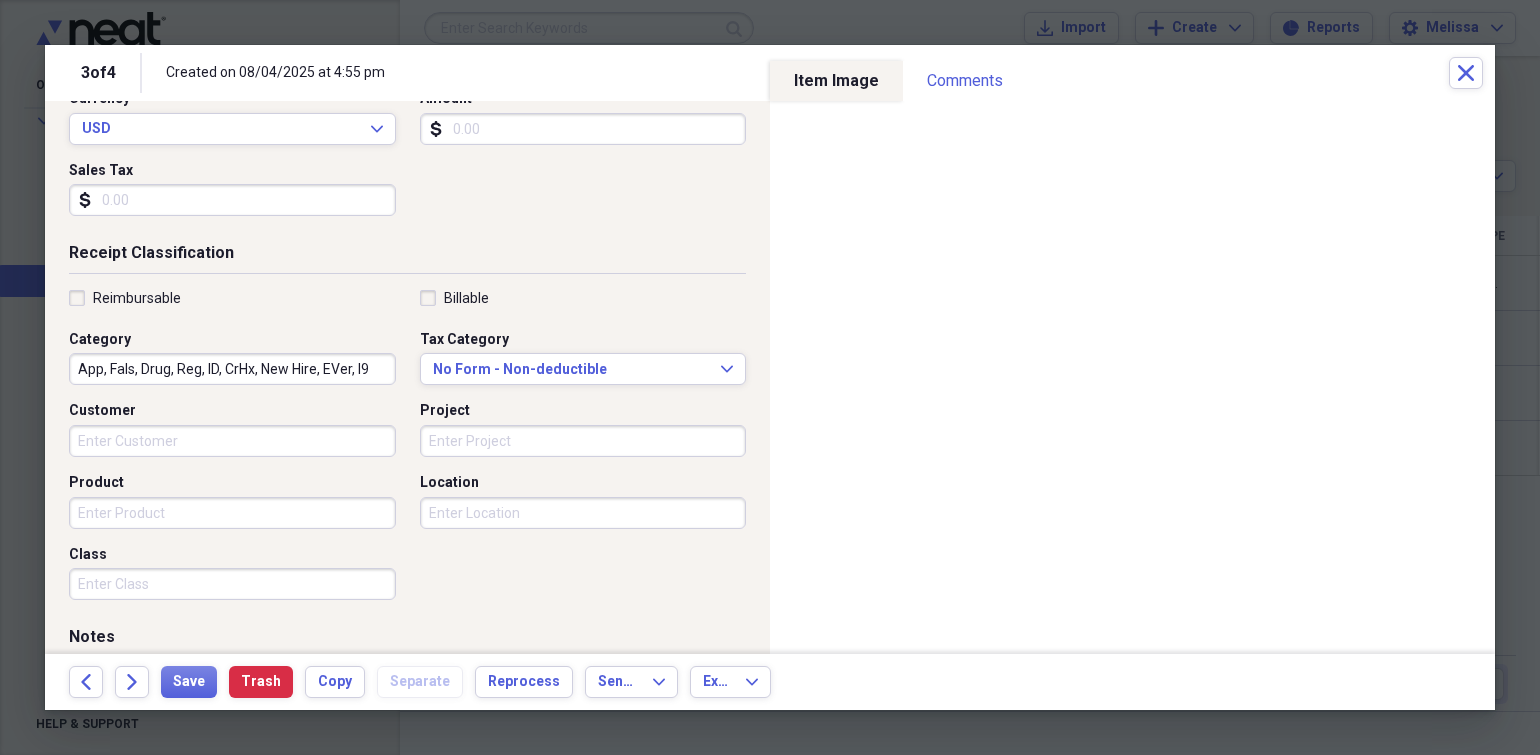 click on "Customer" at bounding box center (232, 441) 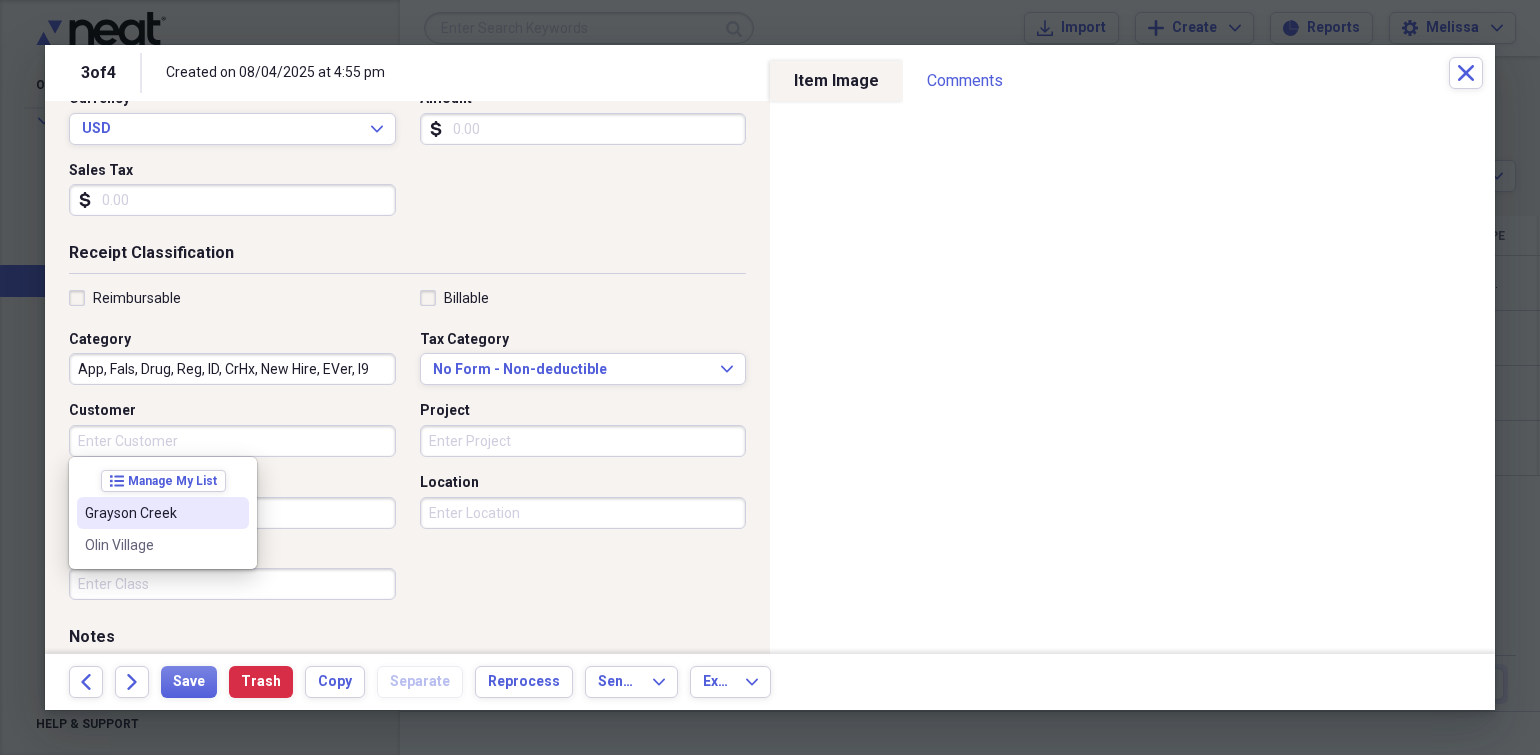 click on "Grayson Creek" at bounding box center [151, 513] 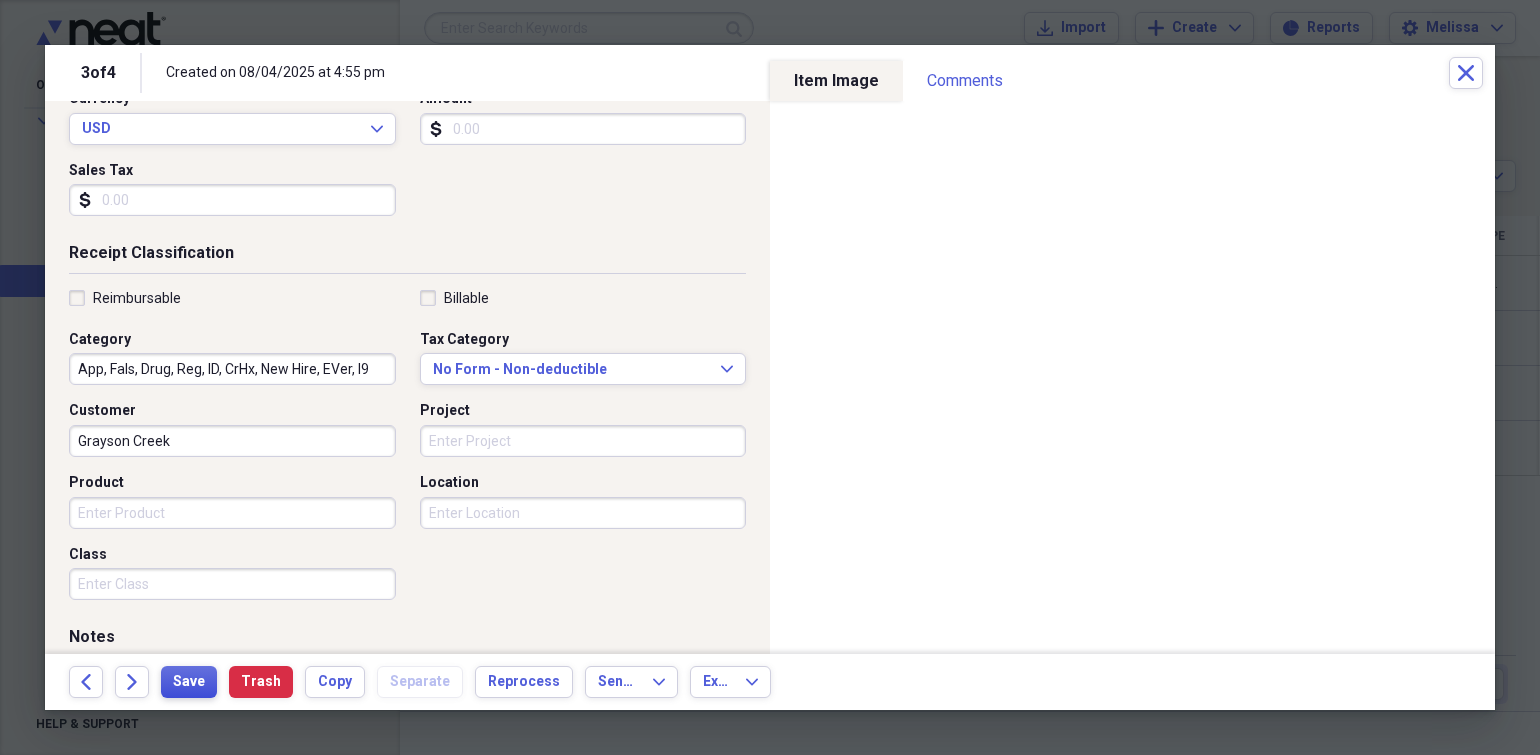 click on "Save" at bounding box center [189, 682] 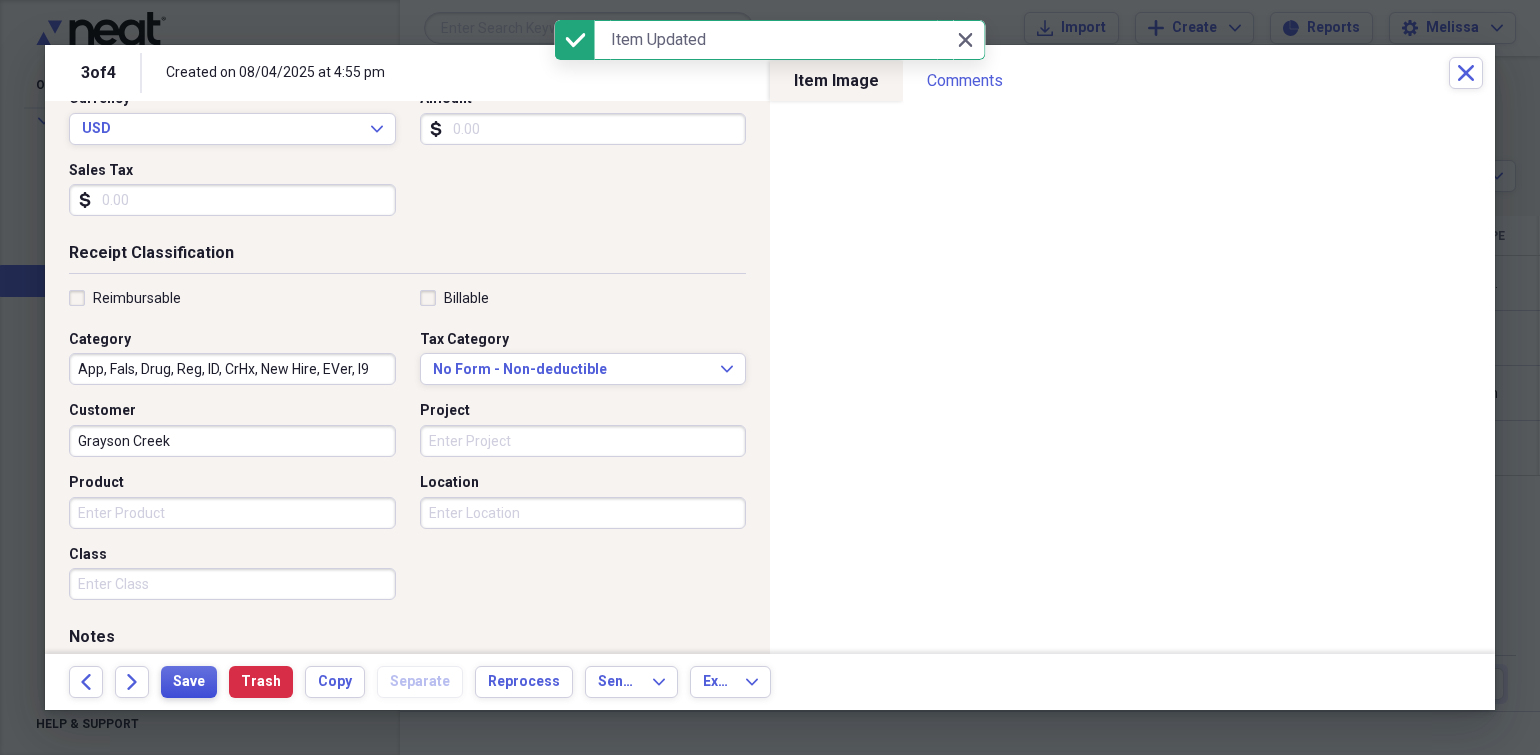 scroll, scrollTop: 468, scrollLeft: 0, axis: vertical 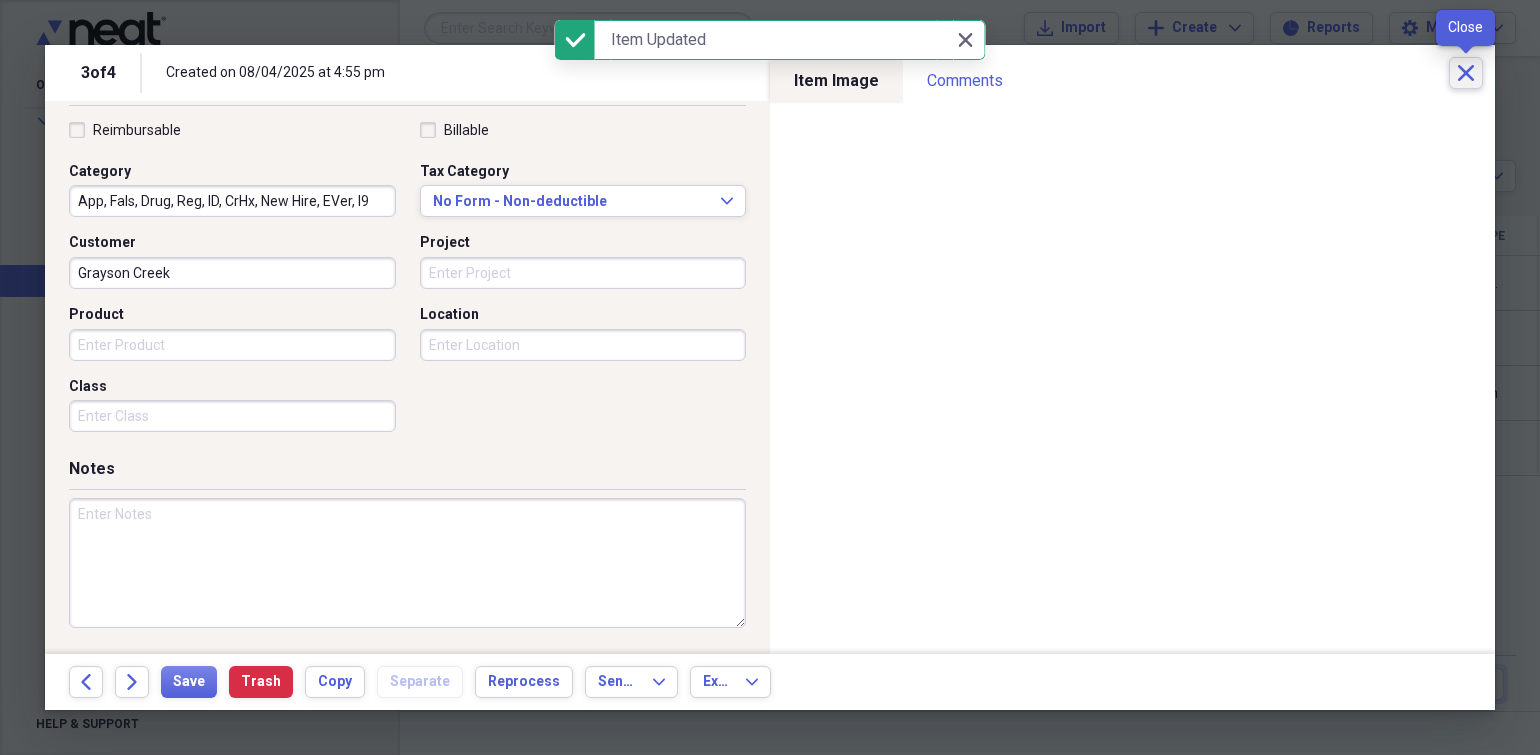 click on "Close" 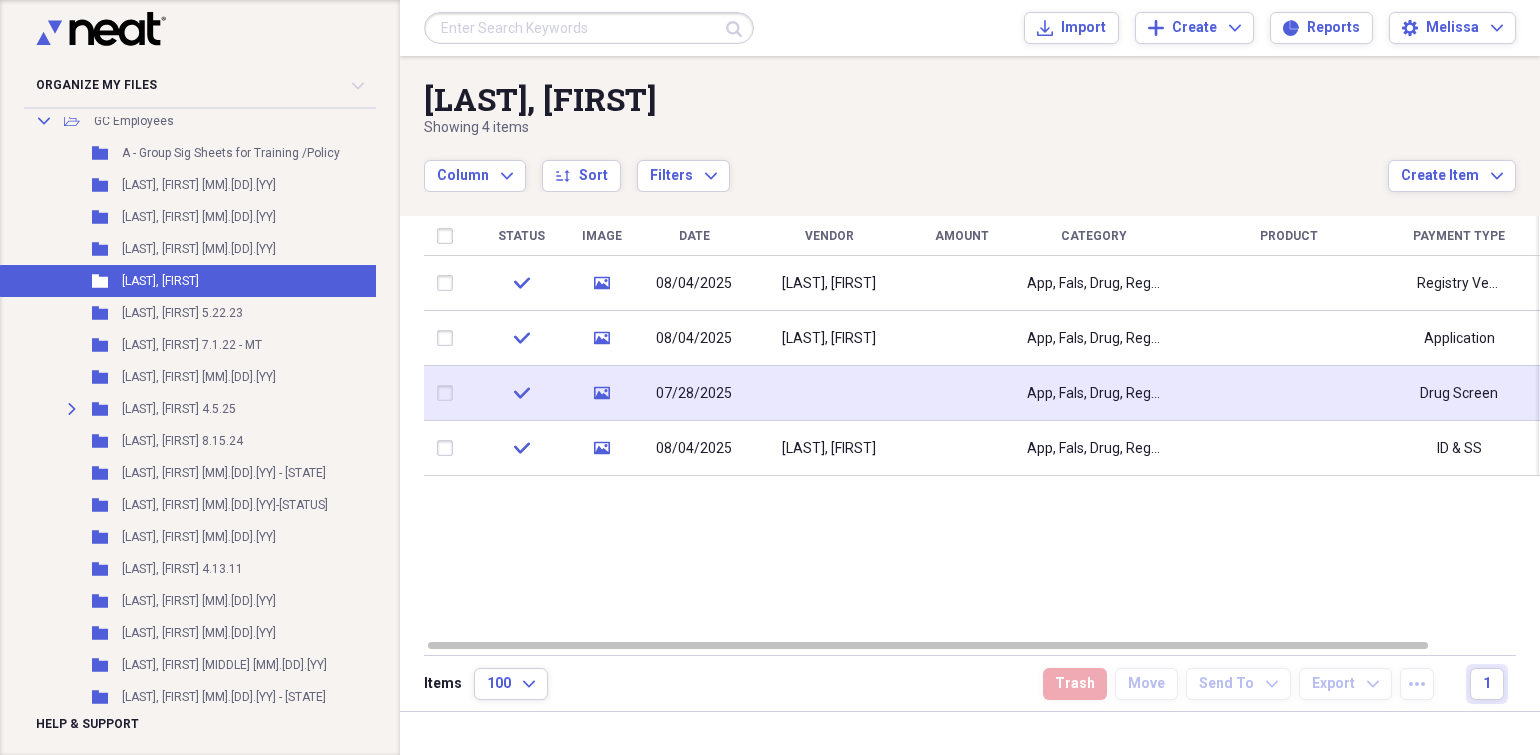 click at bounding box center (829, 393) 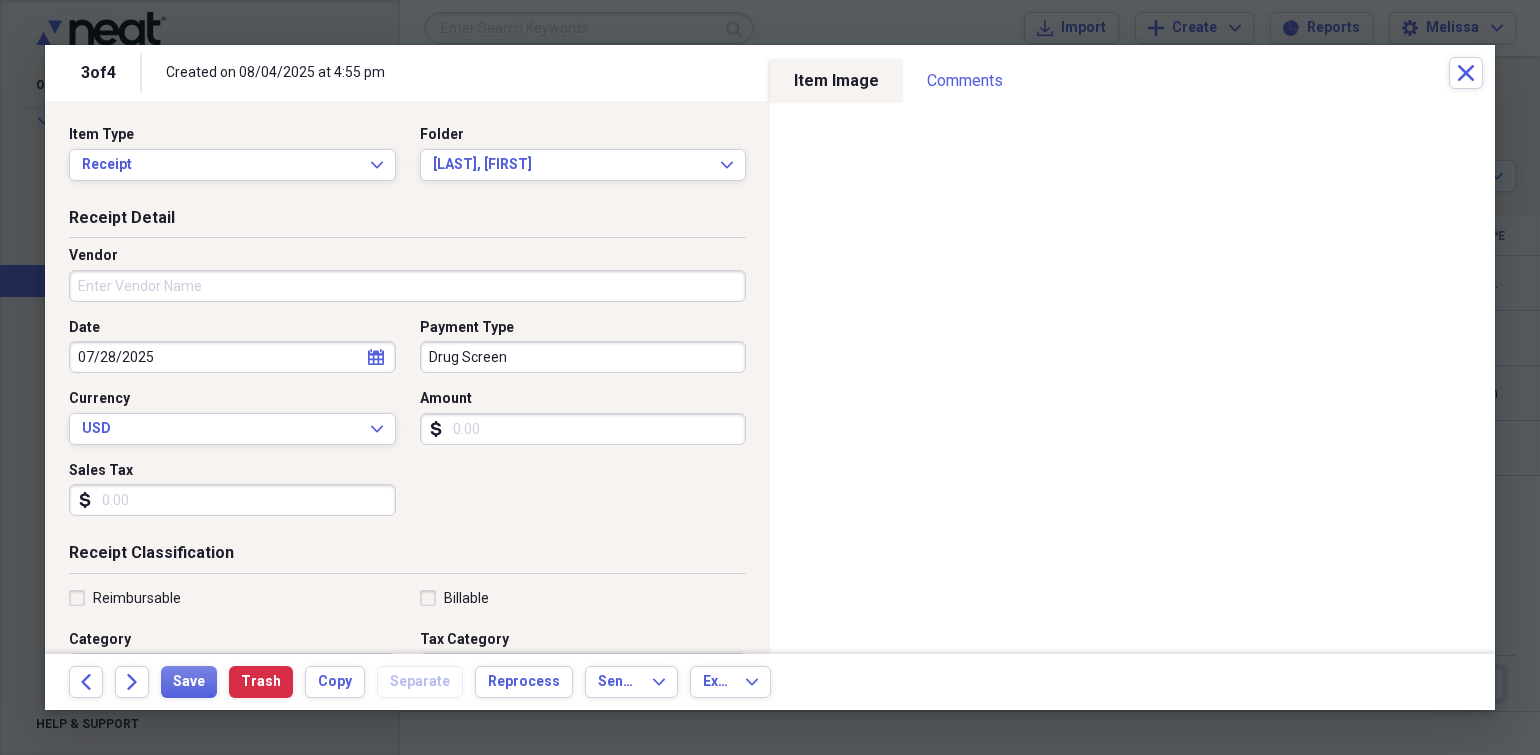 click on "Vendor" at bounding box center [407, 286] 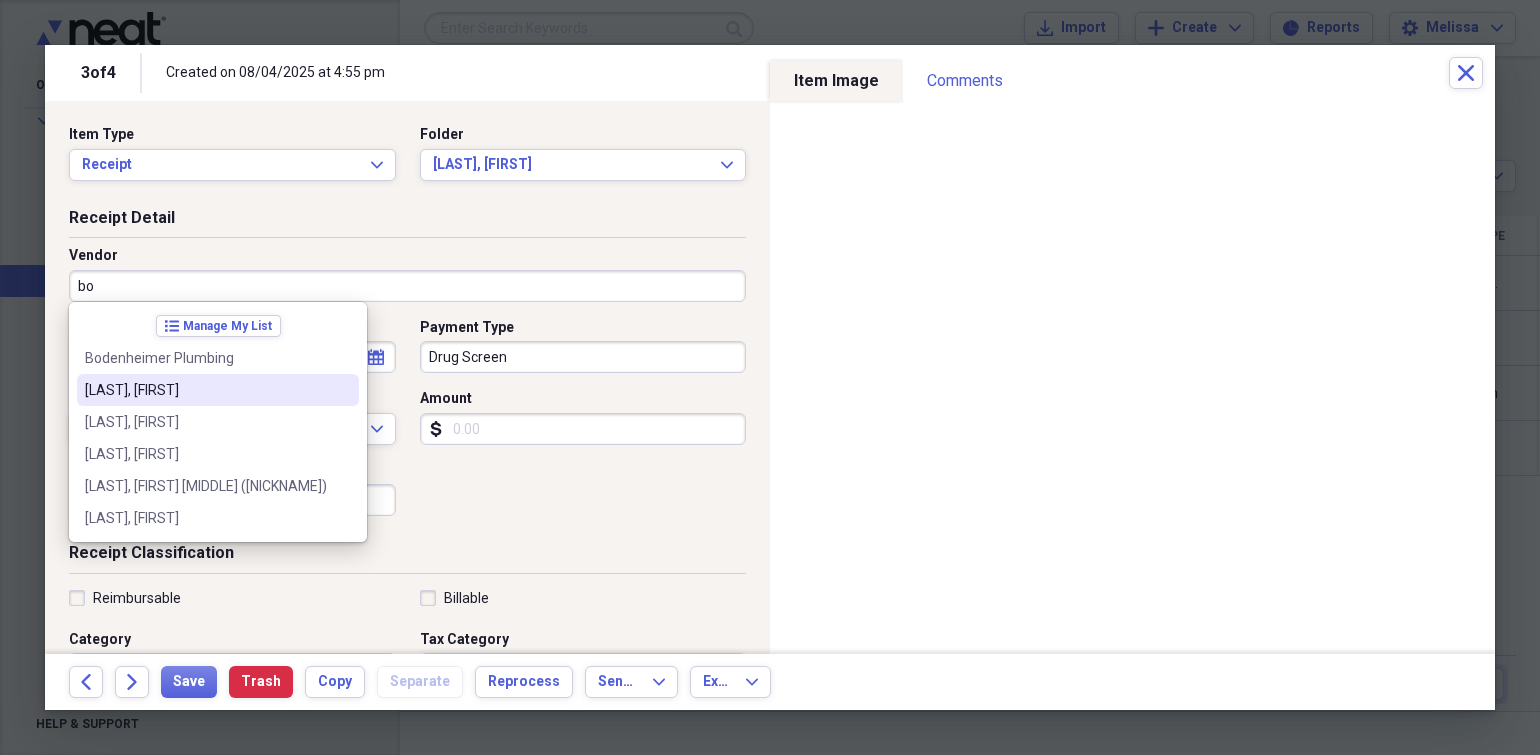 click on "[LAST], [FIRST]" at bounding box center (206, 390) 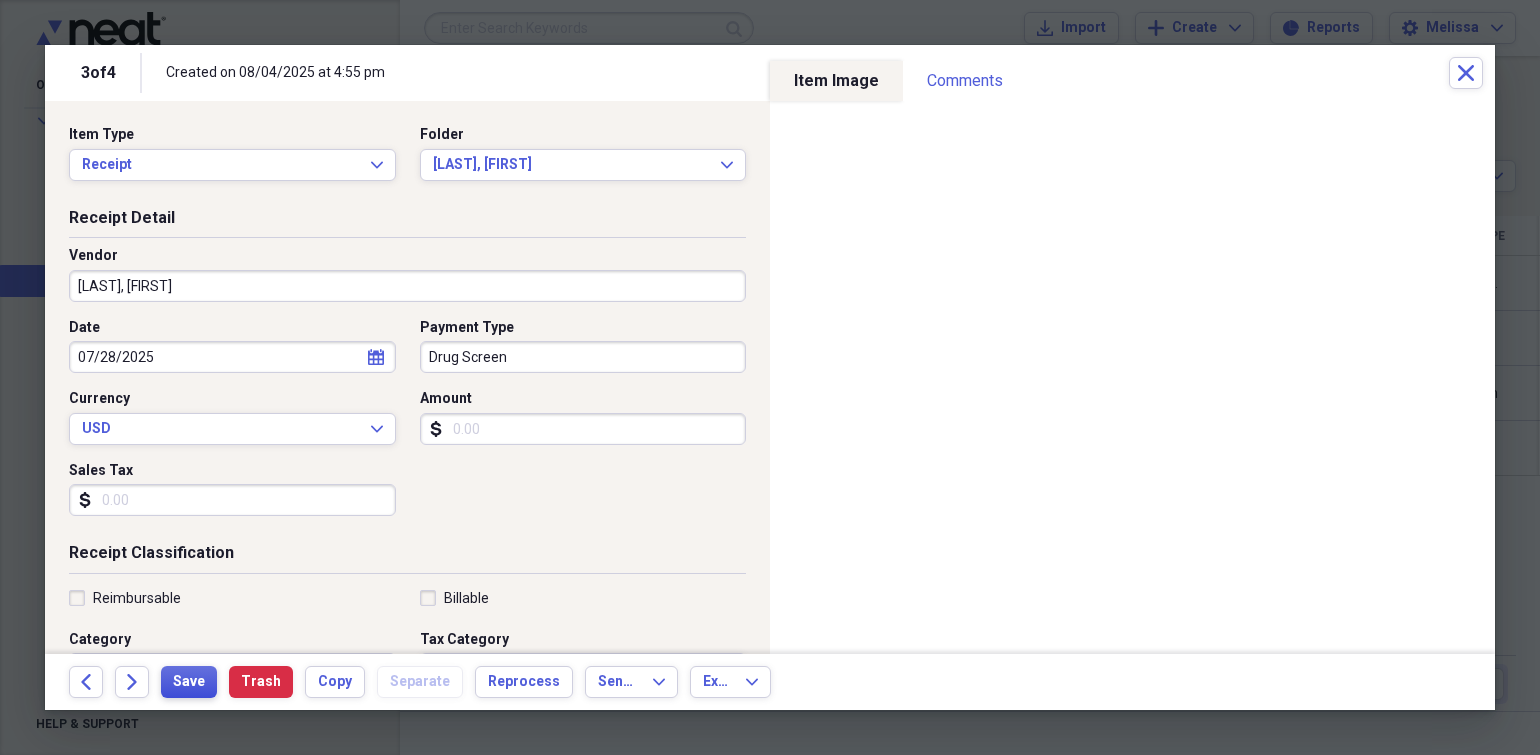 click on "Save" at bounding box center (189, 682) 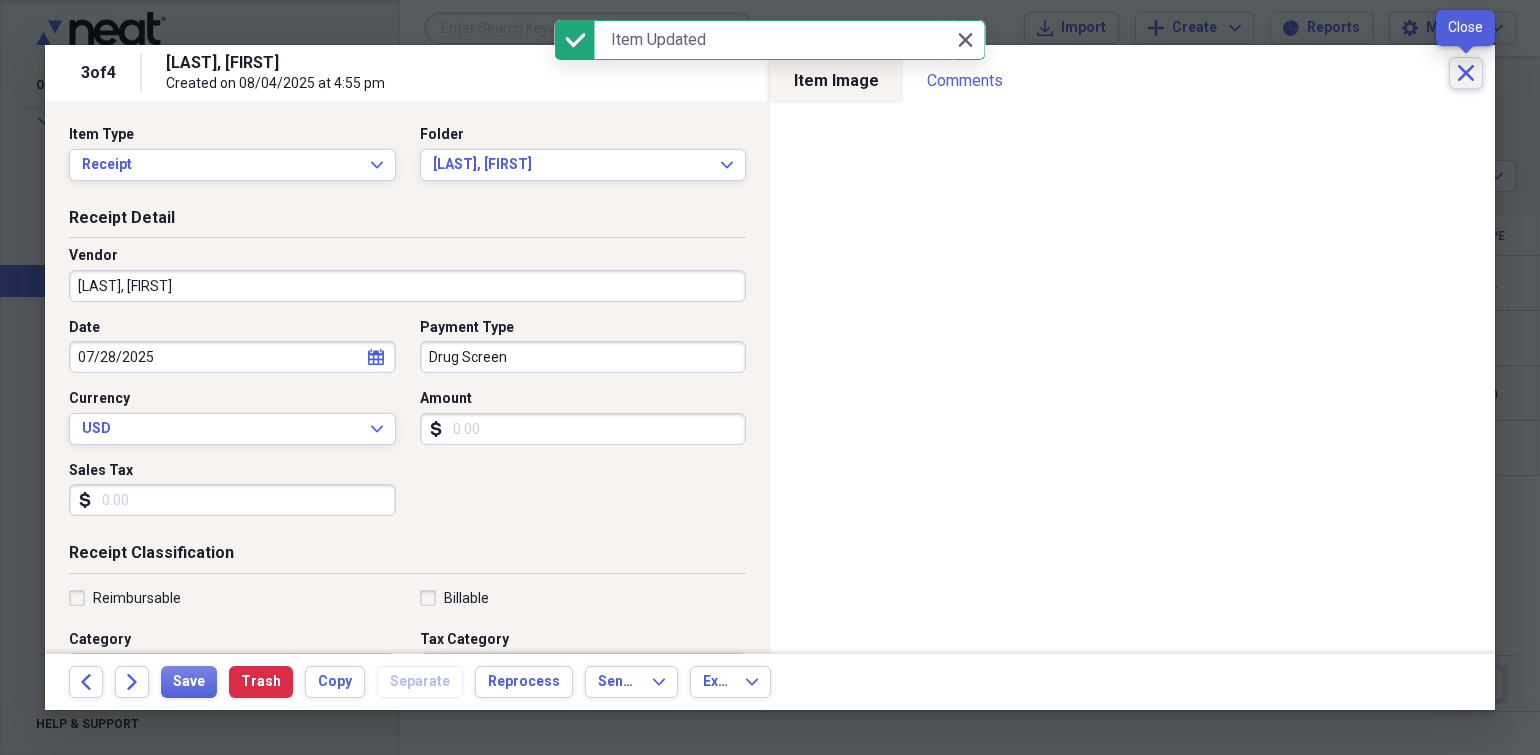 click on "Close" 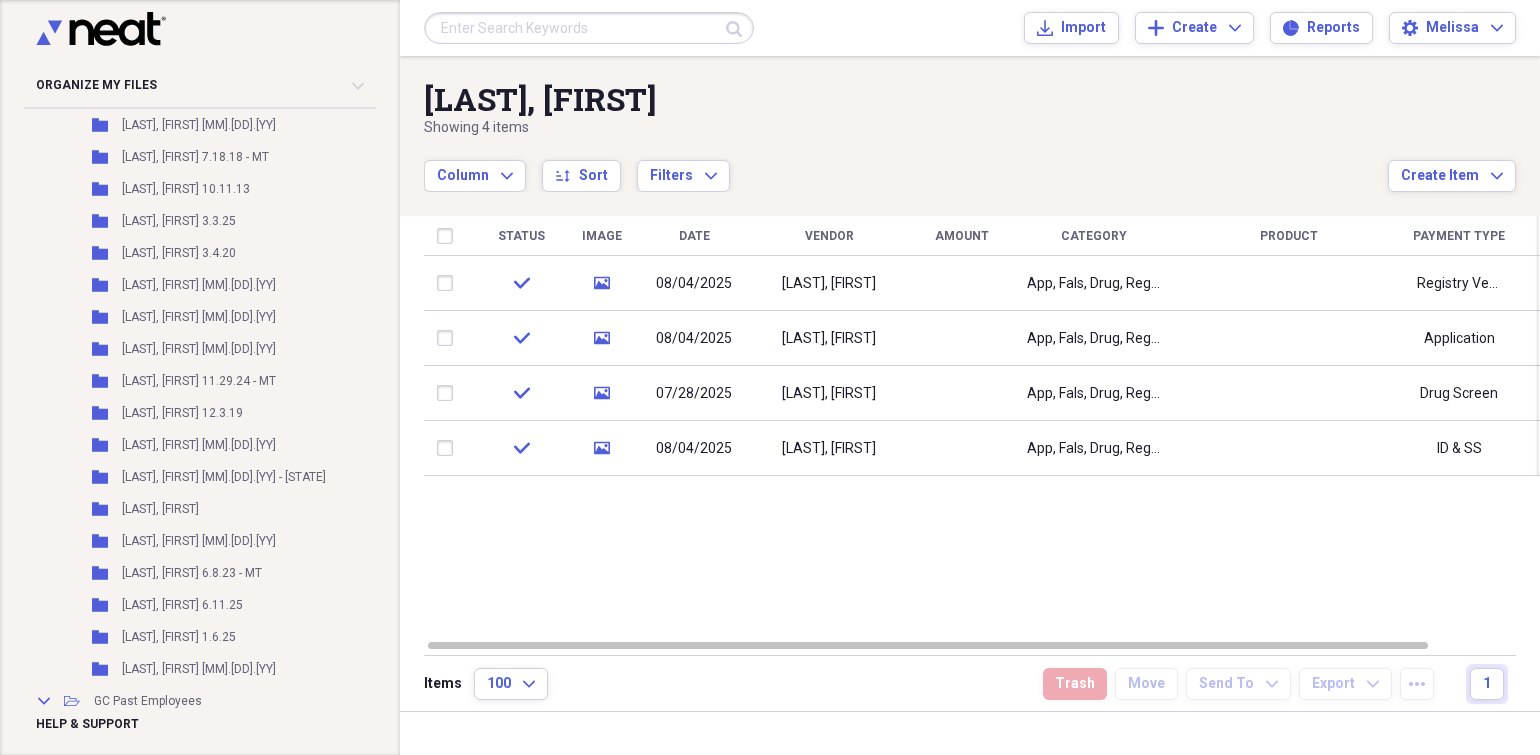 scroll, scrollTop: 1100, scrollLeft: 0, axis: vertical 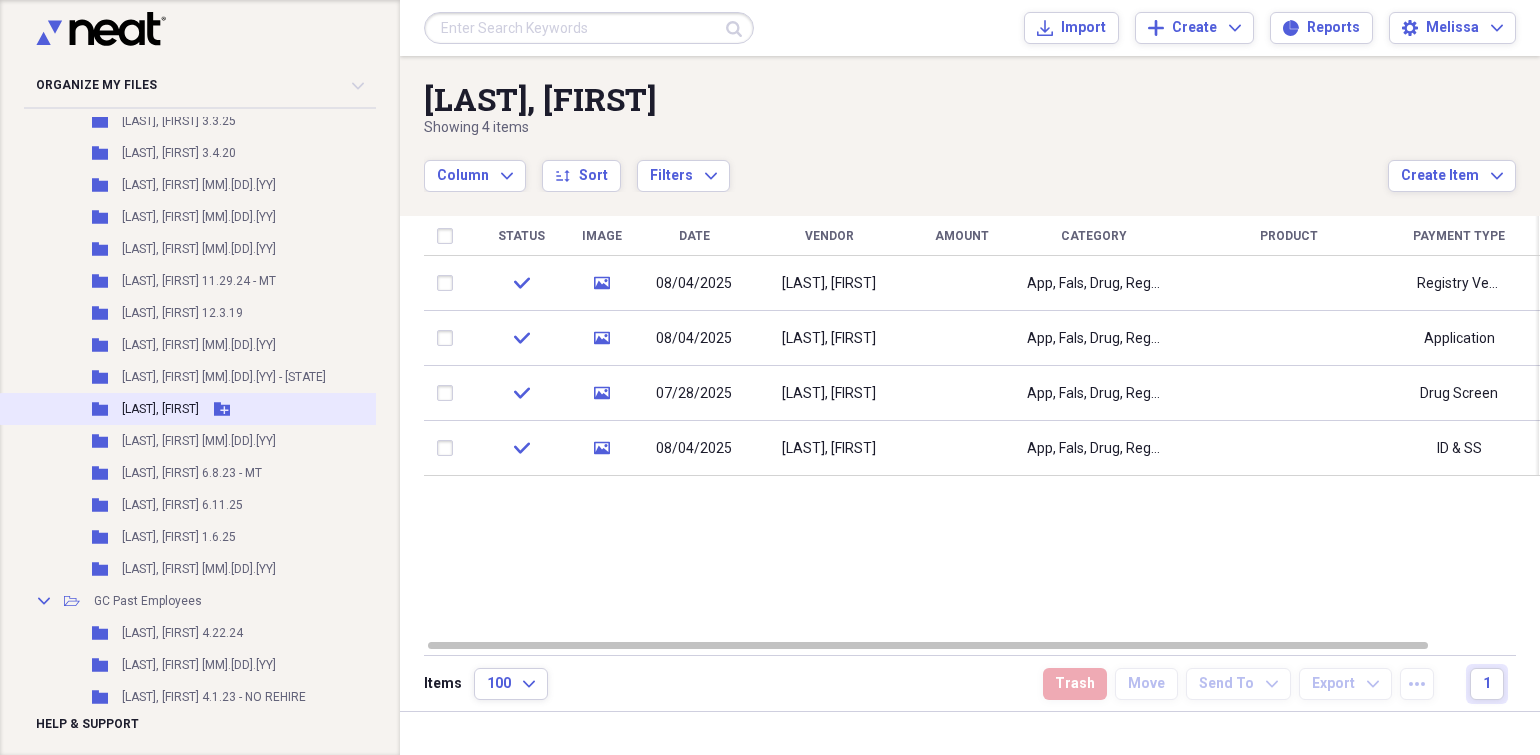 click on "[LAST], [FIRST]" at bounding box center [160, 409] 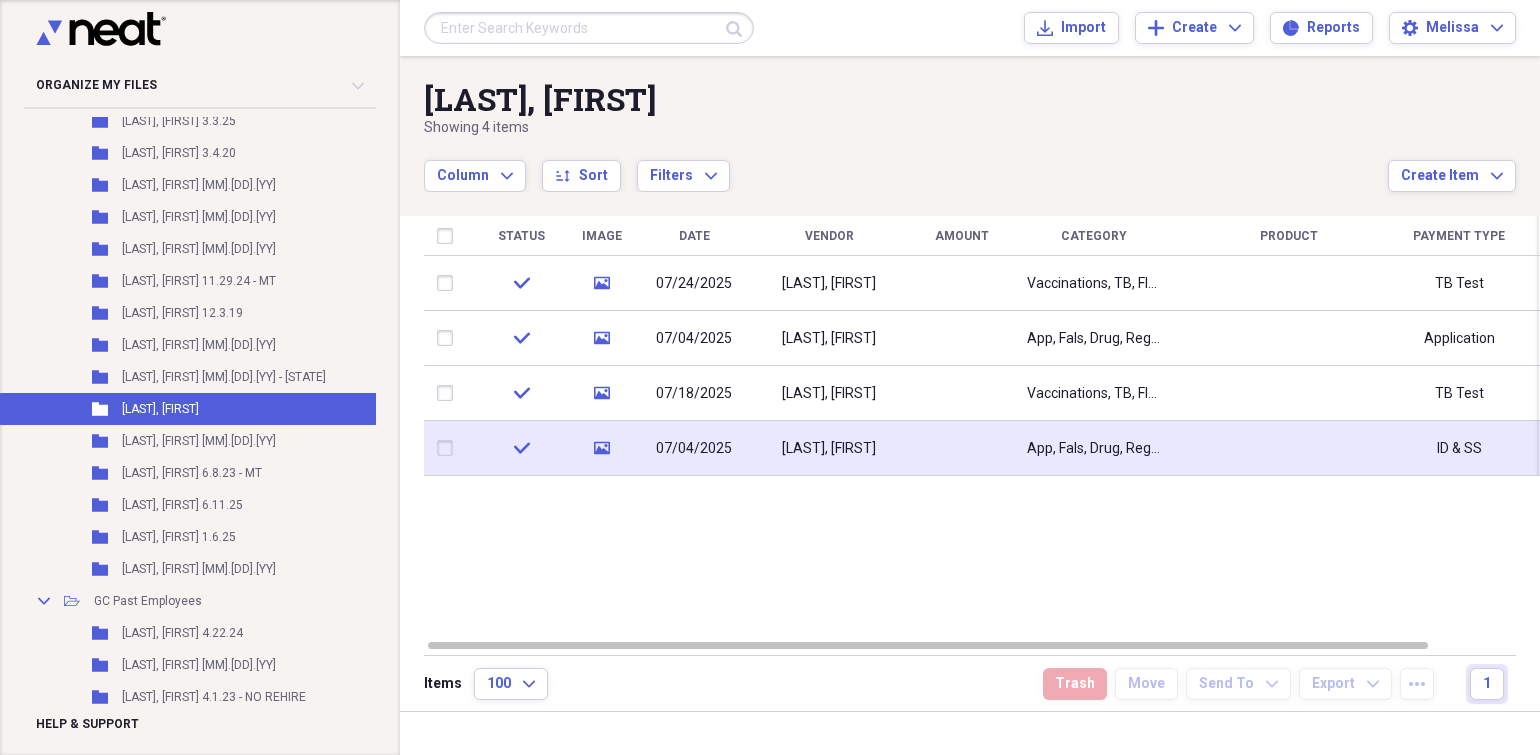 click on "ID & SS" at bounding box center [1459, 449] 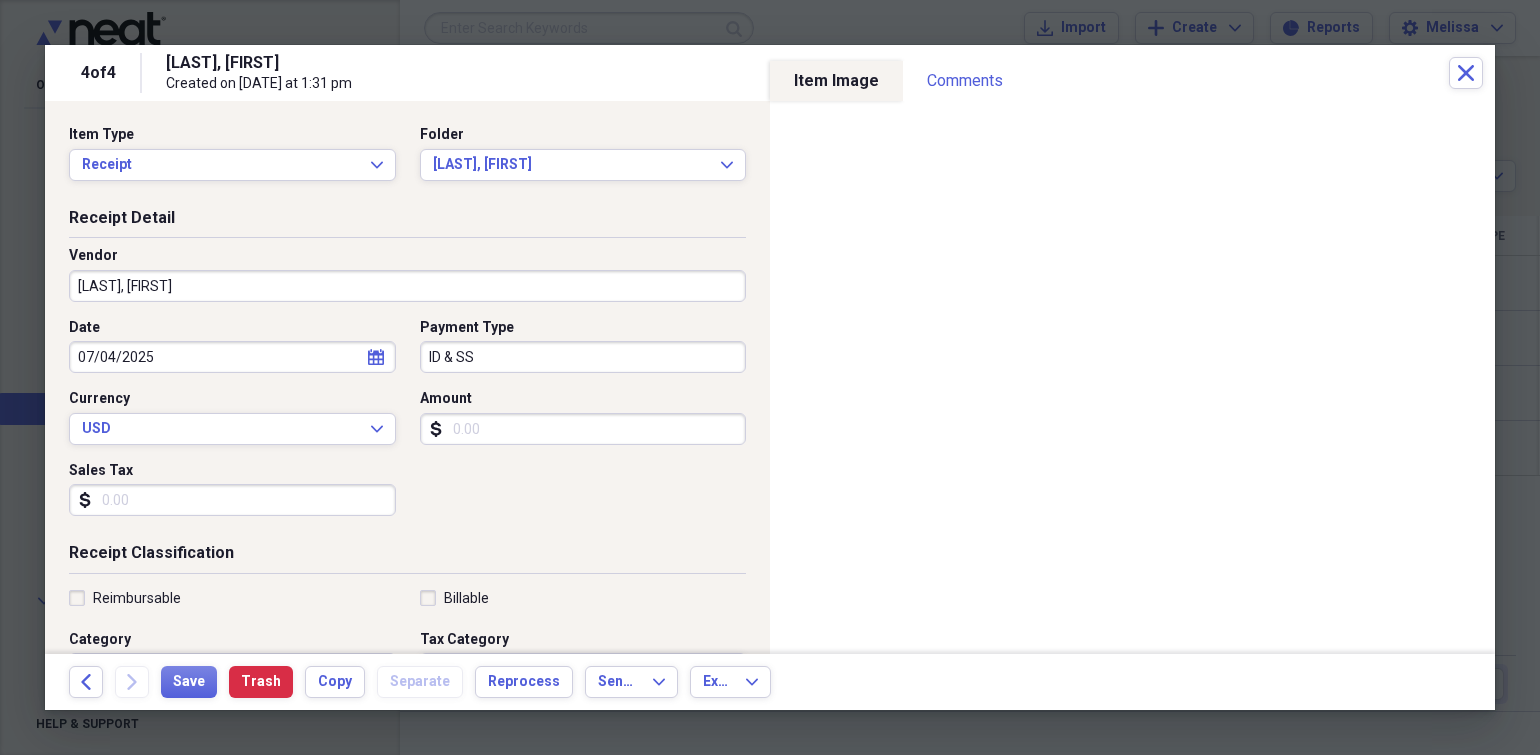click on "Royall, Nylah Created on 07/21/2025 at 1:31 pm" at bounding box center (807, 73) 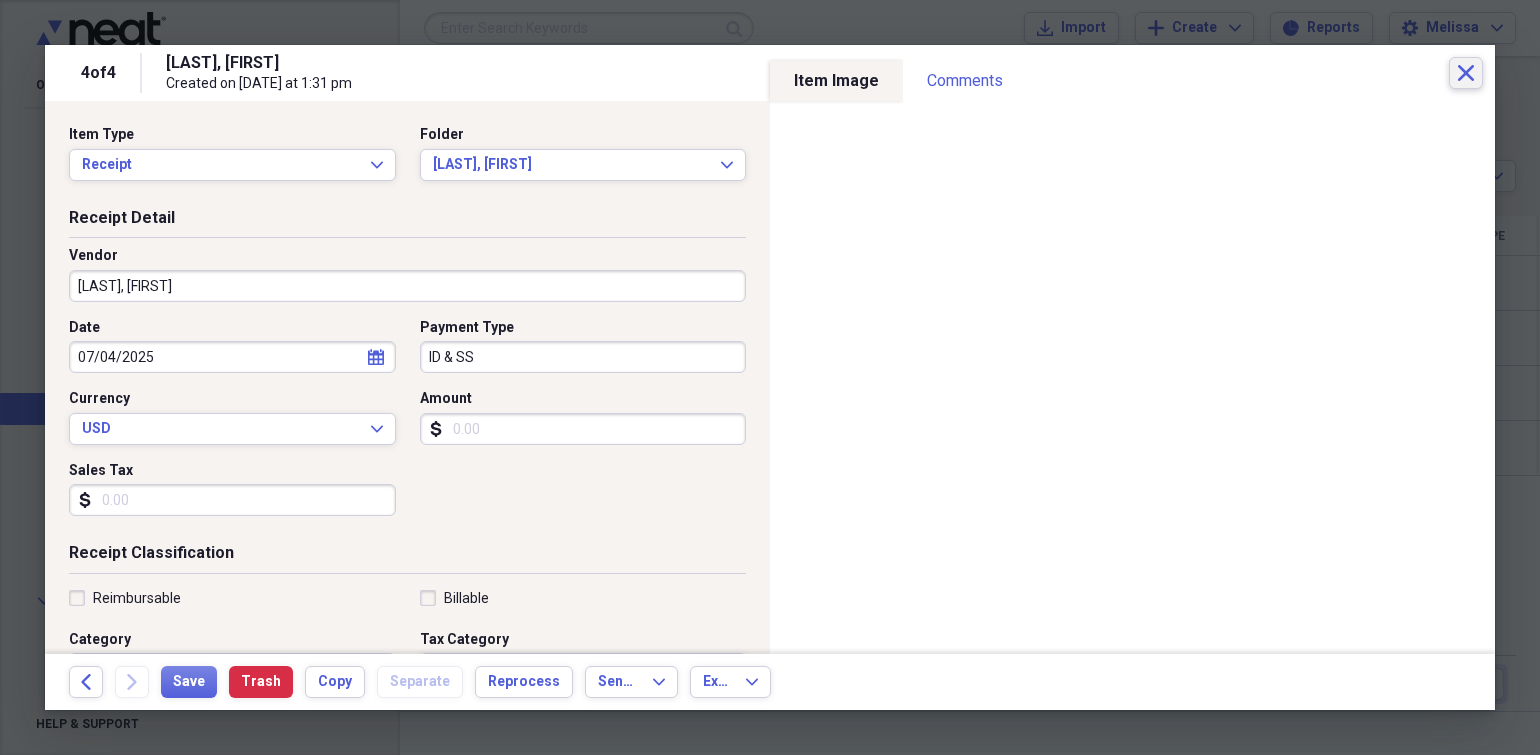 click on "Close" at bounding box center [1466, 73] 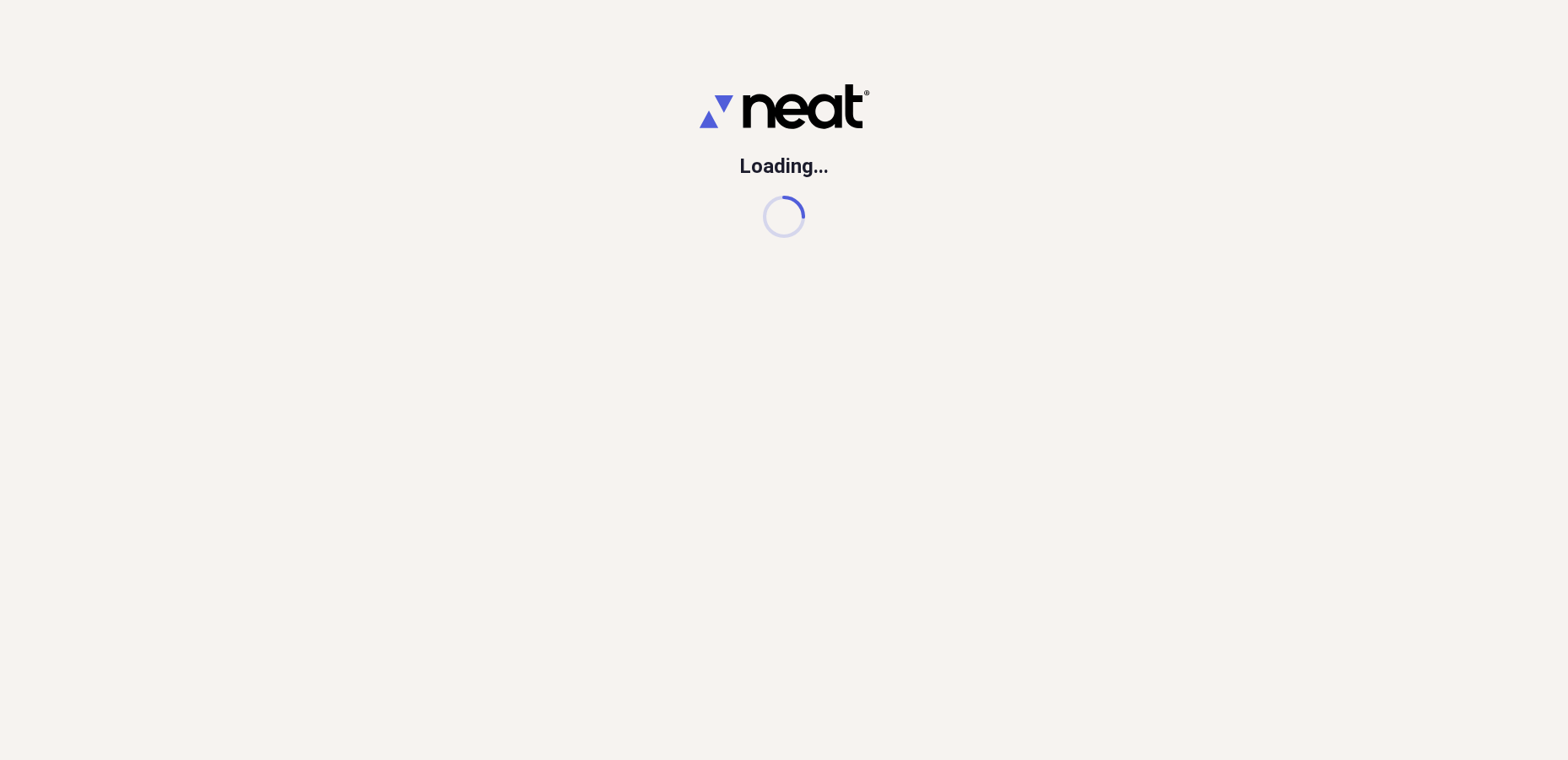 scroll, scrollTop: 0, scrollLeft: 0, axis: both 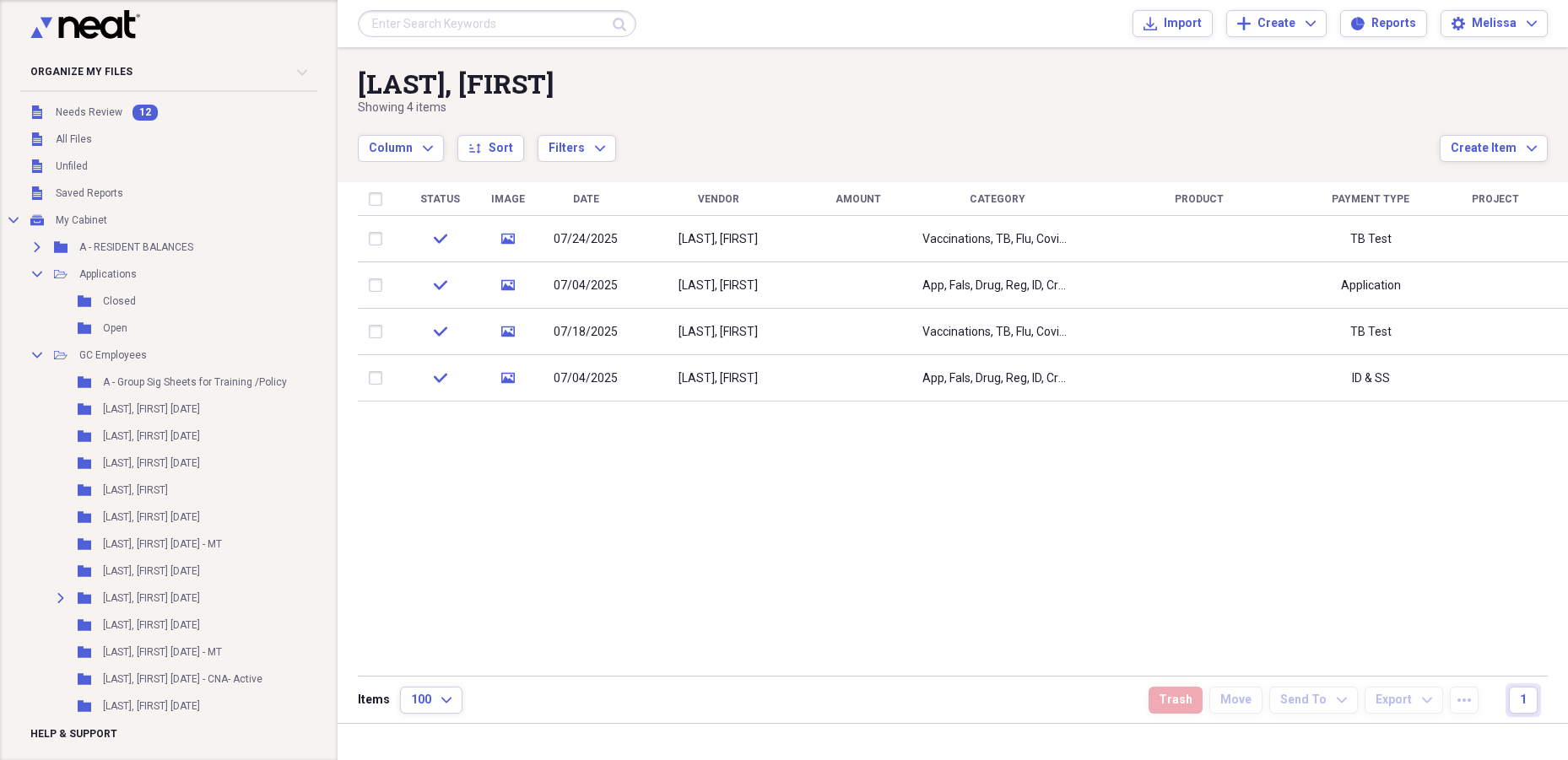 click on "Submit Import Import Add Create Expand Reports Reports Settings Melissa Expand" at bounding box center (953, 24) 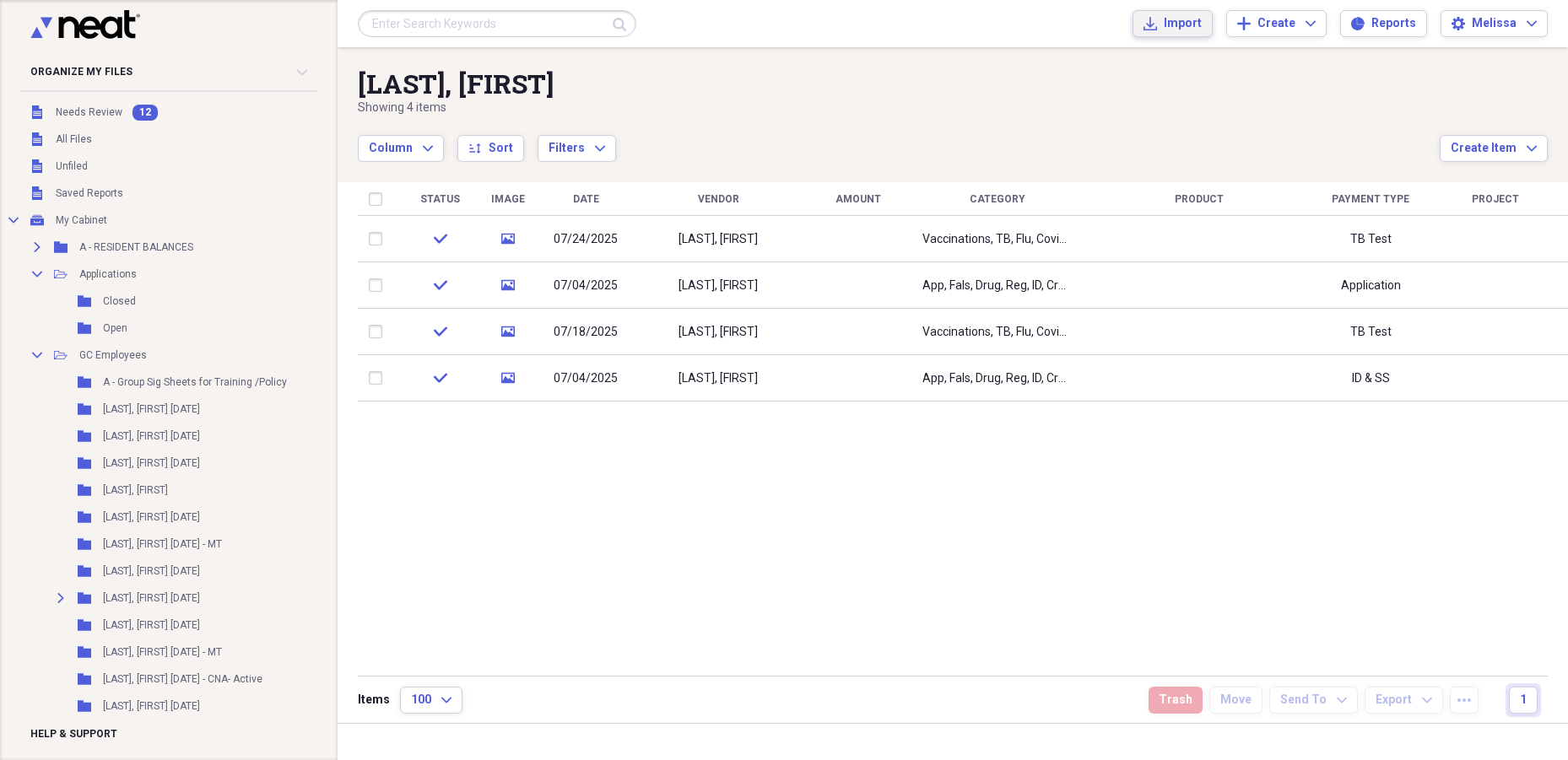 click on "Import" at bounding box center (1182, 24) 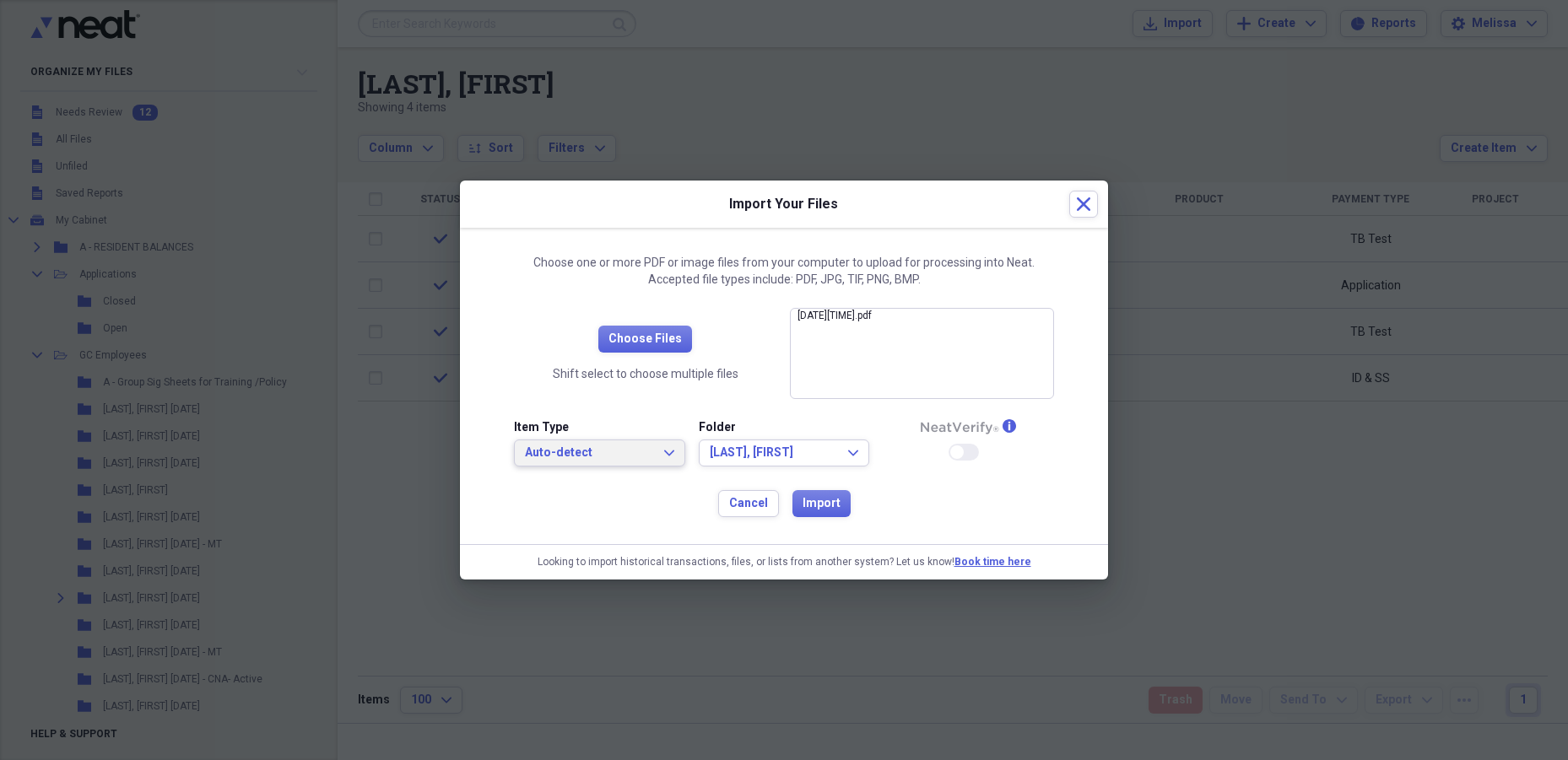 click on "Auto-detect" at bounding box center (589, 453) 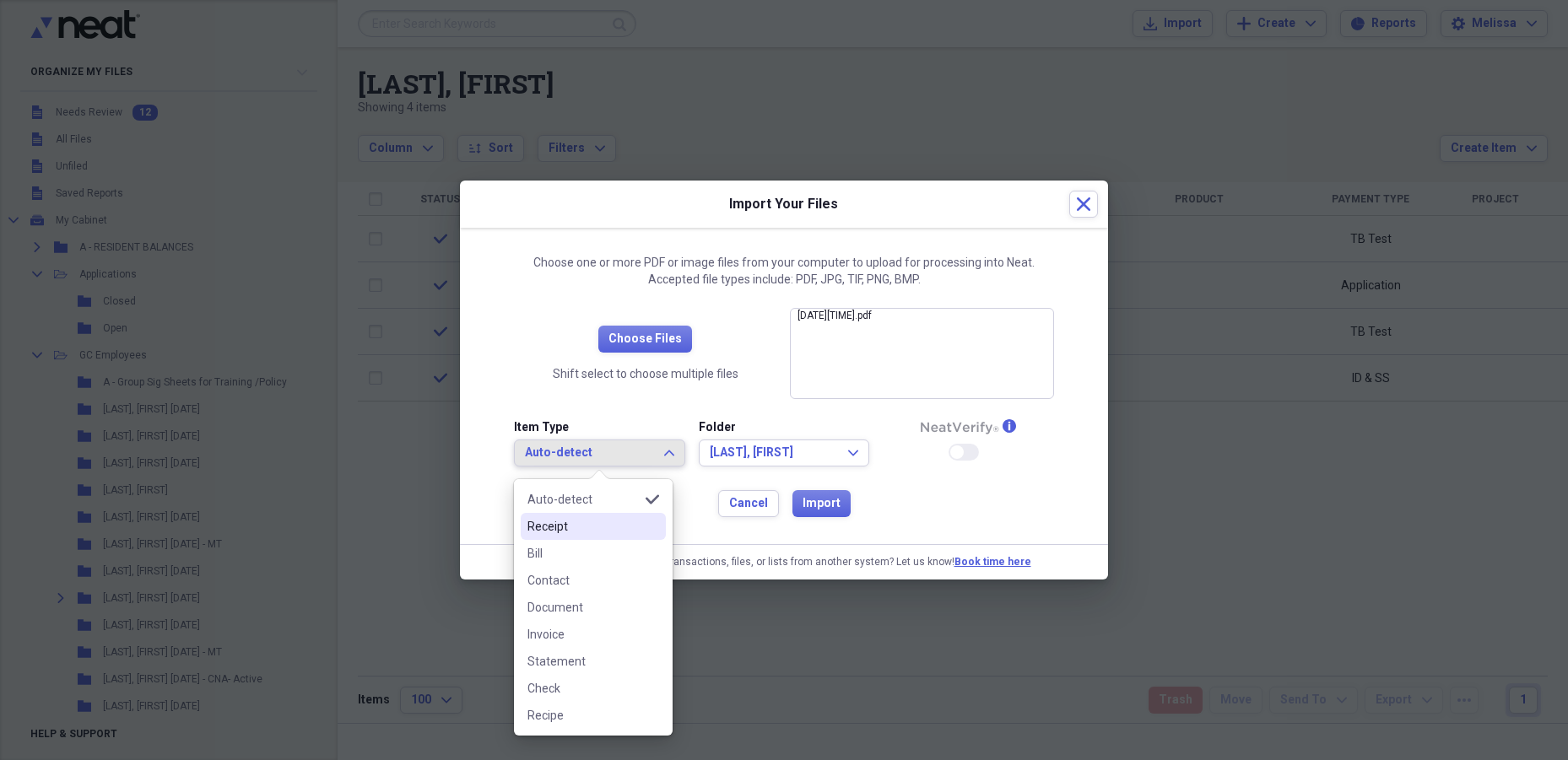 drag, startPoint x: 584, startPoint y: 525, endPoint x: 604, endPoint y: 517, distance: 21.540659 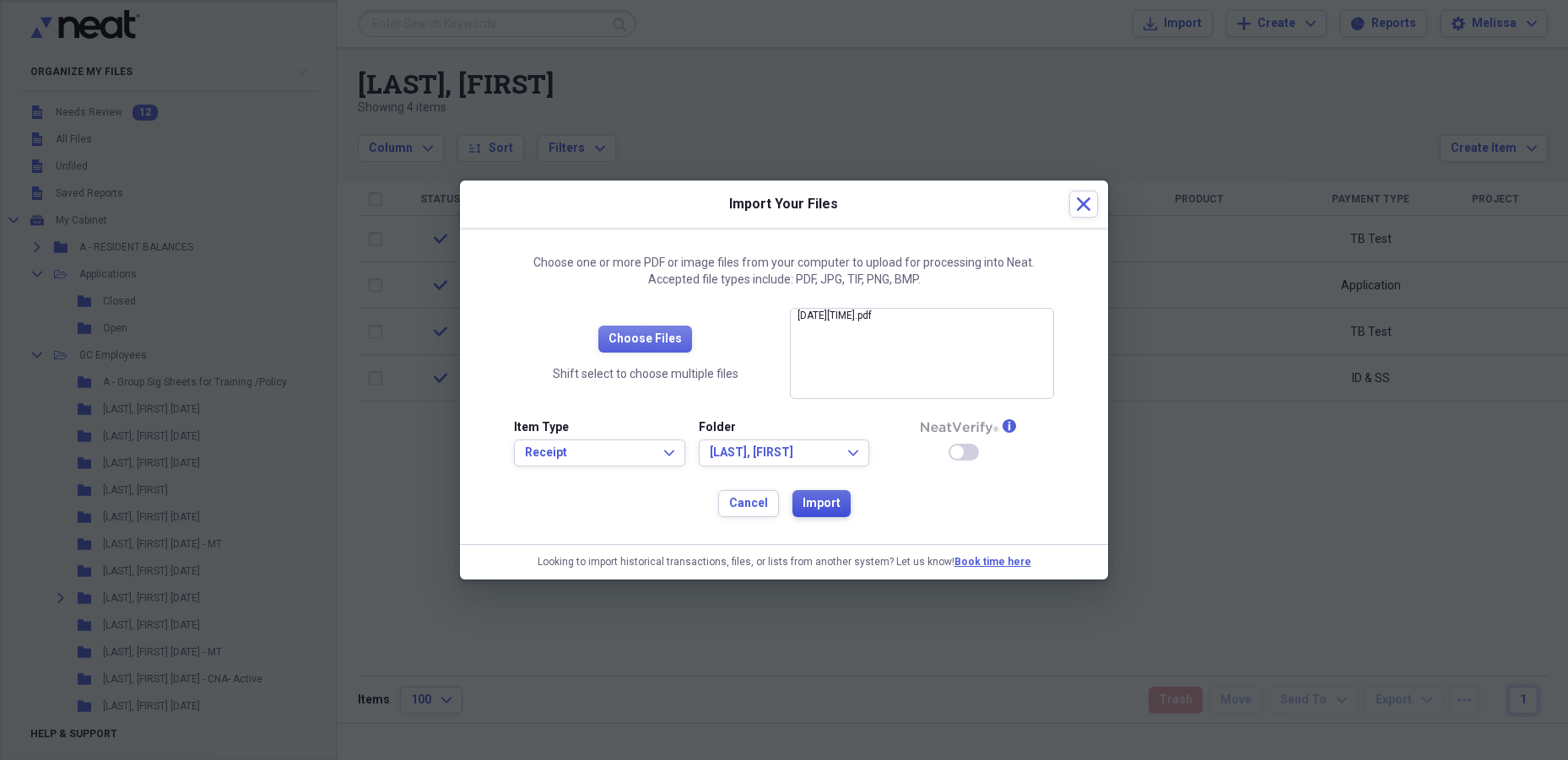 click on "Import" at bounding box center [821, 504] 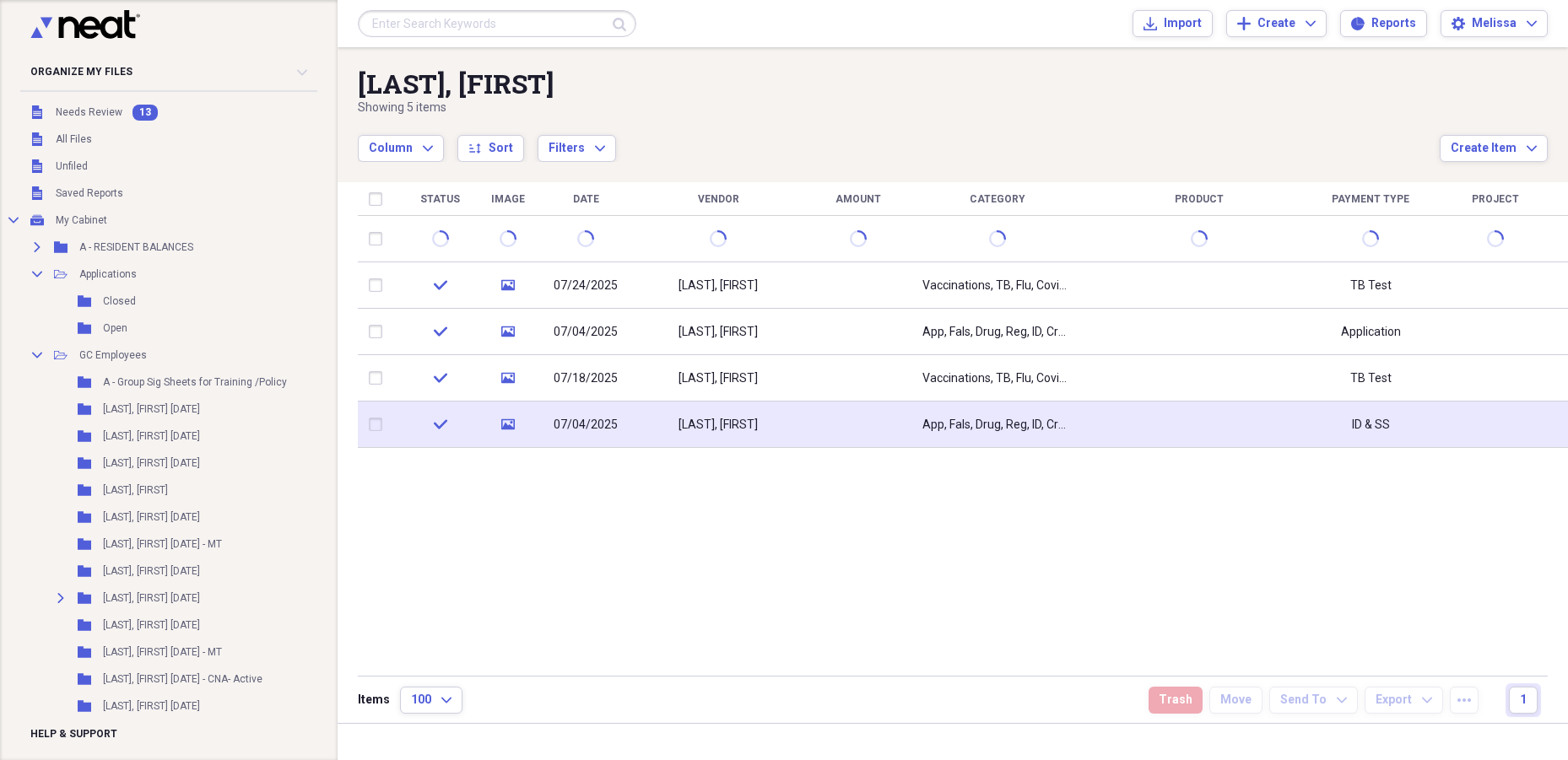 click on "App, Fals, Drug, Reg, ID, CrHx, New Hire, EVer, I9" at bounding box center [998, 425] 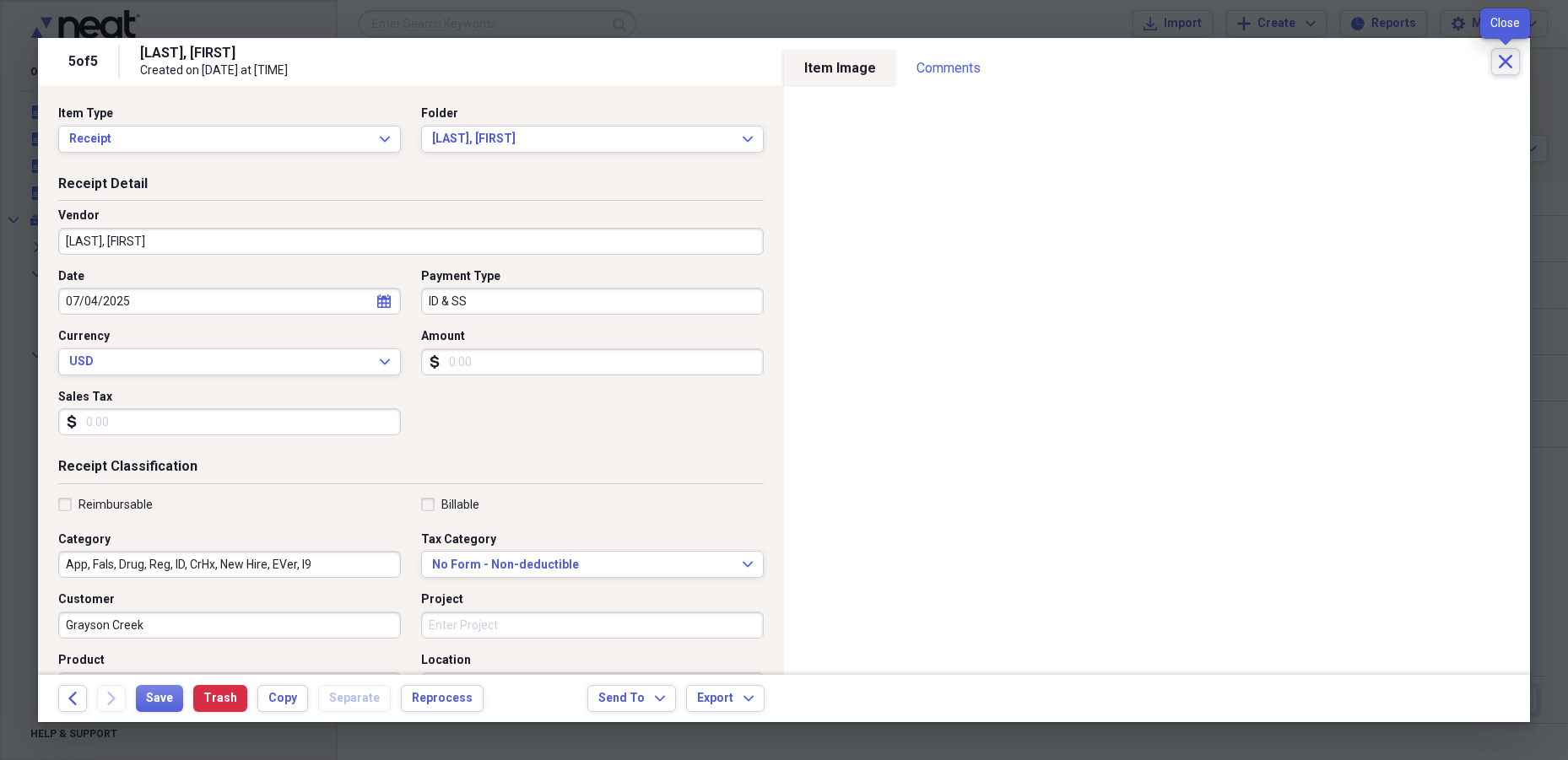 click on "Close" at bounding box center [1506, 62] 